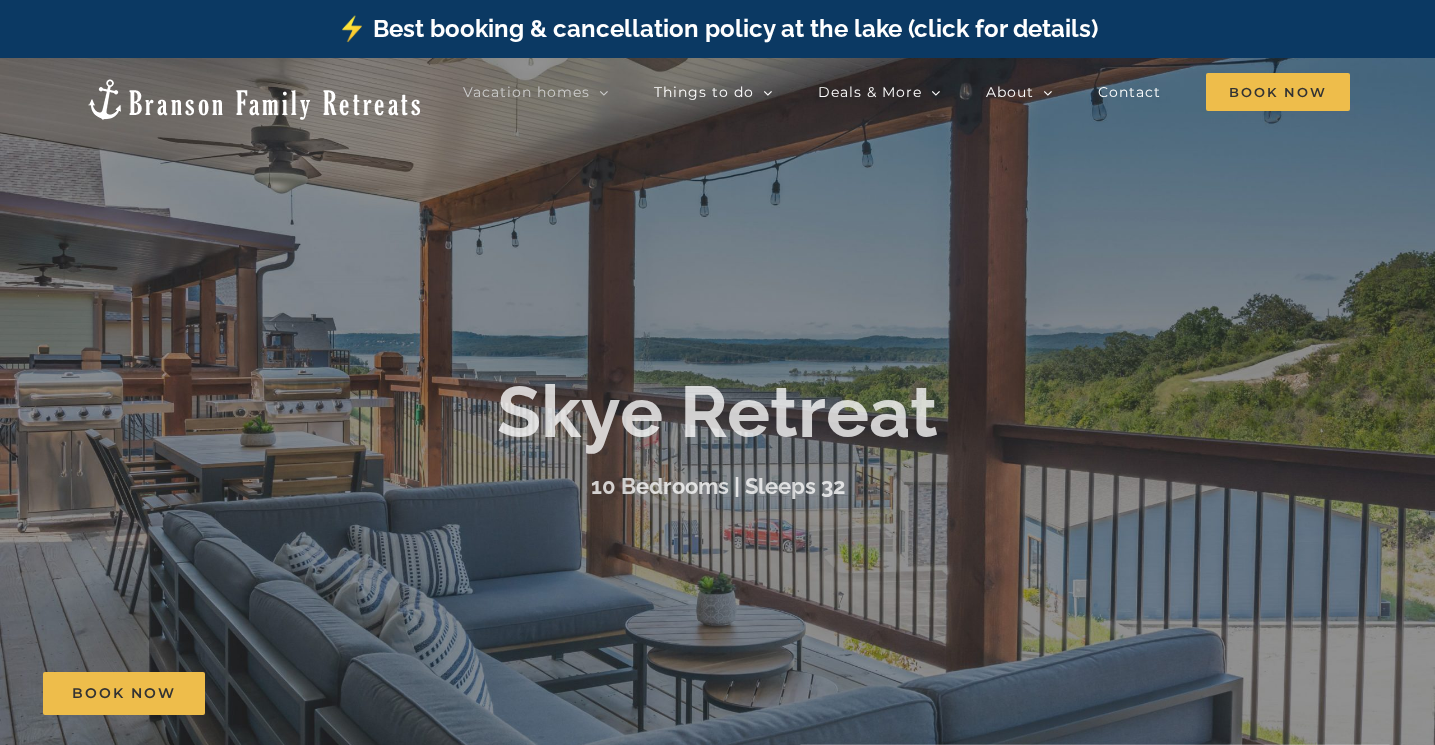 scroll, scrollTop: 0, scrollLeft: 0, axis: both 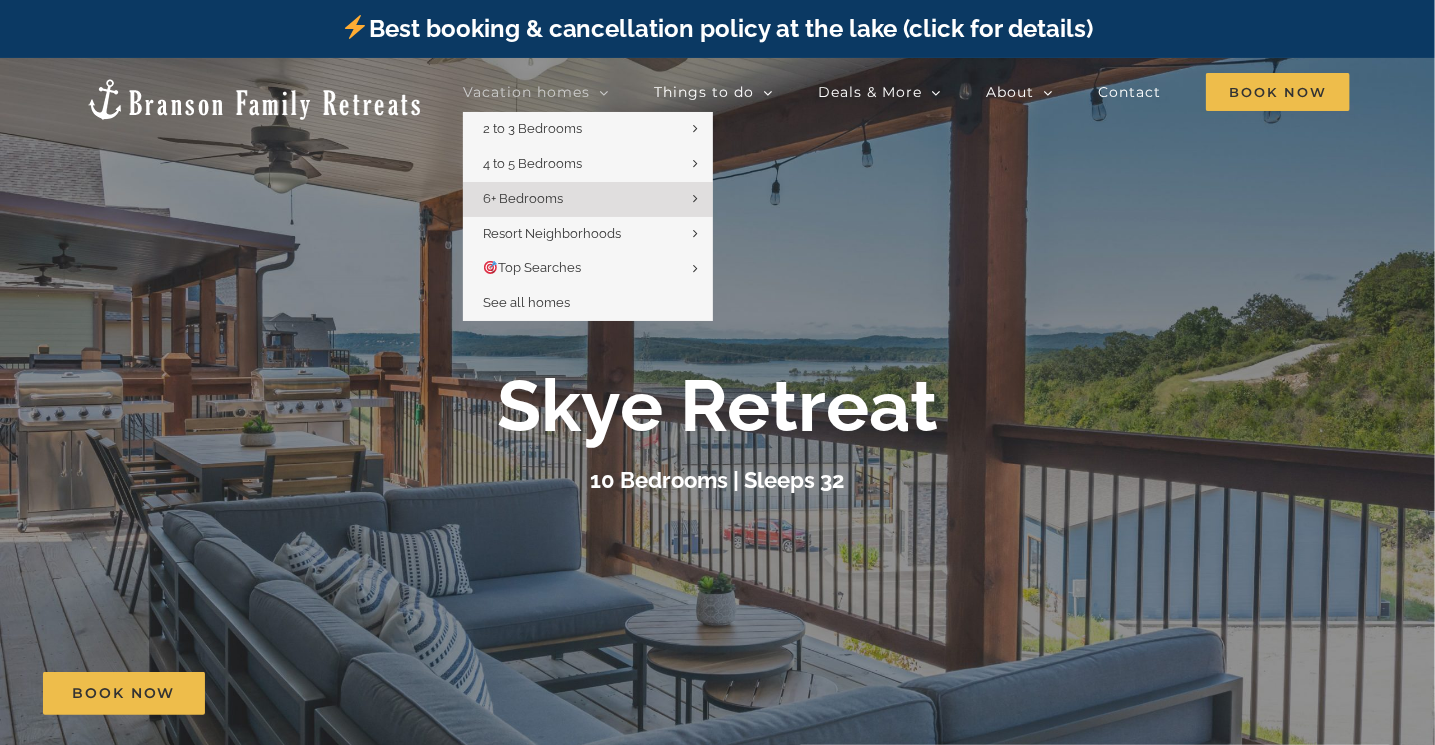 click on "Vacation homes" at bounding box center [526, 92] 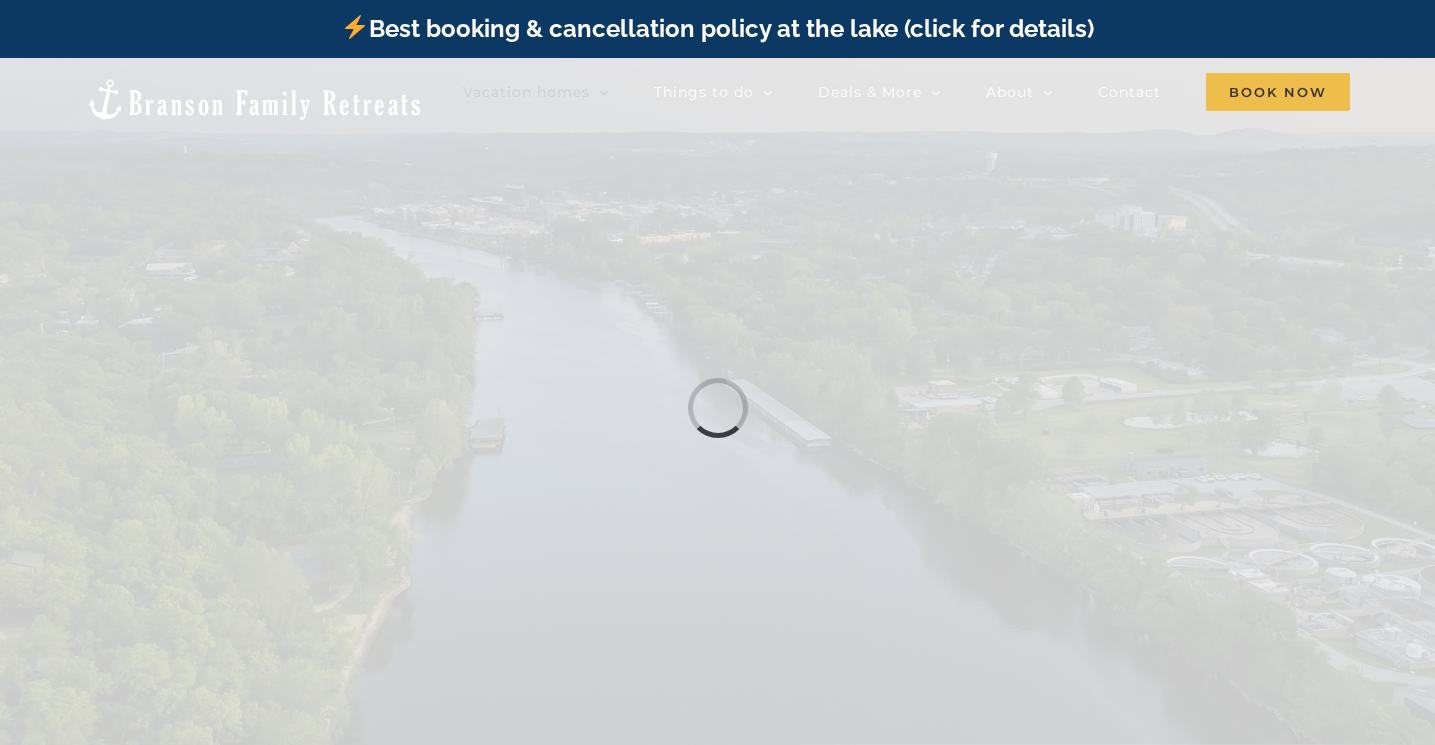 scroll, scrollTop: 0, scrollLeft: 0, axis: both 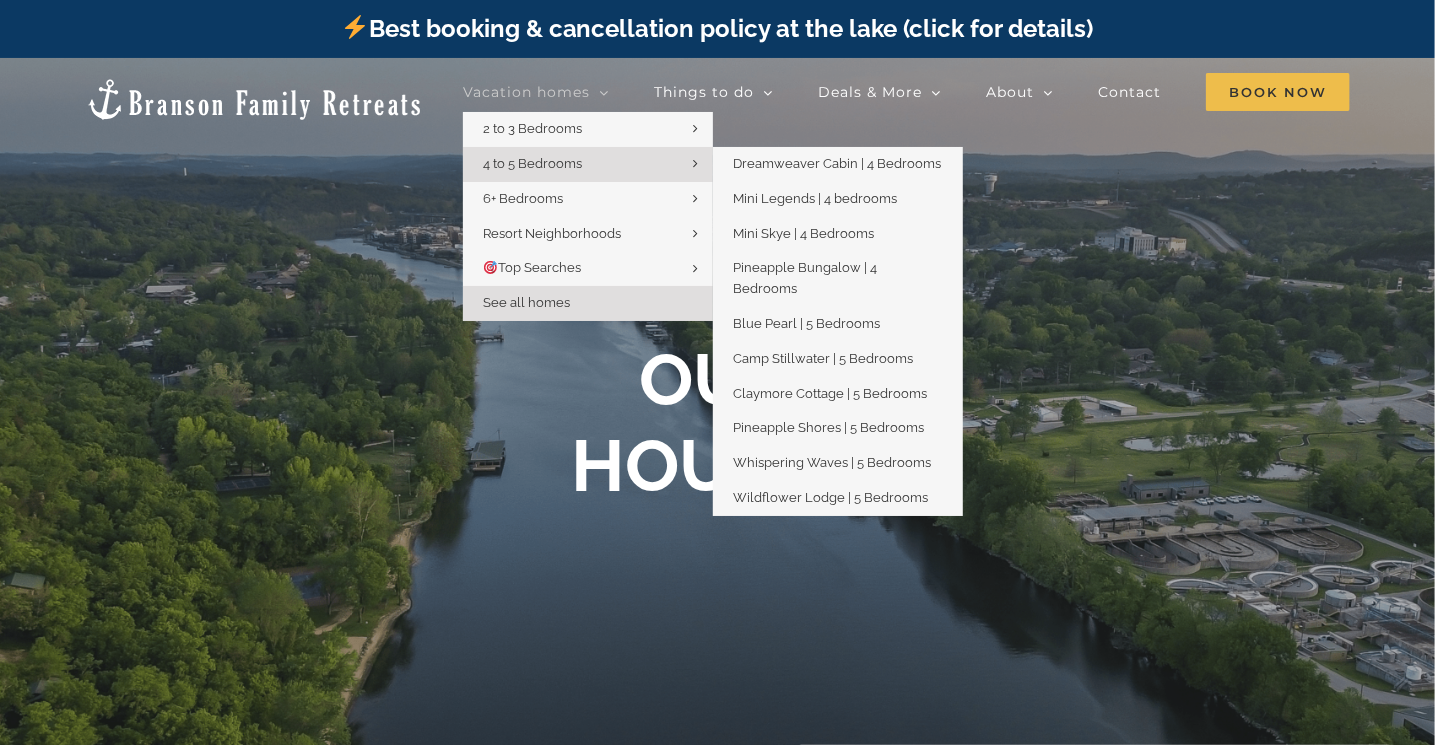click on "4 to 5 Bedrooms" at bounding box center [532, 163] 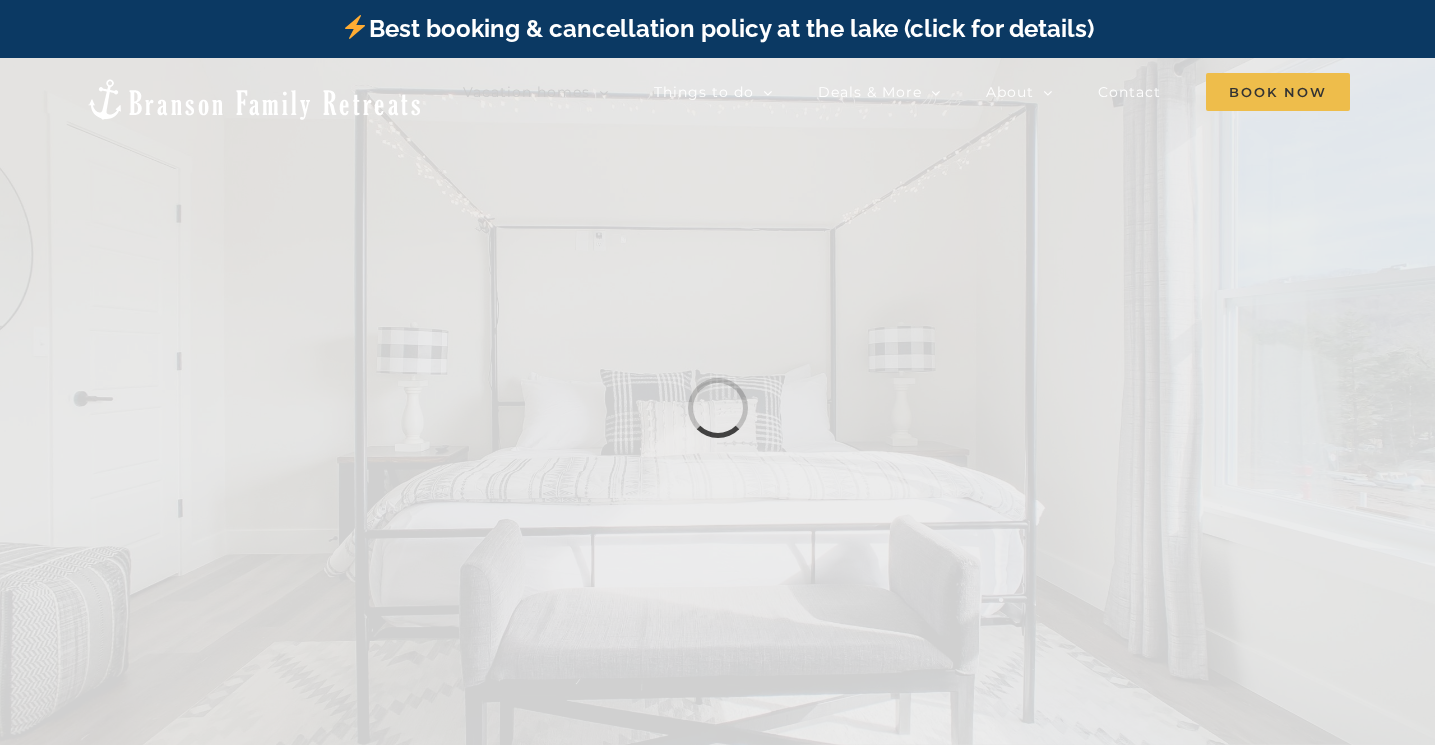 scroll, scrollTop: 0, scrollLeft: 0, axis: both 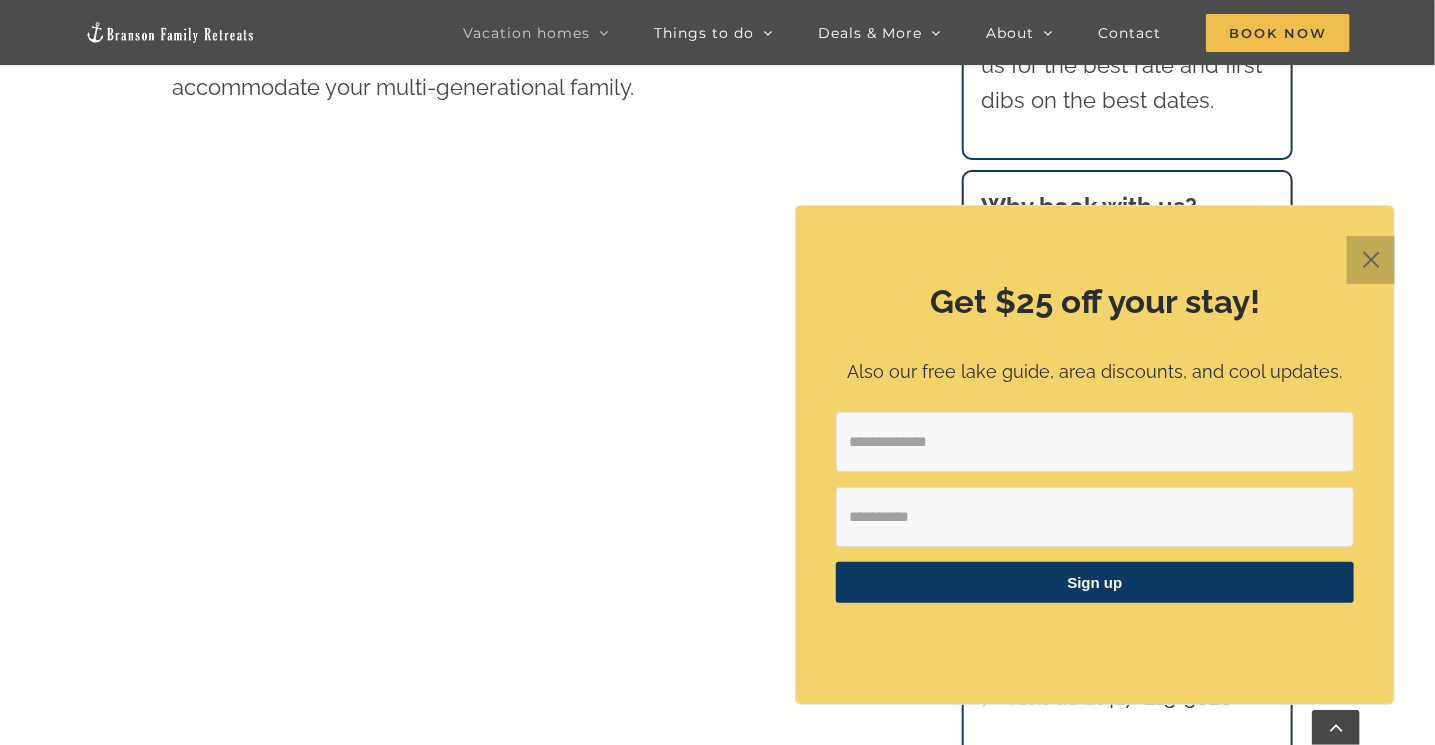 click on "✕" at bounding box center (1371, 260) 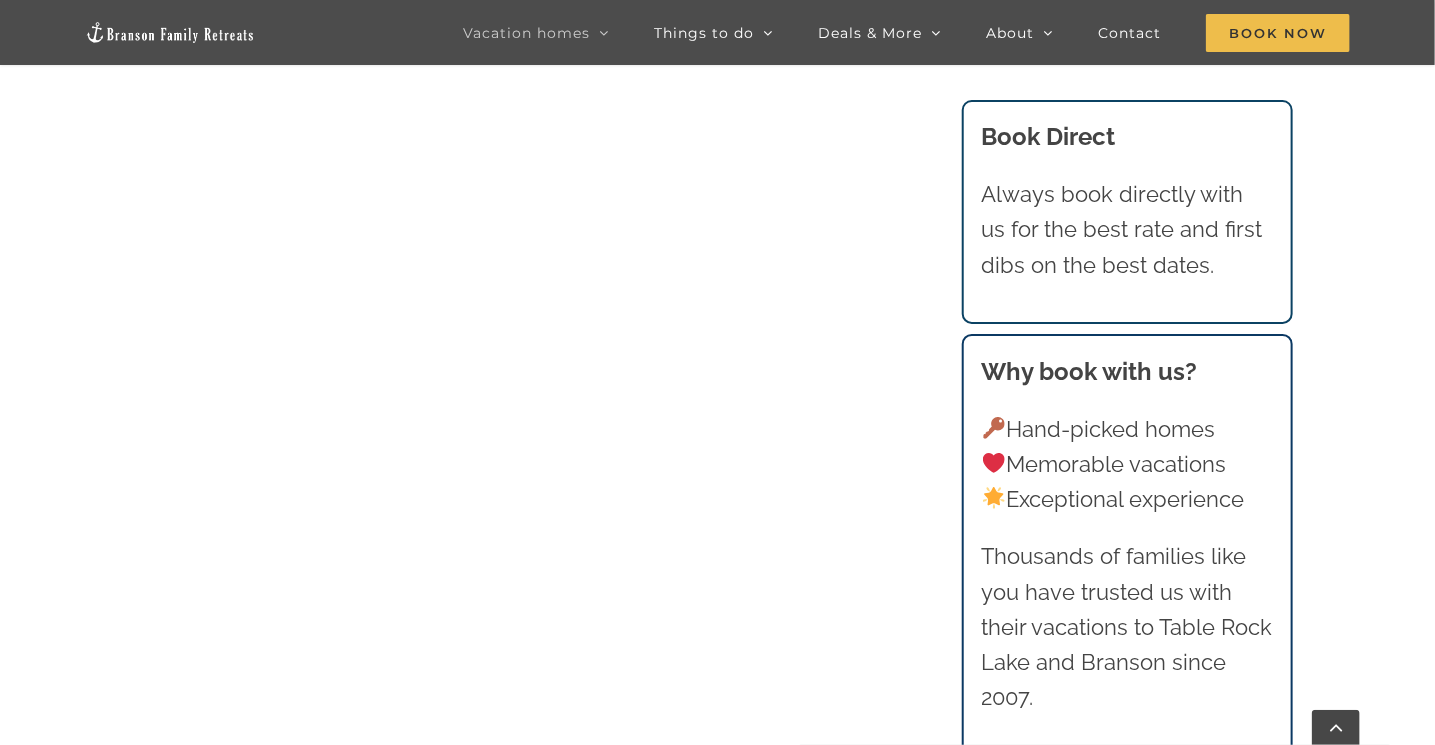 scroll, scrollTop: 1295, scrollLeft: 0, axis: vertical 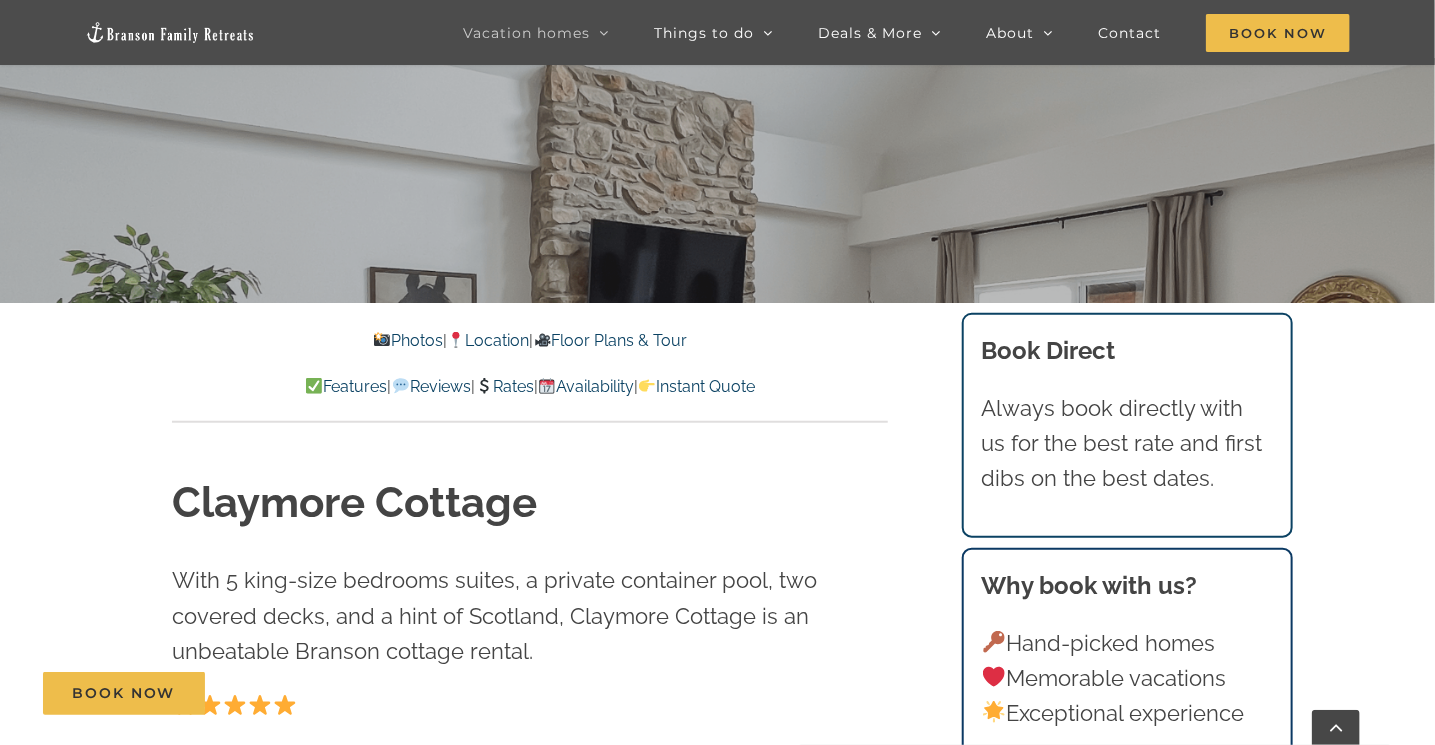 click on "Location" at bounding box center [488, 340] 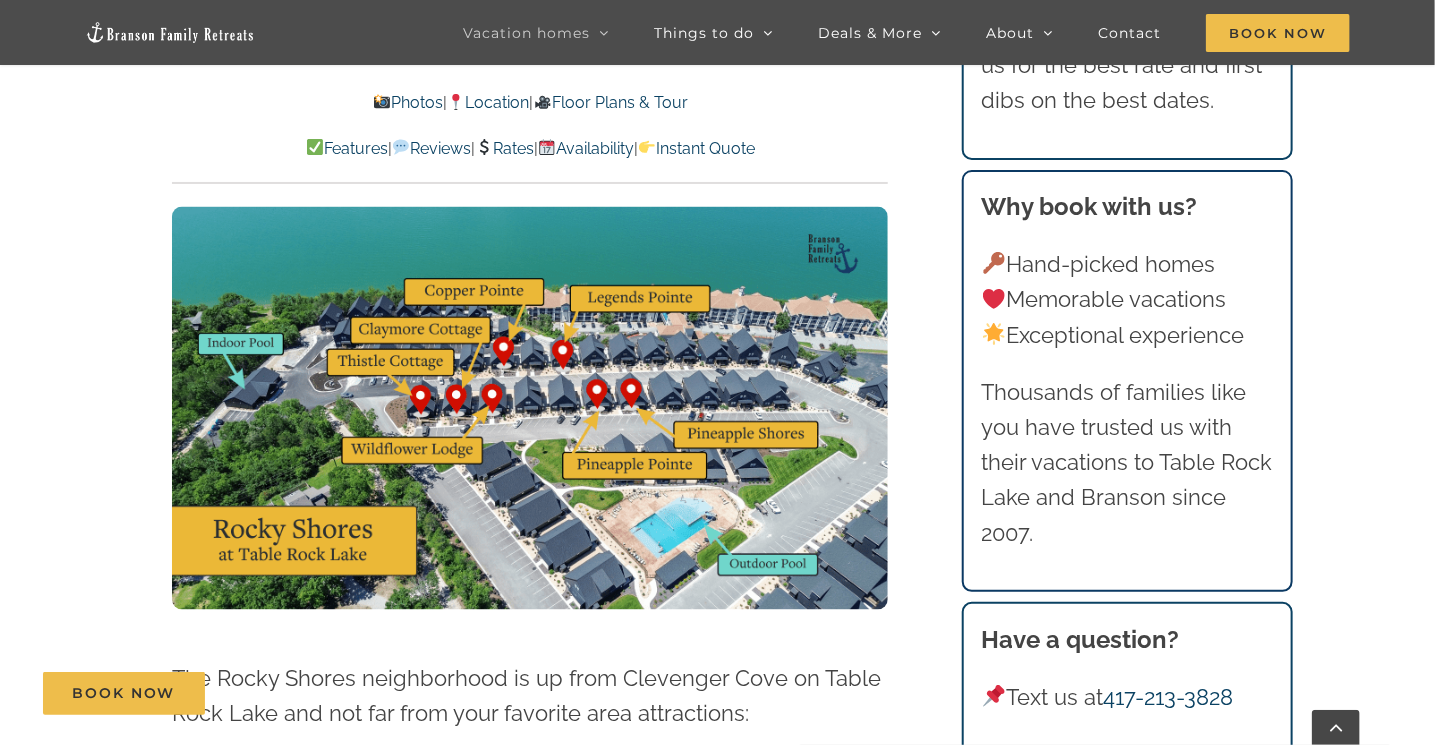 scroll, scrollTop: 4607, scrollLeft: 0, axis: vertical 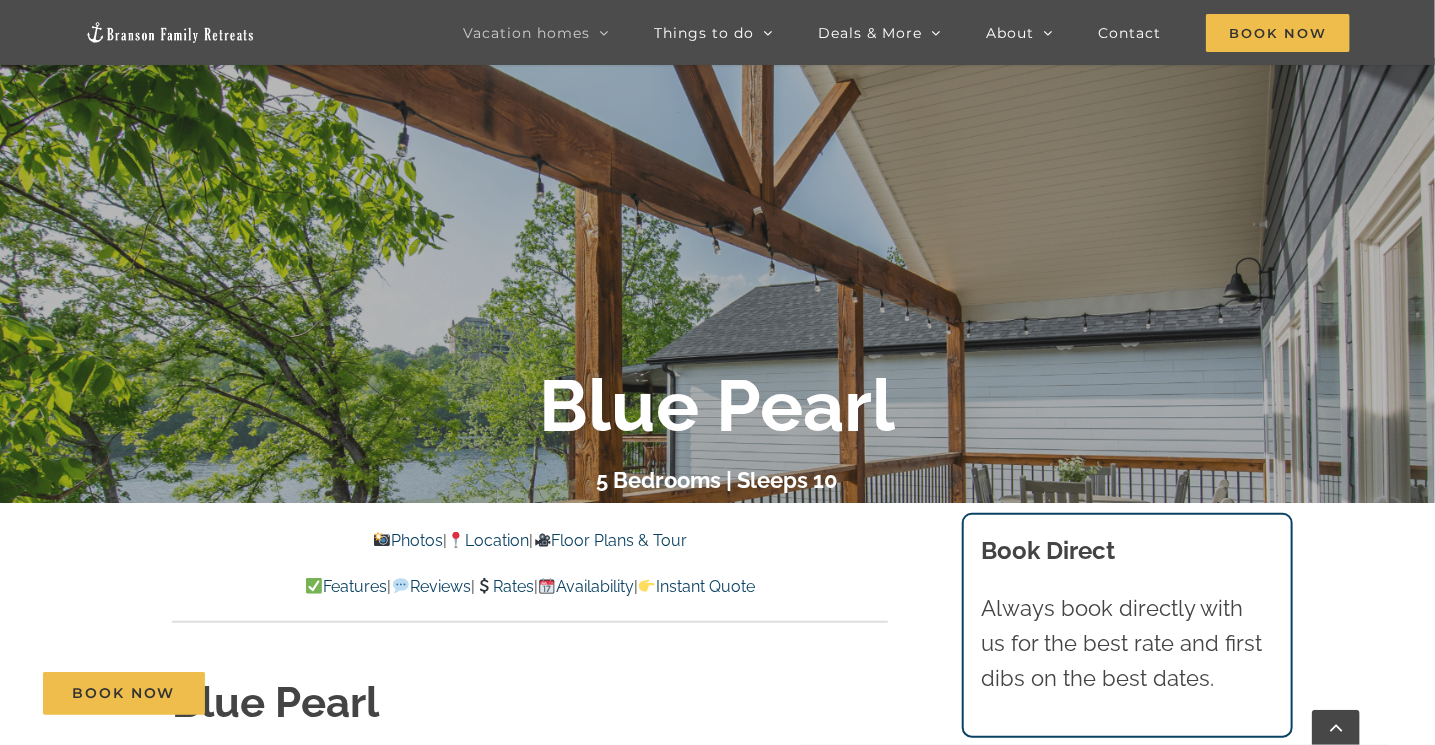 click on "Location" at bounding box center (488, 540) 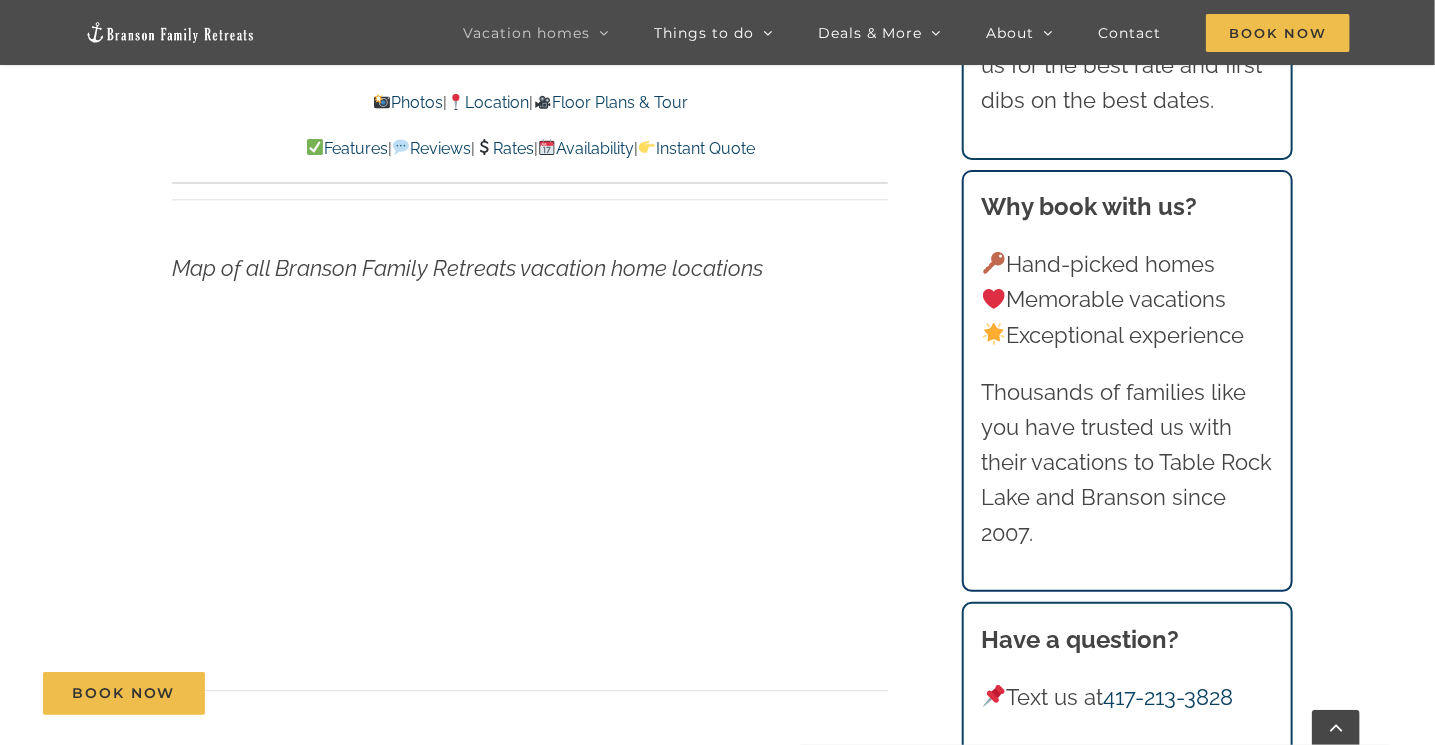 scroll, scrollTop: 5384, scrollLeft: 0, axis: vertical 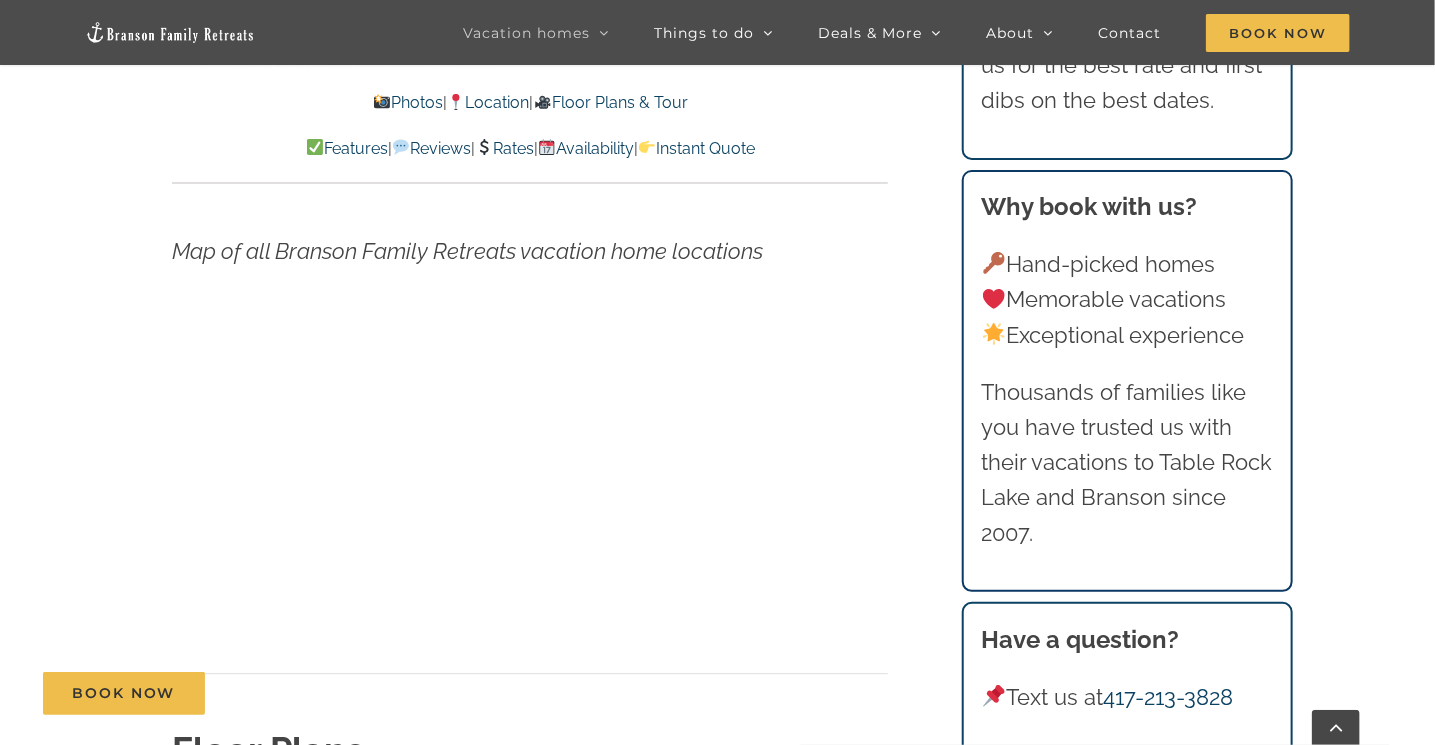 click on "Blue Pearl Lakefront Vacation Home on Lake Taneycomo | Branson Family Retreats tyann.vhb@gmail.com 2025-01-18T20:38:26-06:00
Photos    |     Location    |     Floor Plans & Tour
Features    |     Reviews    |     Rates    |     Availability    |     Instant Quote
Photos  |   Location  |   Floor Plans & Tour
Features  |   Reviews  |   Rates  |   Availability  |   Instant Quote
Blue Pearl Lakefront luxury awaits at Blue Pearl, a vacation rental on Lake Taneycomo with a hot tub, designer interiors, and sleeping space for 10 guests.
Stellar! Cozy, yet light and crisp! Absolutely spotless! WONDERMOUS! Can’t wait to see the am view with coffee. Wonderful hosts, all the way!
– Robbi (Kansas)" at bounding box center [717, 1665] 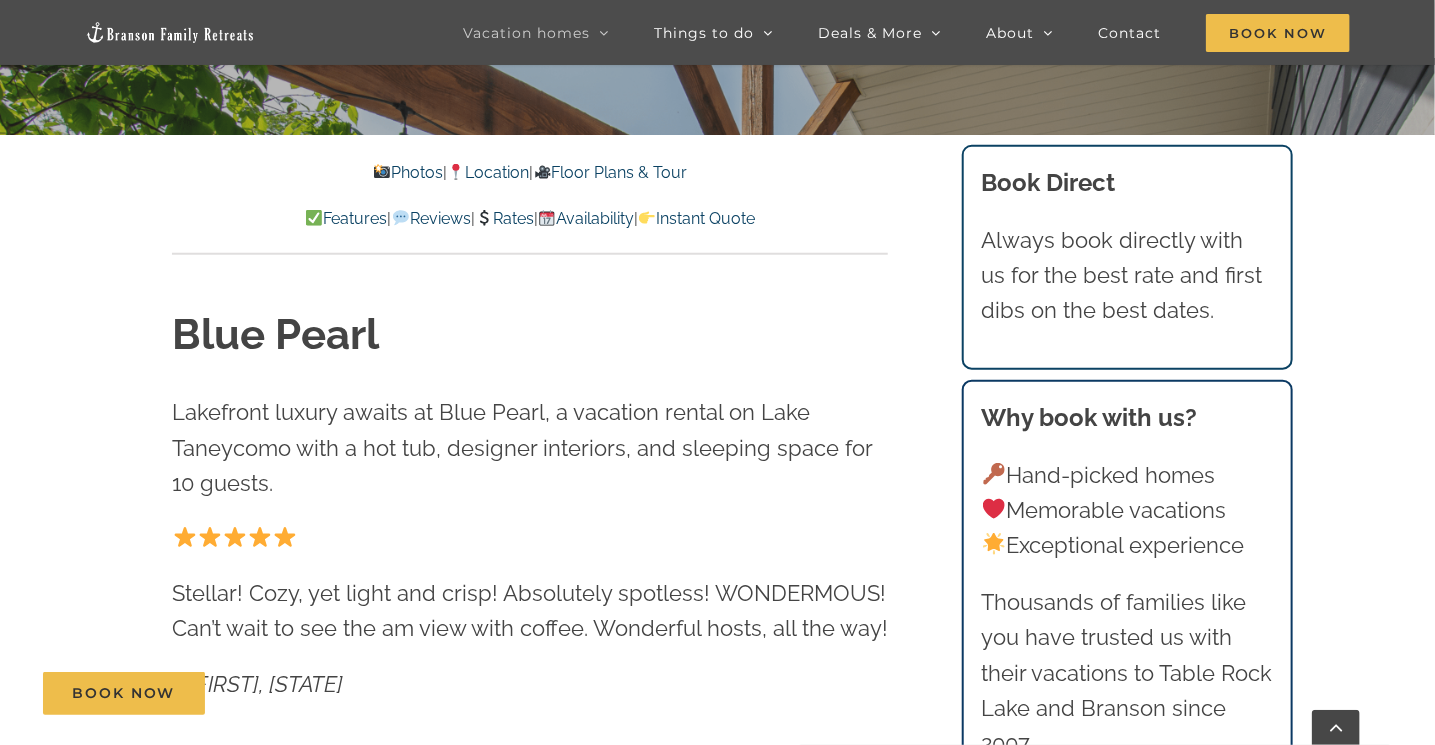 scroll, scrollTop: 668, scrollLeft: 0, axis: vertical 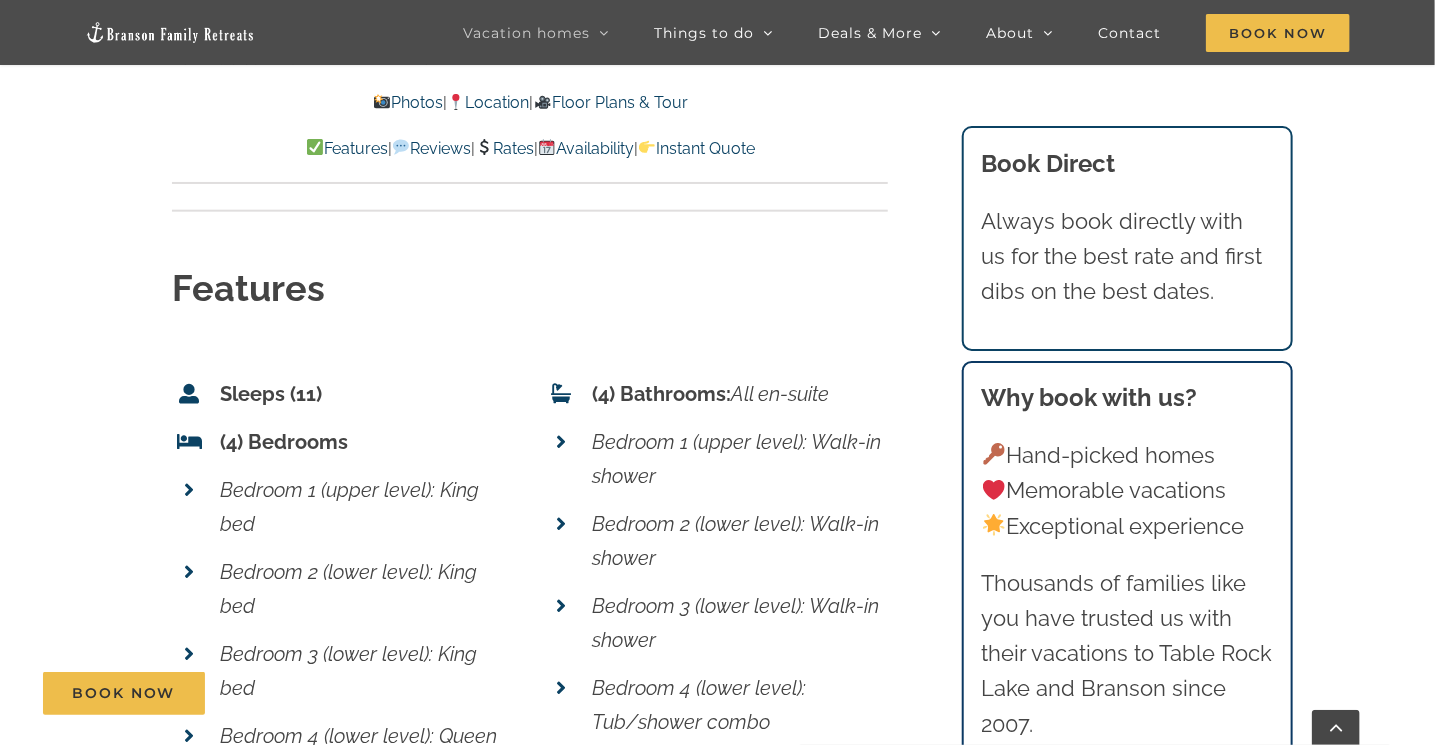 click on "Rates" at bounding box center [504, 148] 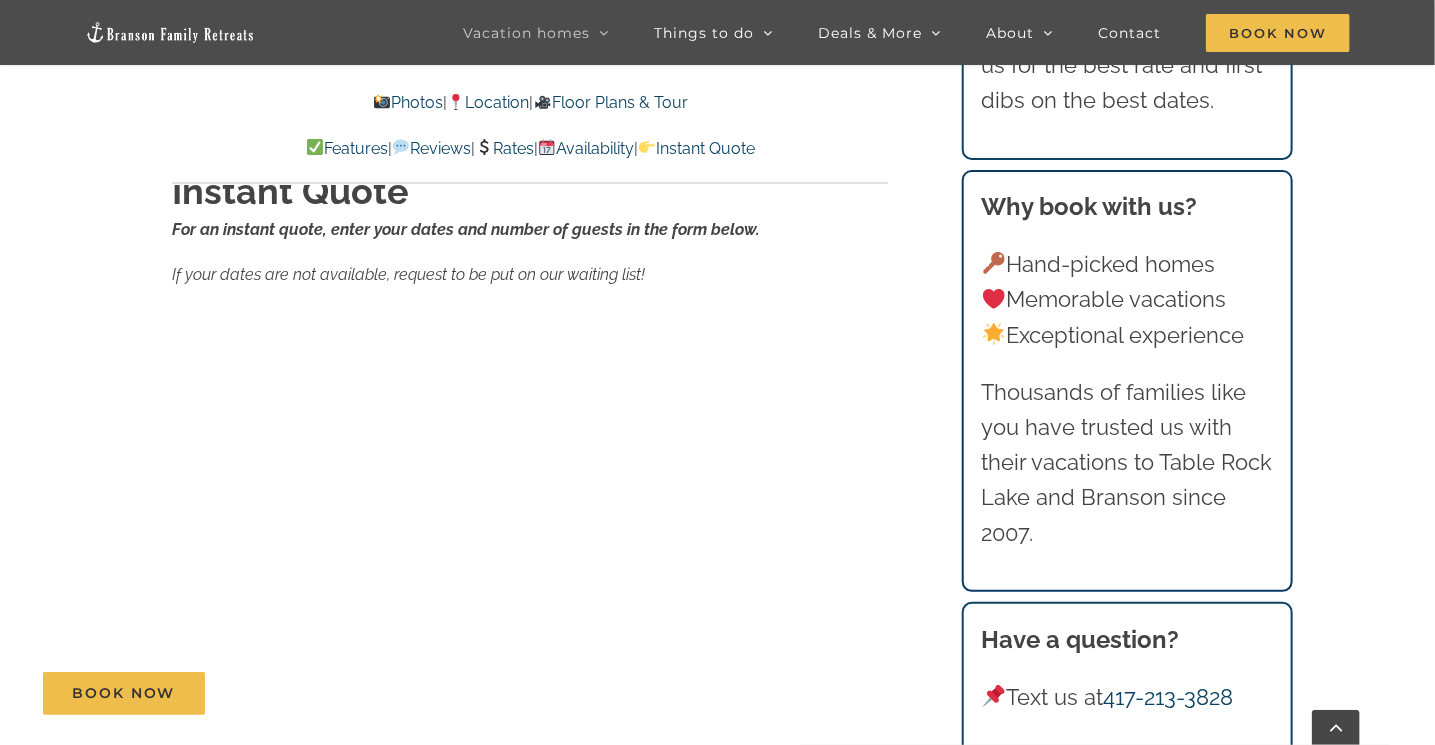 scroll, scrollTop: 12248, scrollLeft: 0, axis: vertical 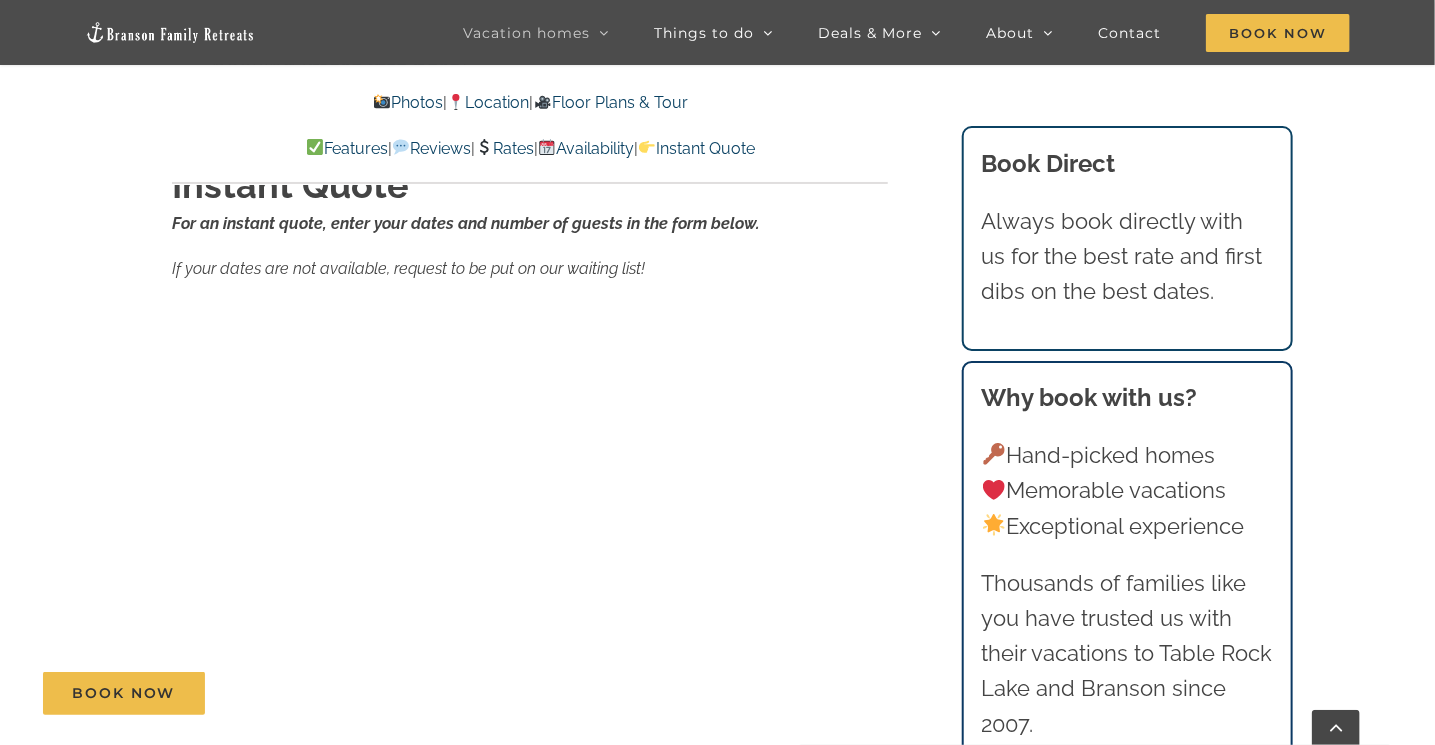 click on "Dreamweaver Cabin at Table Rock Lake | Branson Family Retreats tyann.vhb@gmail.com 2025-07-12T16:11:39-05:00
Photos    |     Location    |     Floor Plans & Tour
Features    |     Reviews    |     Rates    |     Availability    |     Instant Quote
Photos  |   Location  |   Floor Plans & Tour
Features  |   Reviews  |   Rates  |   Availability  |   Instant Quote
Dreamweaver Cabin Your dream view of Table Rock Lake and the Ozark Mountains is right here at Dreamweaver Cabin, a 4 bedroom dog-friendly home with private hot tub that sleeps up to 10 of your family and friends.
I’ve been to Branson 4 times and this house was the best place I’ve ever stayed! It’s a great Location , the house is beautiful, very clean and organized well
– Amy (Texas)
7  /  45 Dreamweaver-Cabin-at-Table-Rock-Lake-1007-Edit-scaled" at bounding box center (717, -4938) 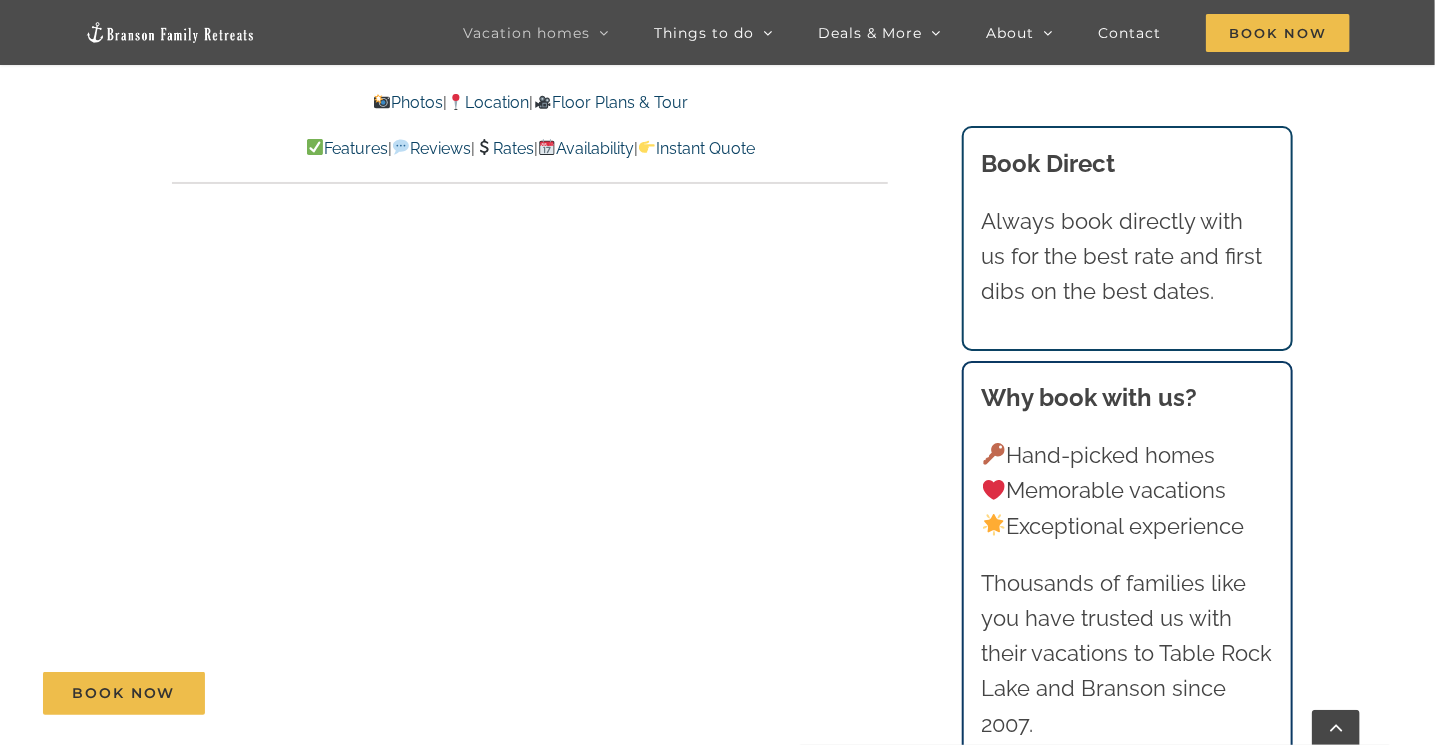 scroll, scrollTop: 9948, scrollLeft: 0, axis: vertical 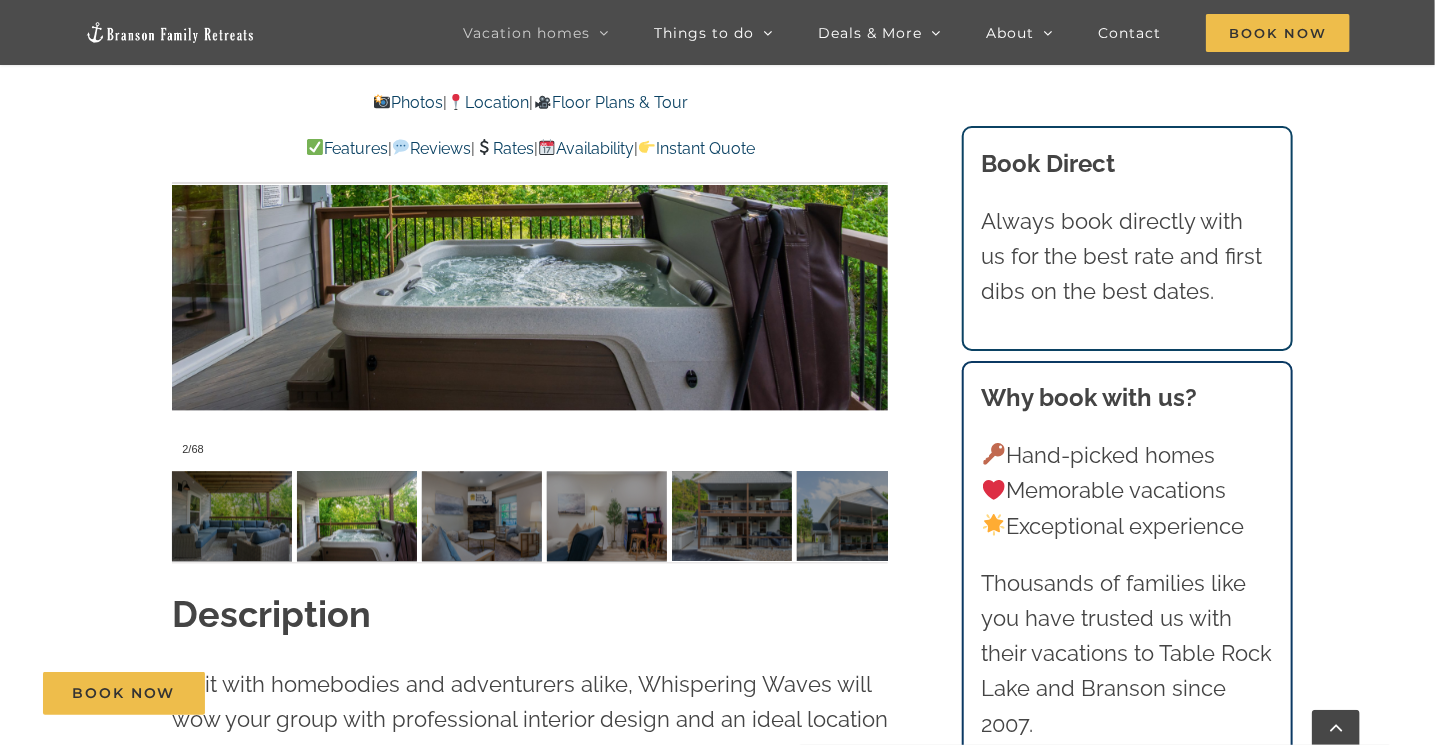 click on "Rates" at bounding box center (504, 148) 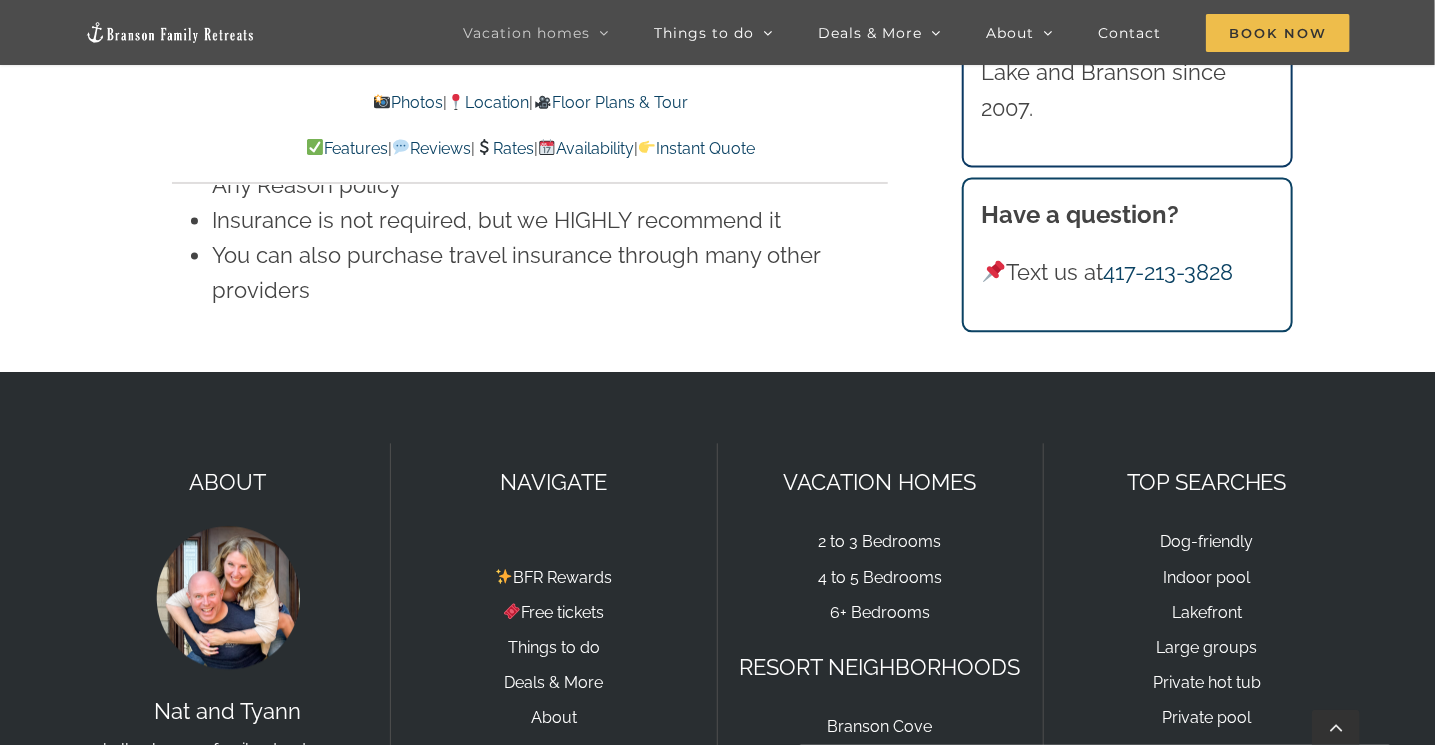 scroll, scrollTop: 11837, scrollLeft: 0, axis: vertical 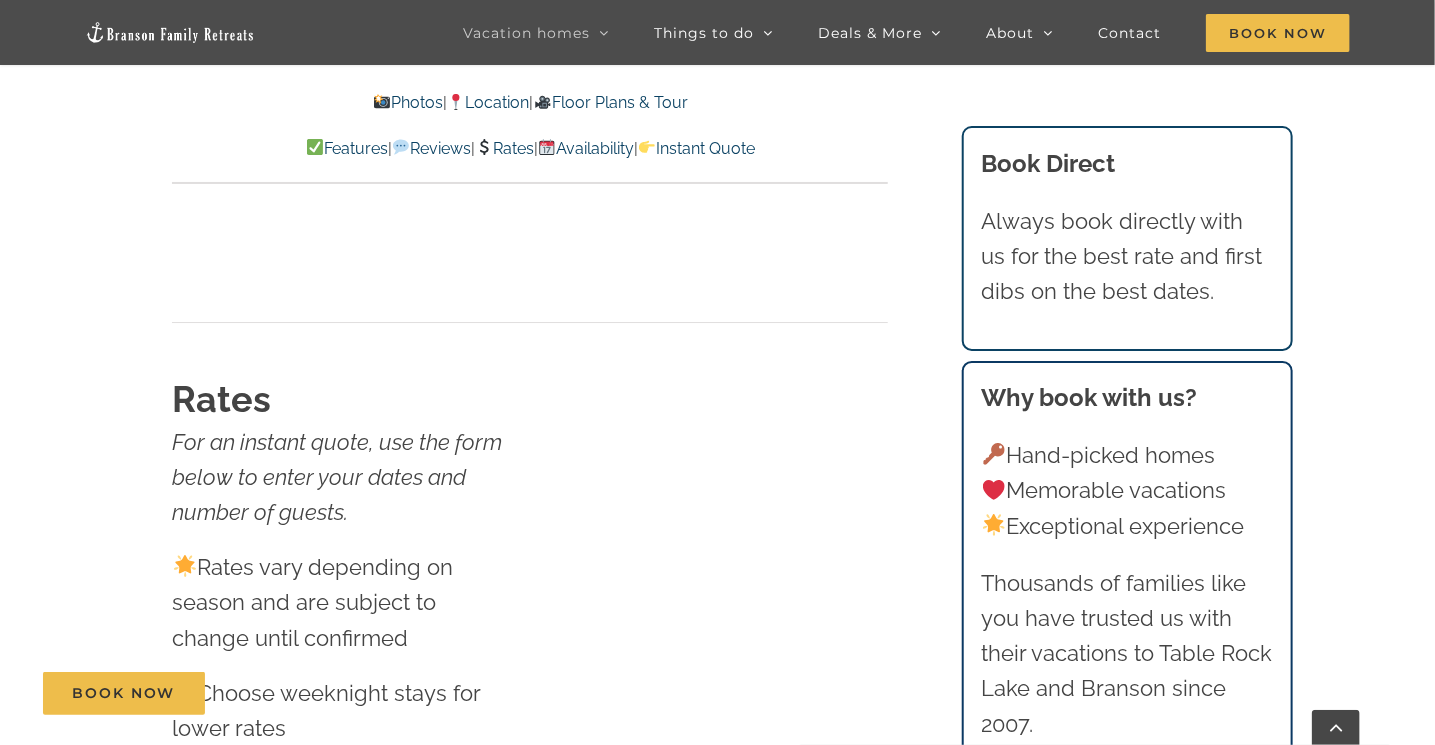 click on "Features" at bounding box center [346, 148] 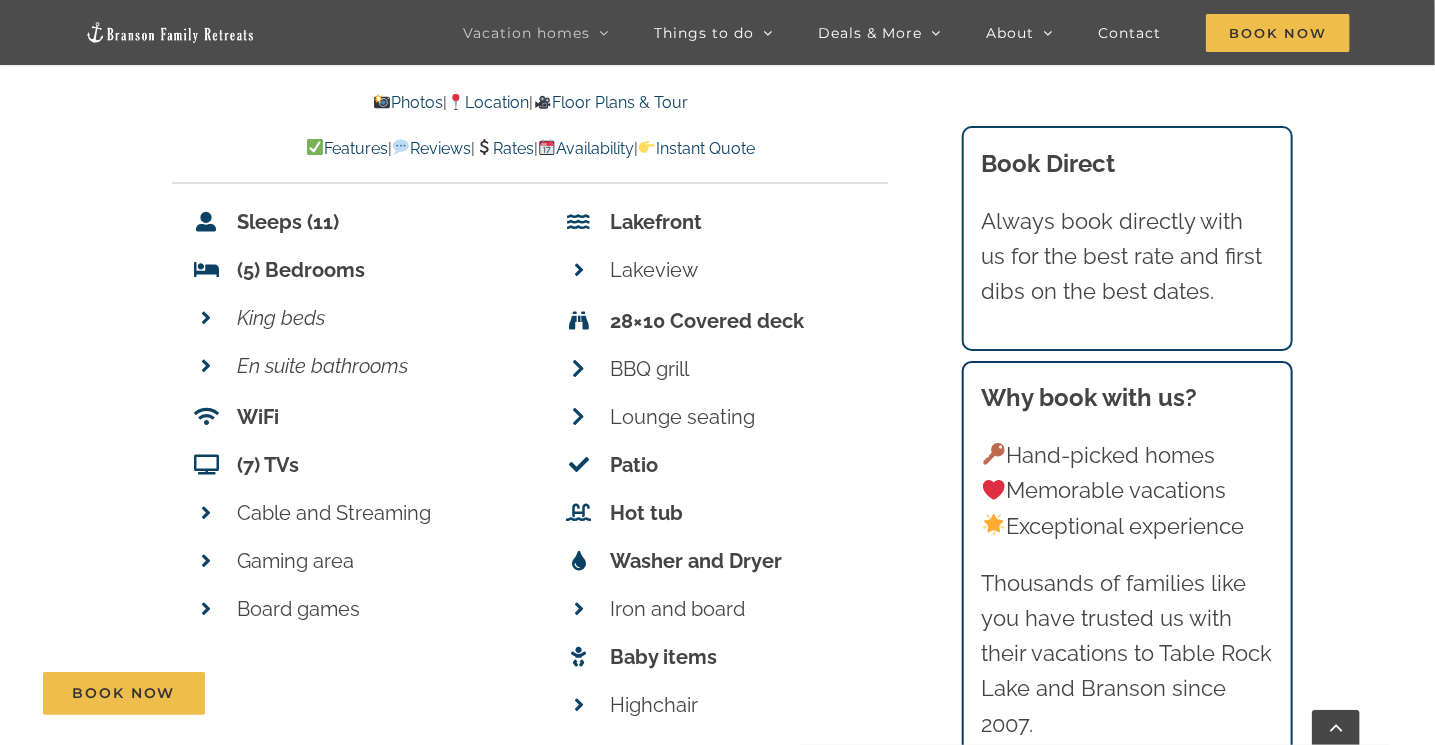 click at bounding box center [206, 561] 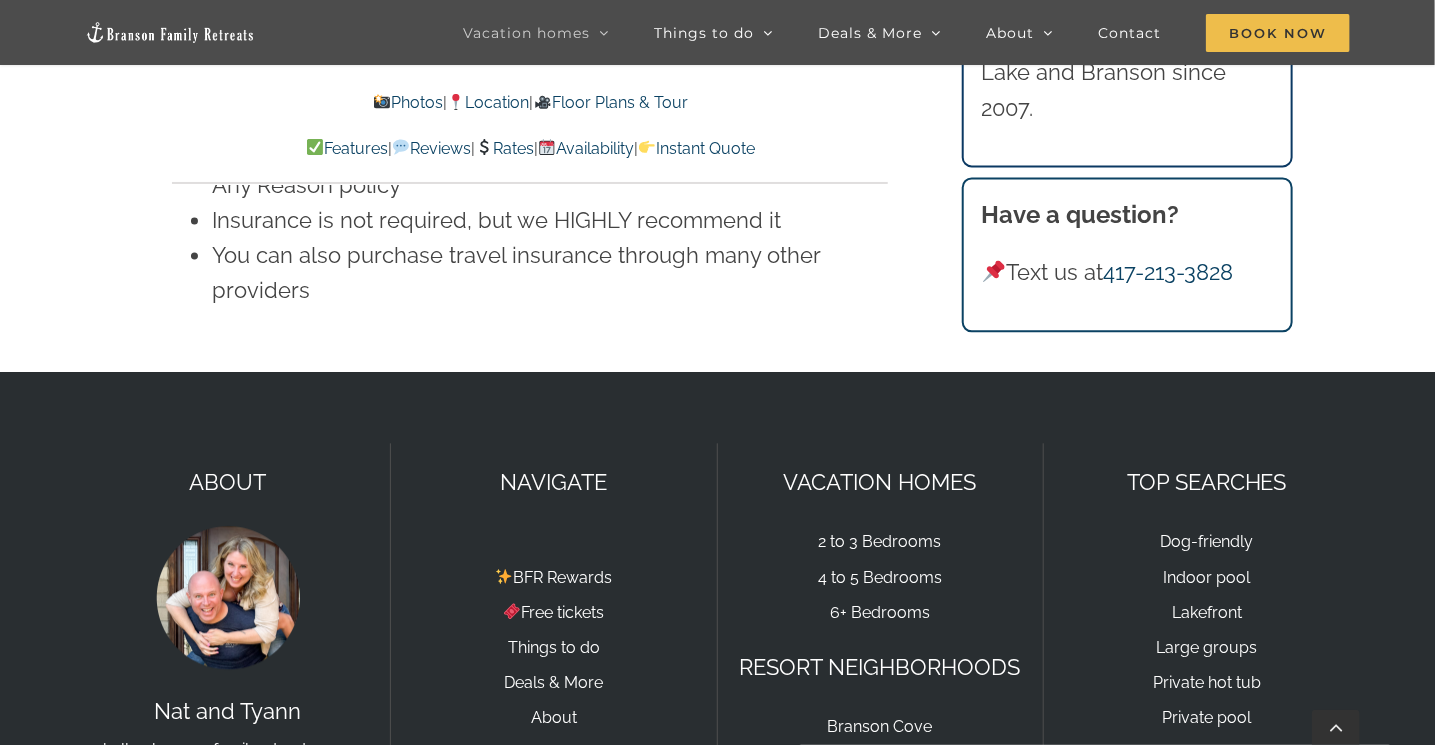 scroll, scrollTop: 11866, scrollLeft: 0, axis: vertical 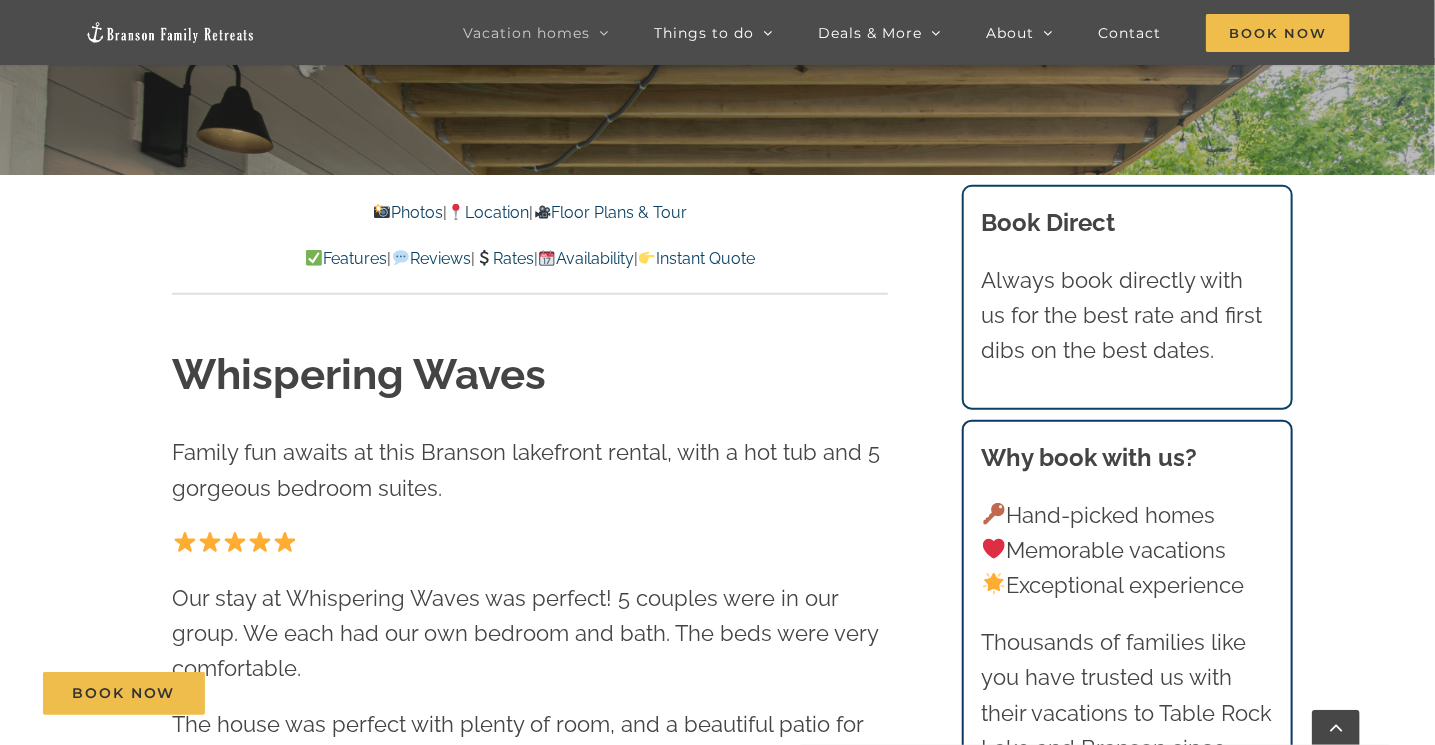 click on "Photos" at bounding box center [408, 212] 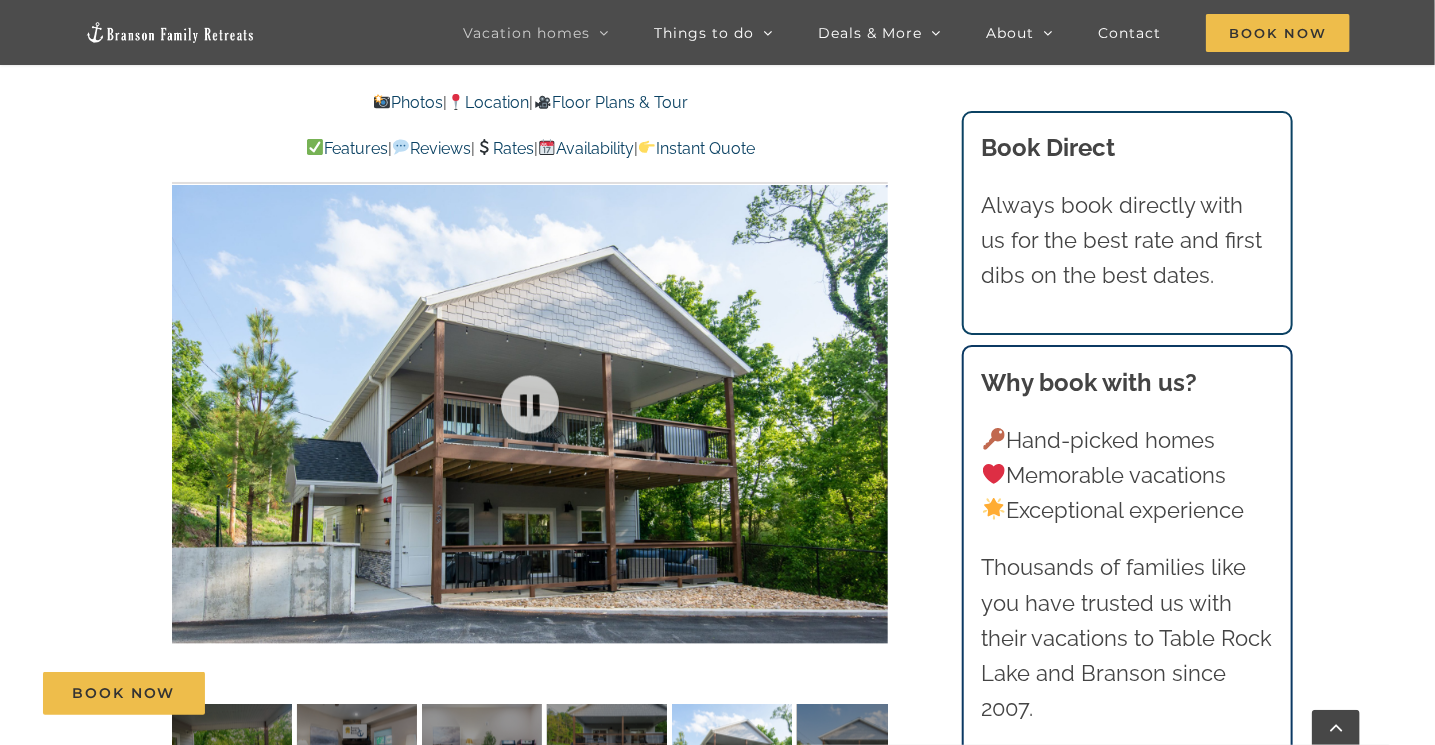 scroll, scrollTop: 1453, scrollLeft: 0, axis: vertical 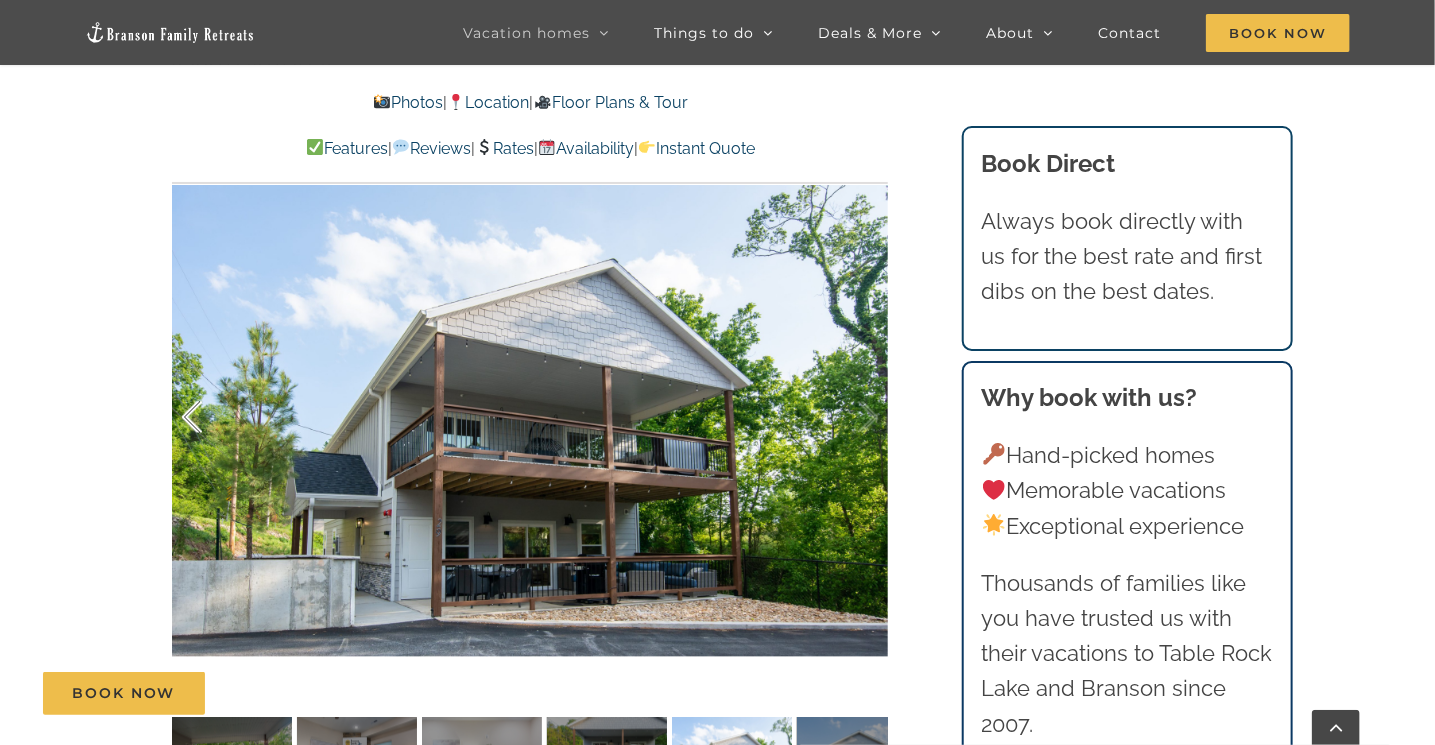 click at bounding box center (213, 418) 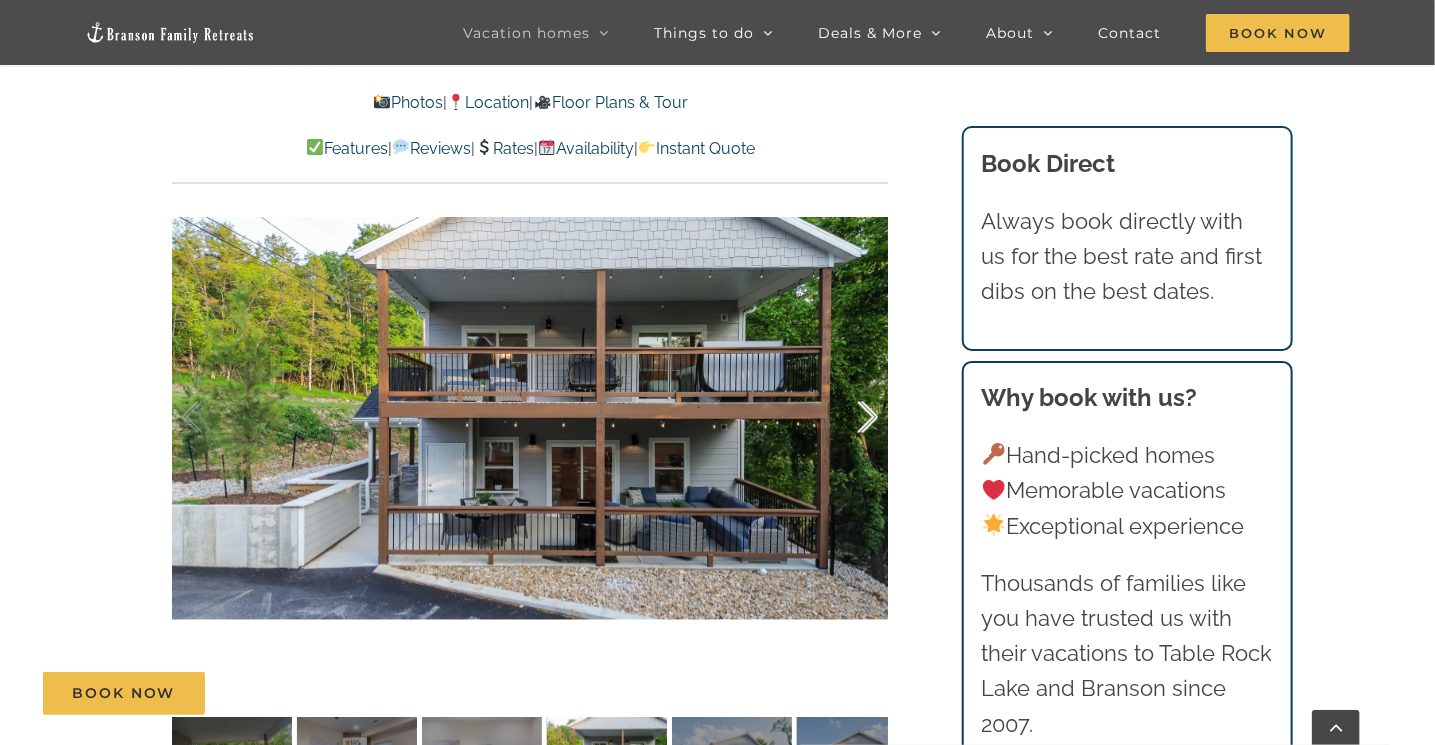 click at bounding box center (847, 418) 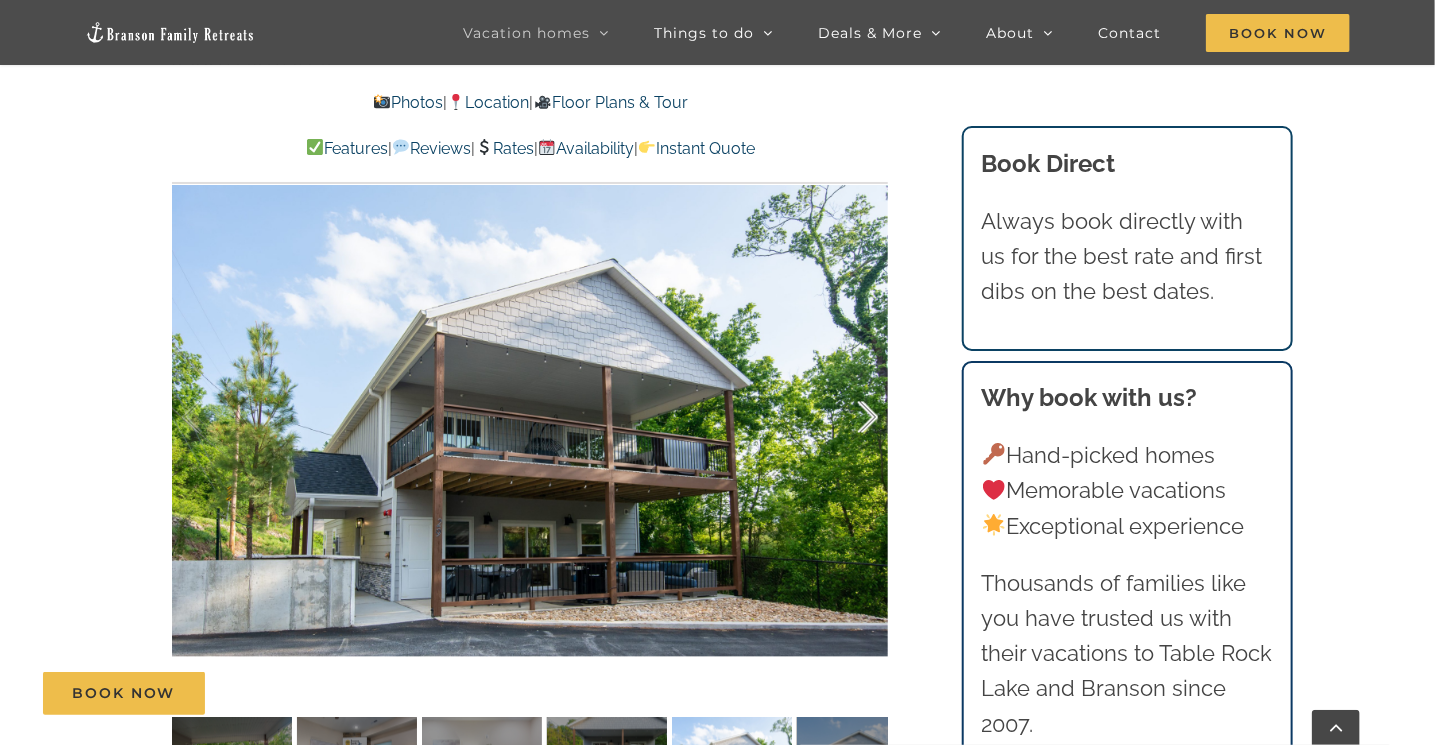 click at bounding box center (847, 418) 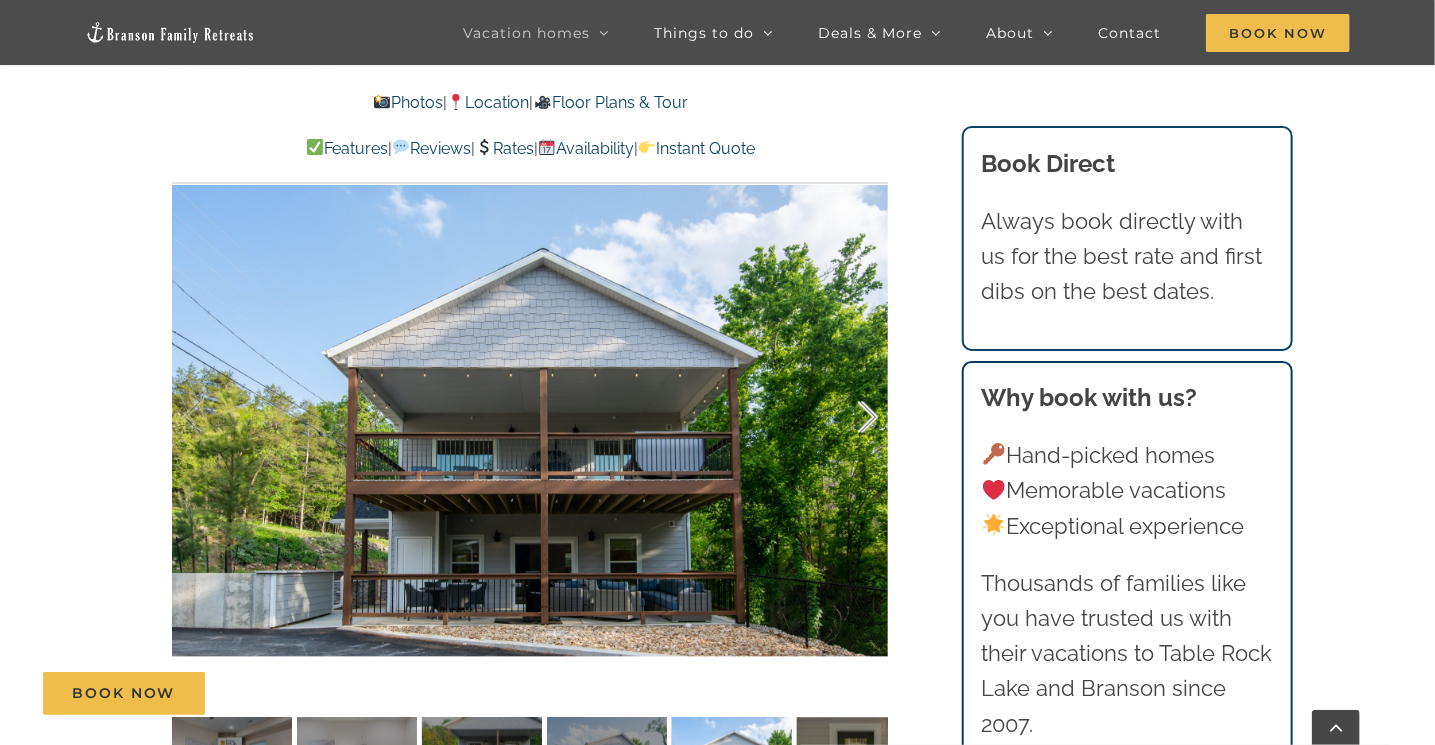 click at bounding box center [847, 418] 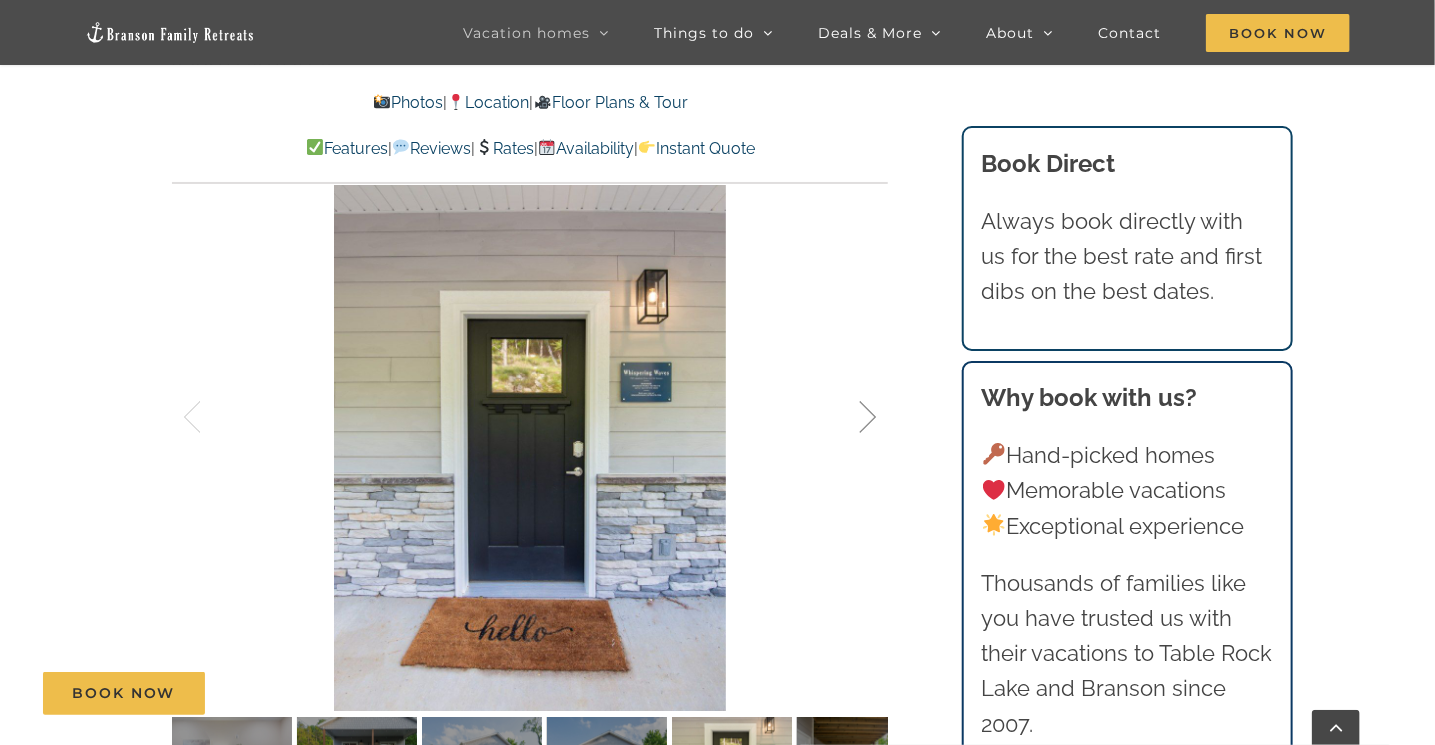 click at bounding box center [847, 418] 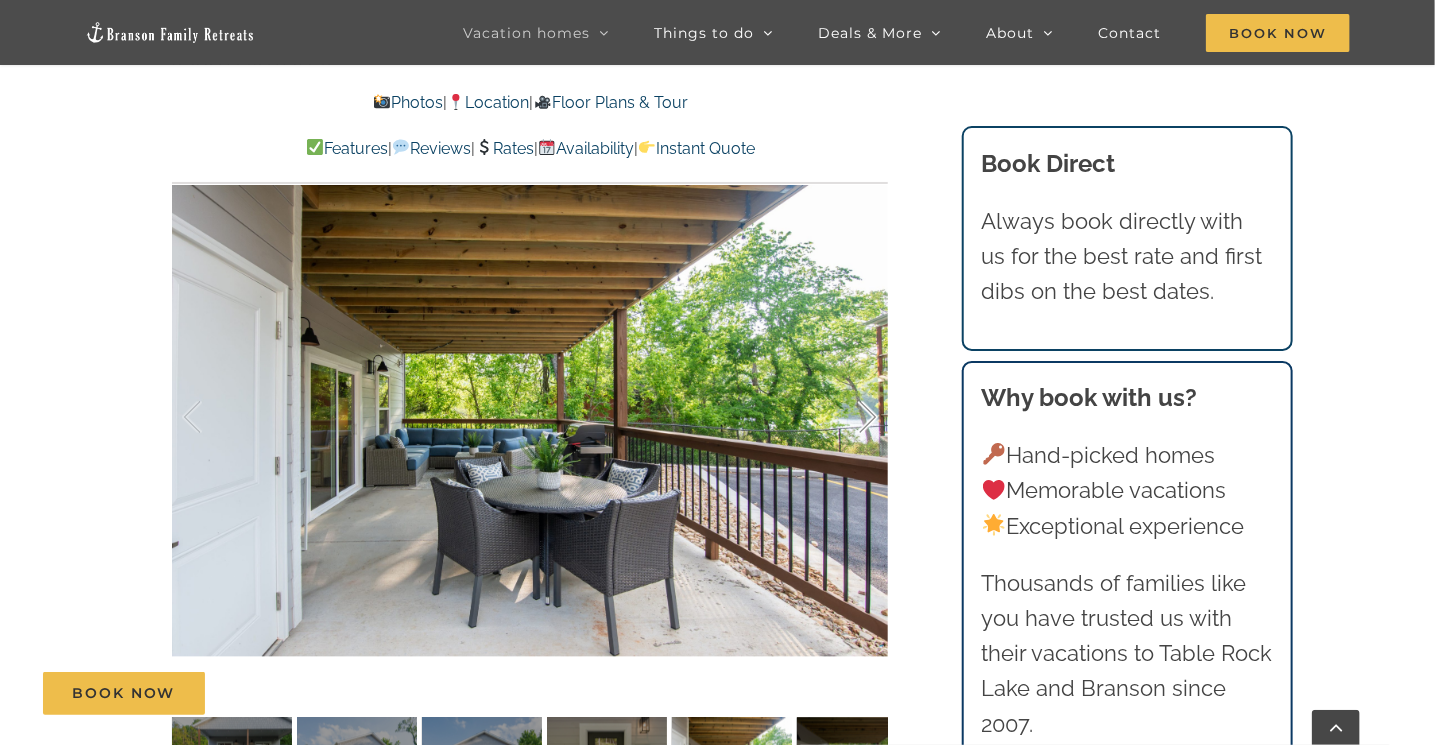 click at bounding box center [847, 418] 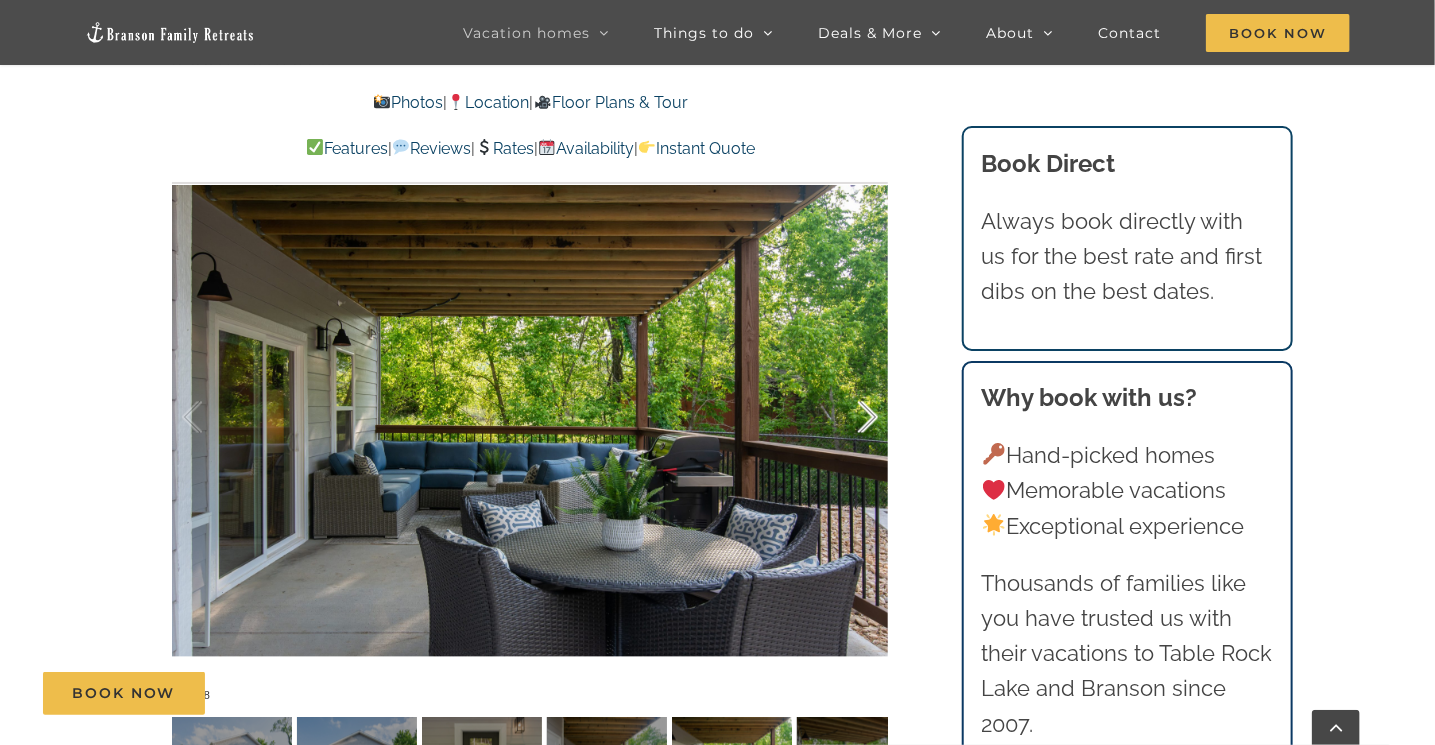 click at bounding box center [847, 418] 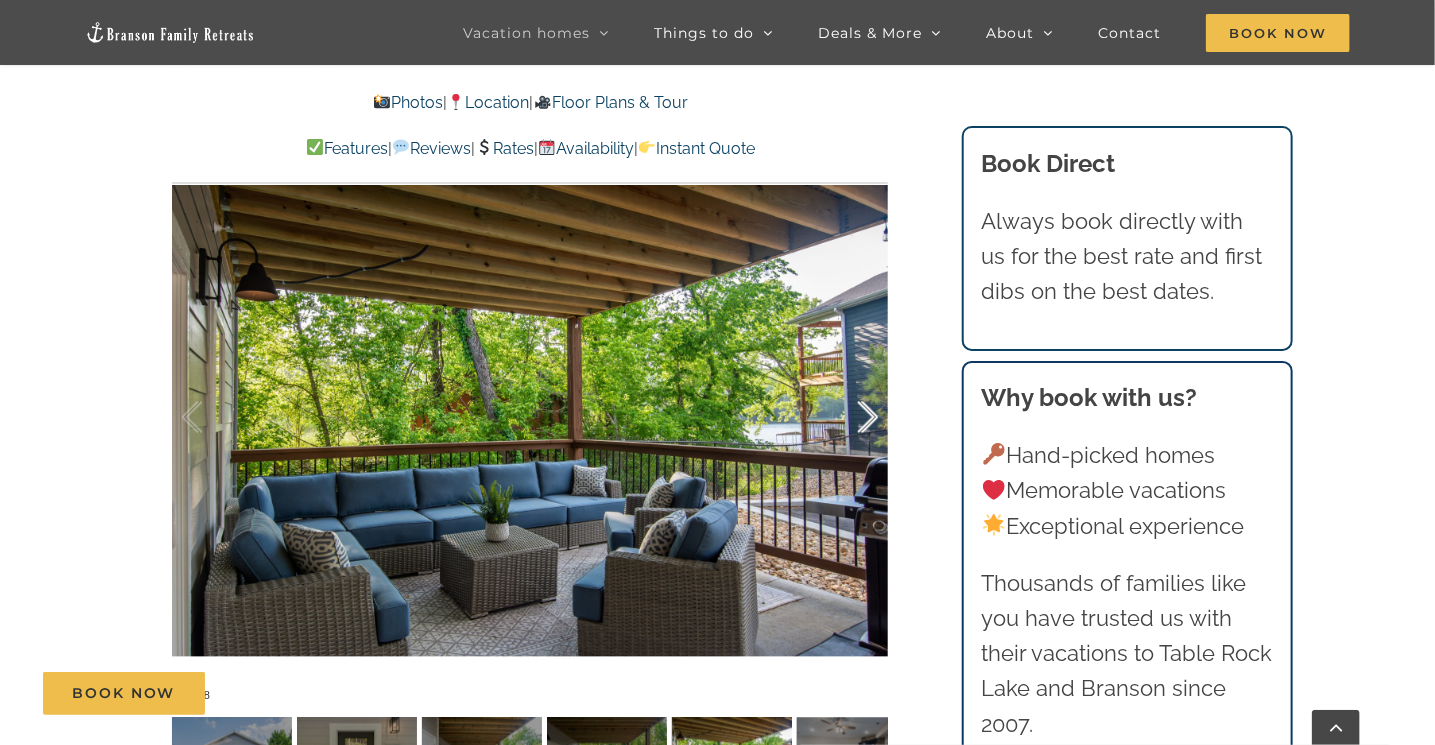 click at bounding box center (847, 418) 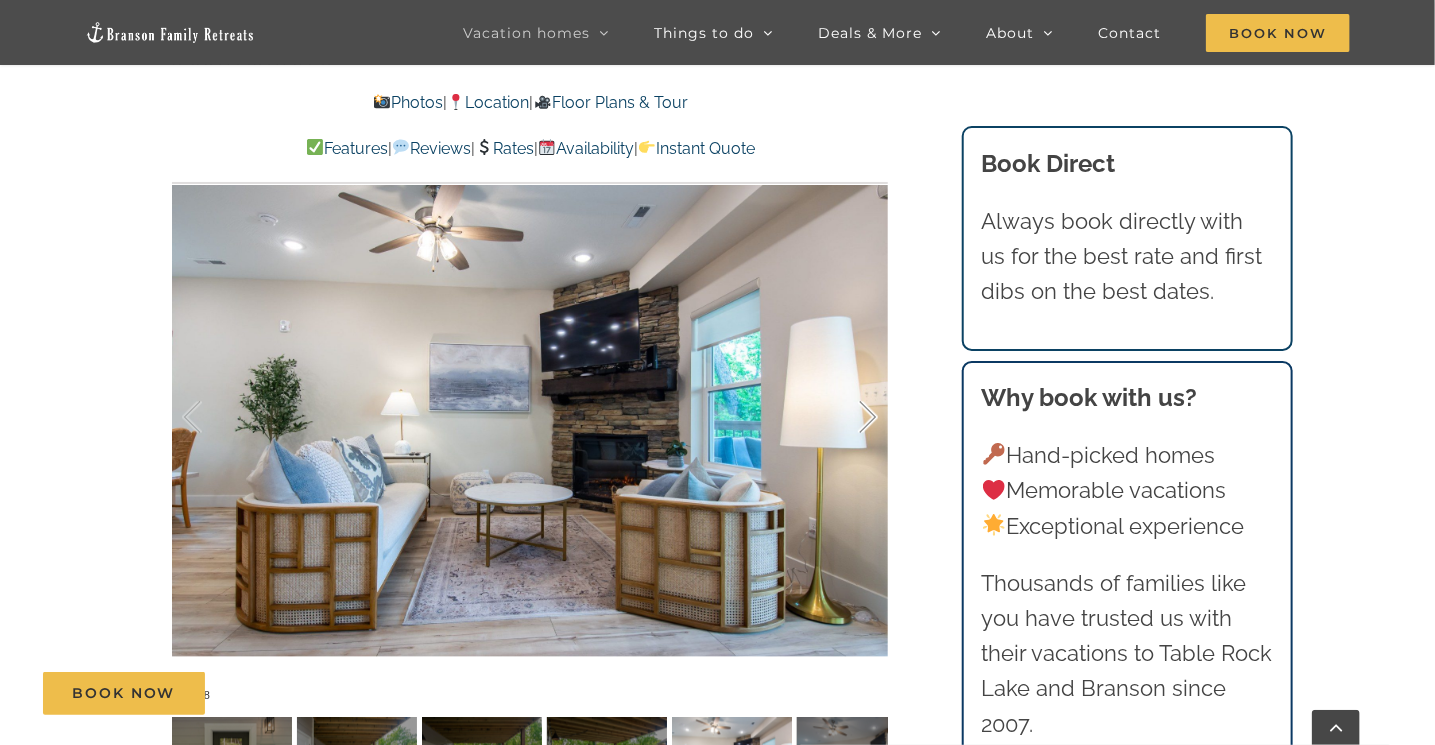 click at bounding box center [847, 418] 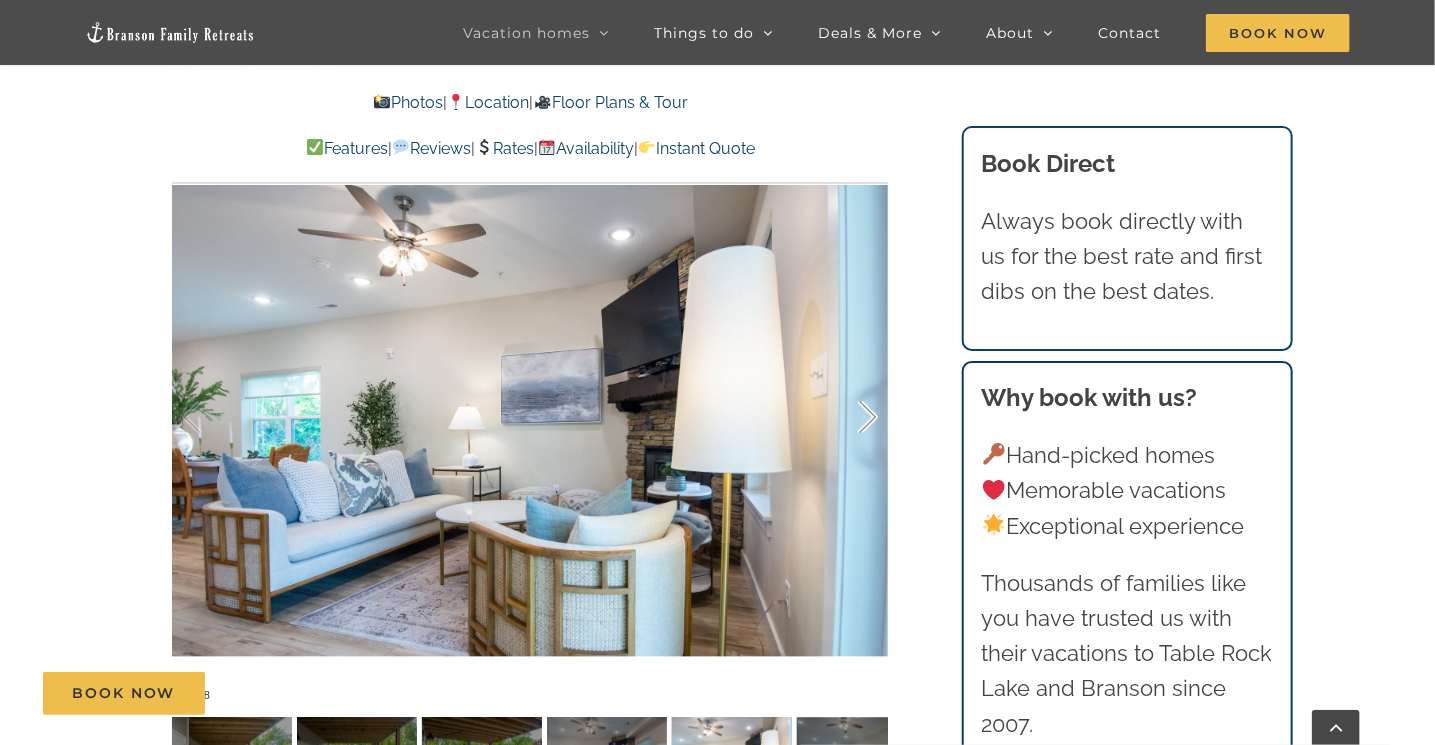 click at bounding box center [847, 418] 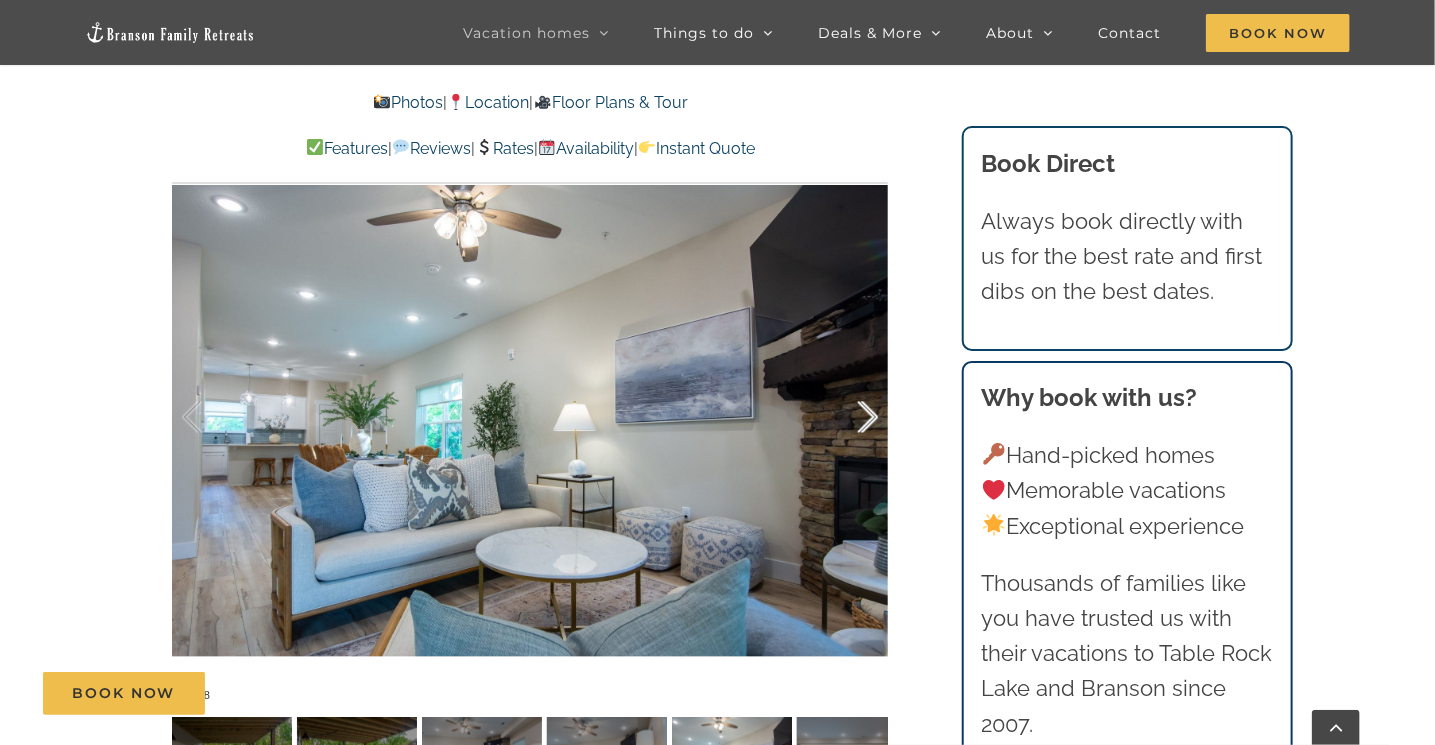 click at bounding box center [847, 418] 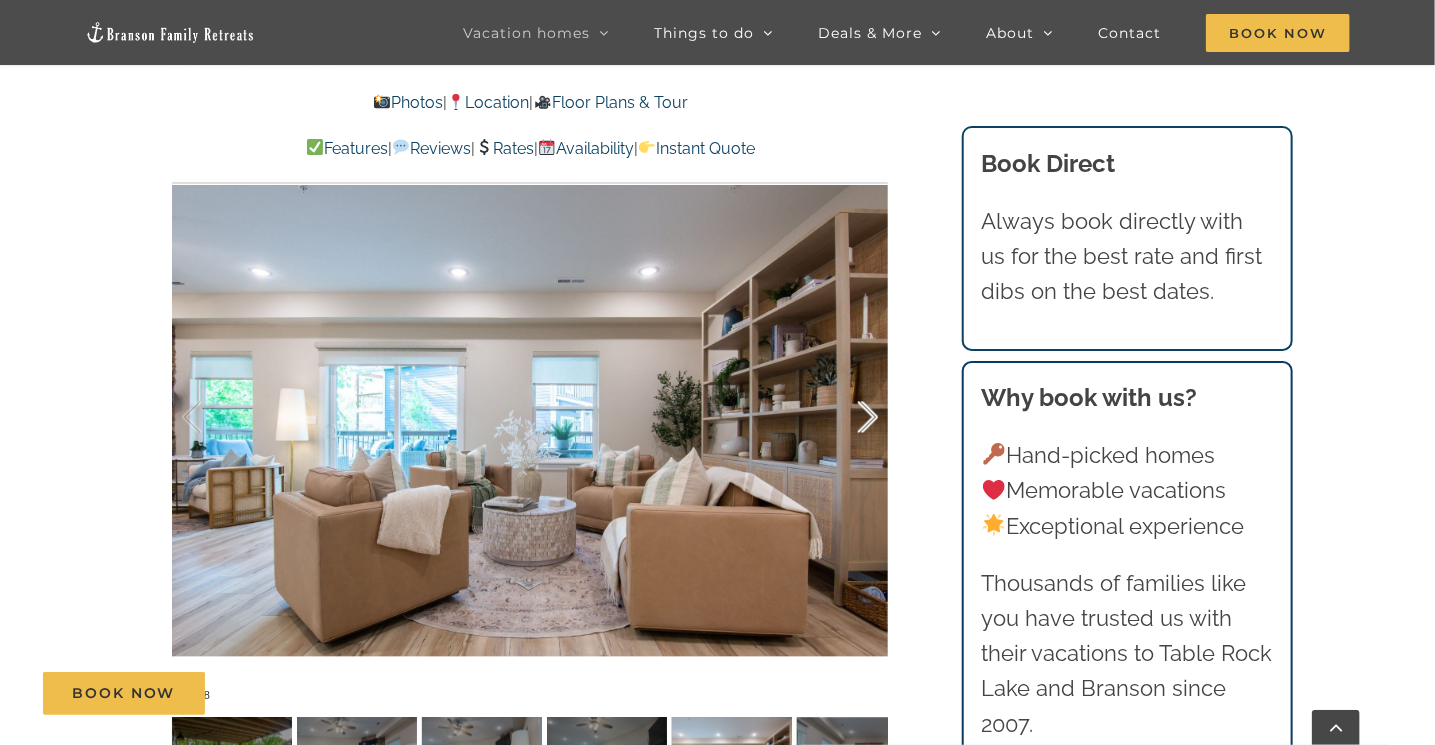 click at bounding box center (847, 418) 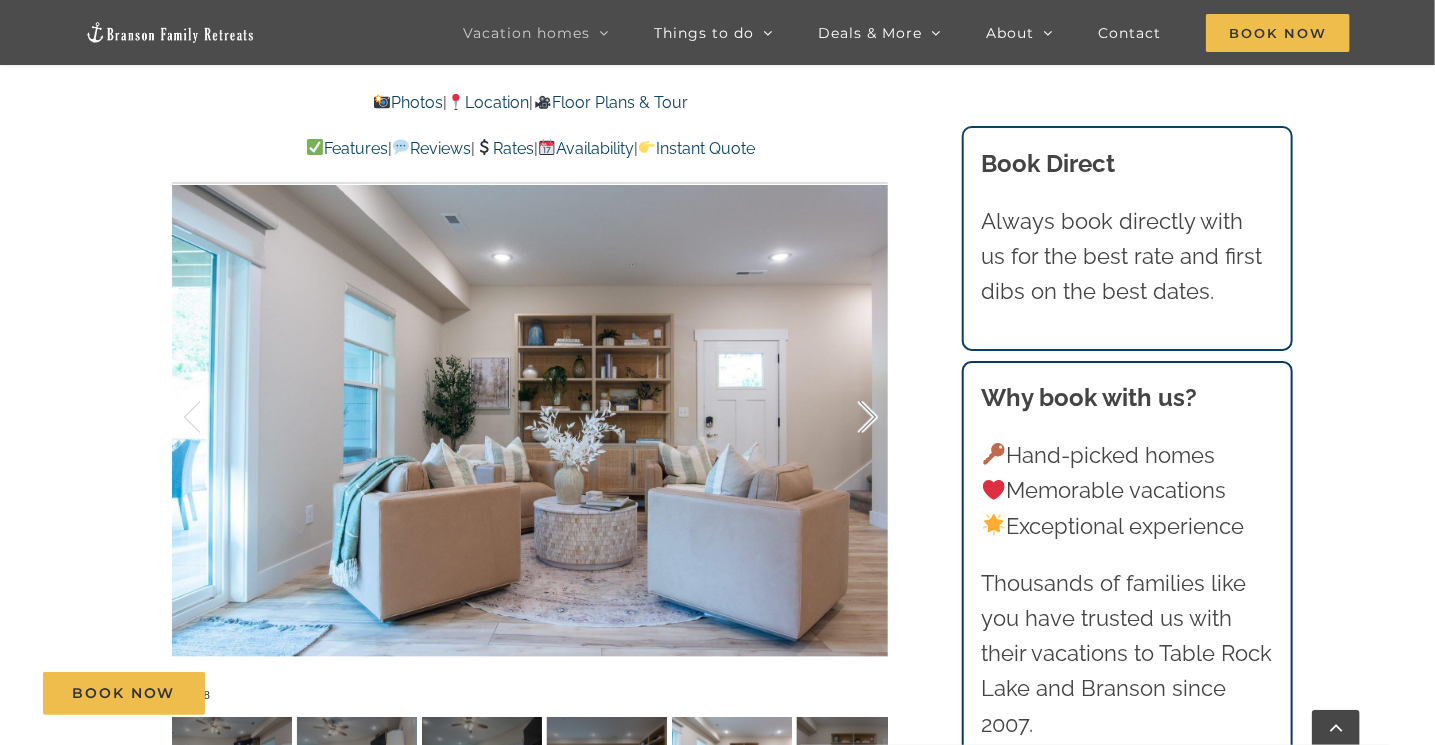 click at bounding box center [847, 418] 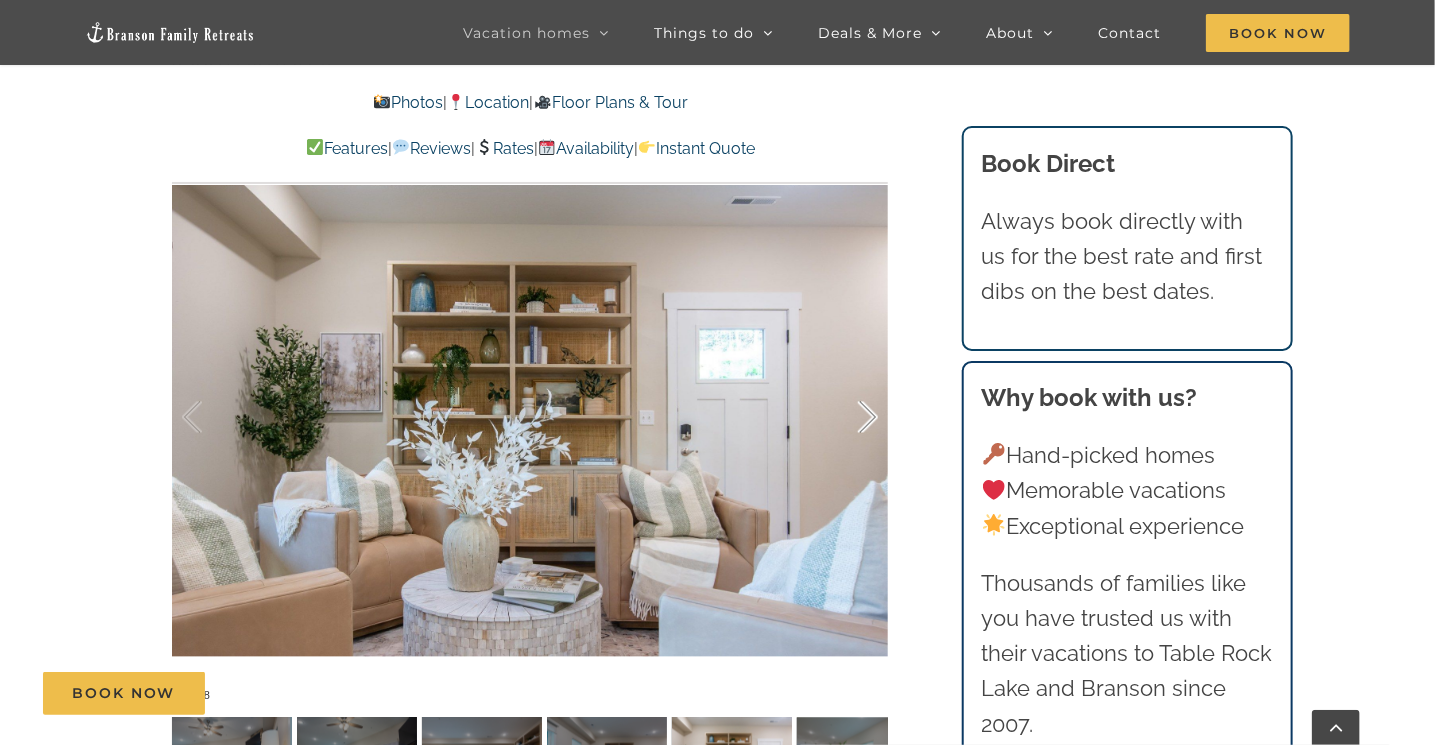 click at bounding box center [847, 418] 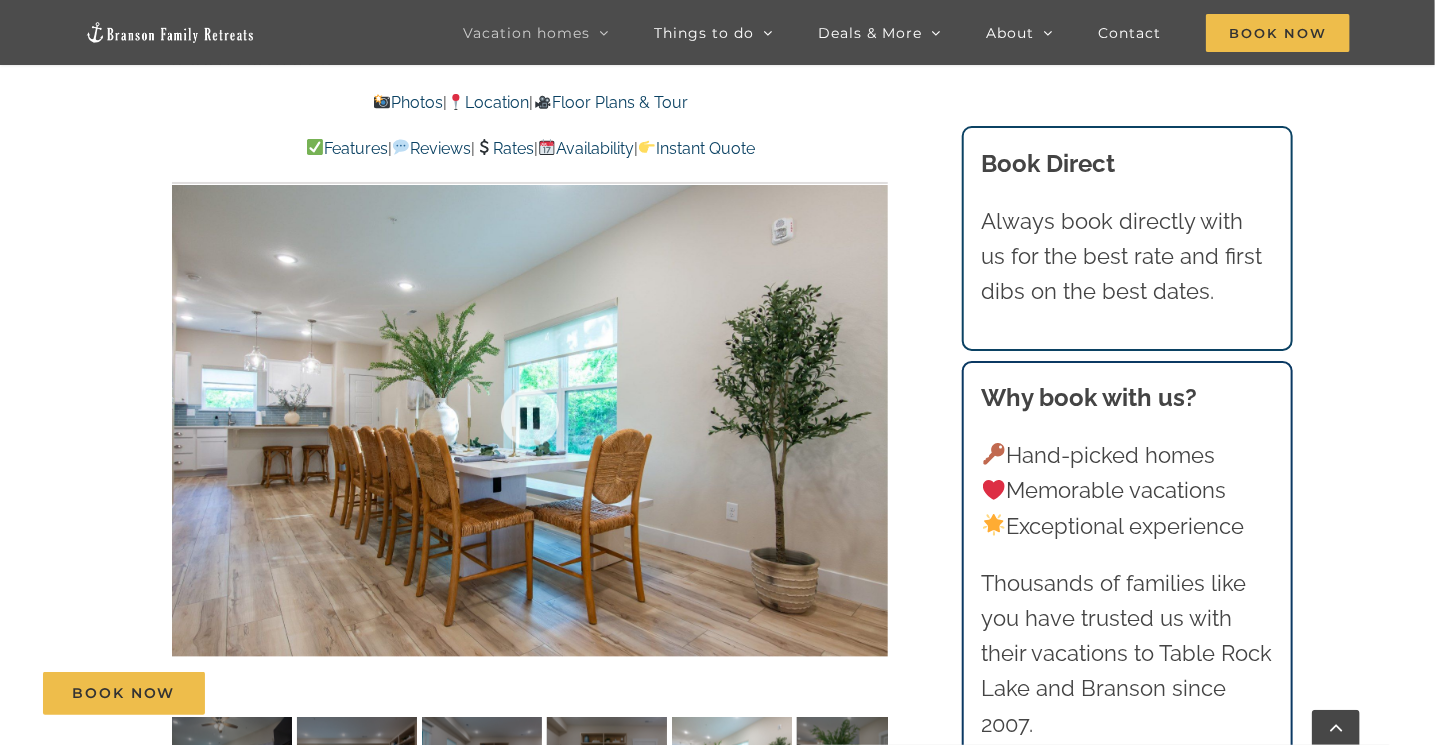 click at bounding box center (530, 418) 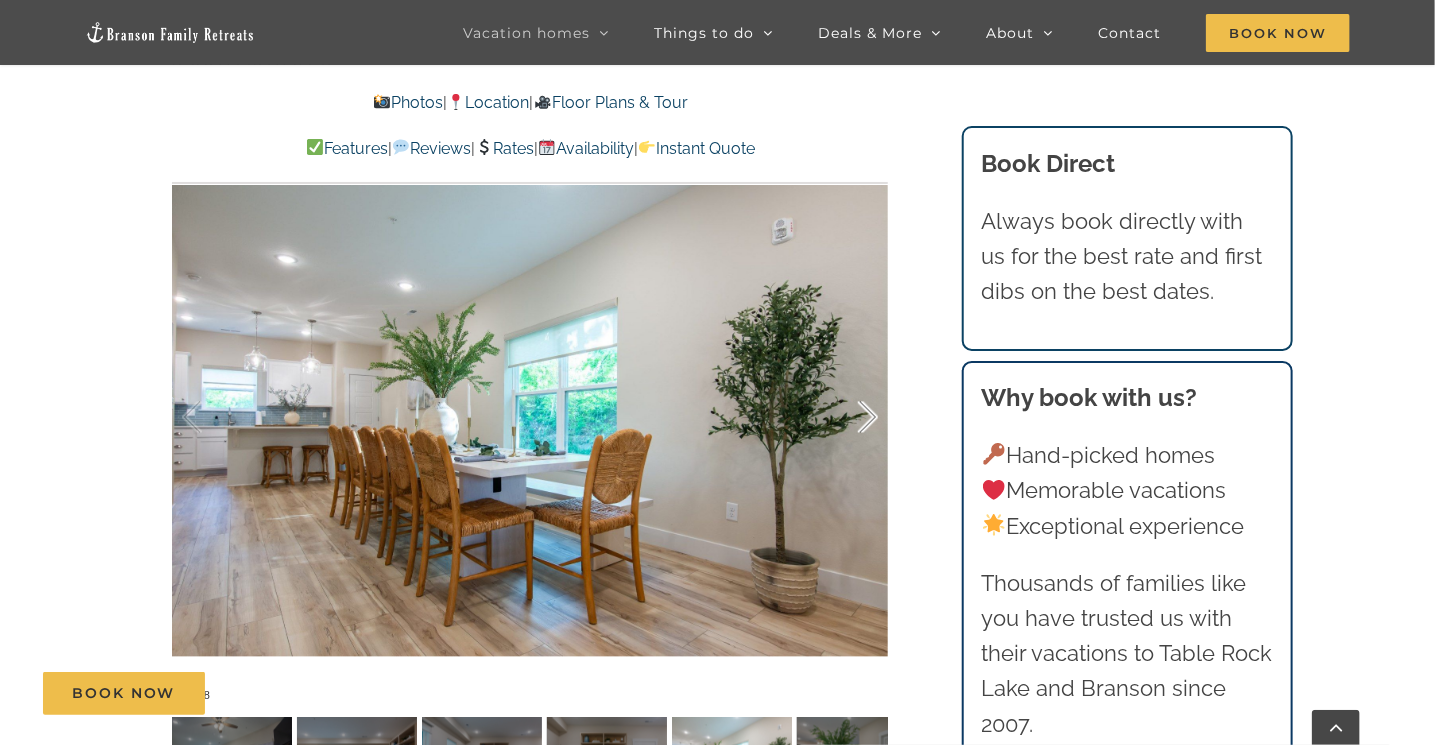 click at bounding box center [847, 418] 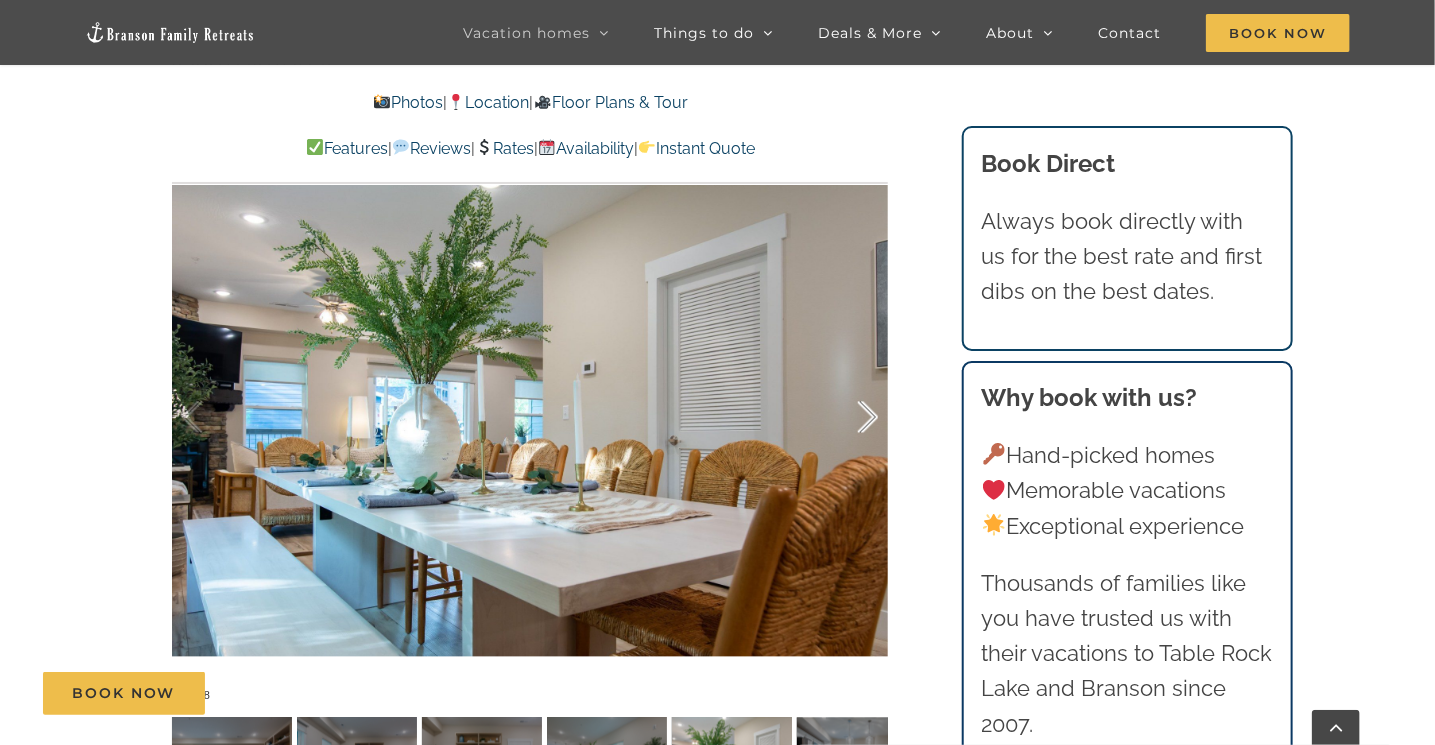 click at bounding box center [847, 418] 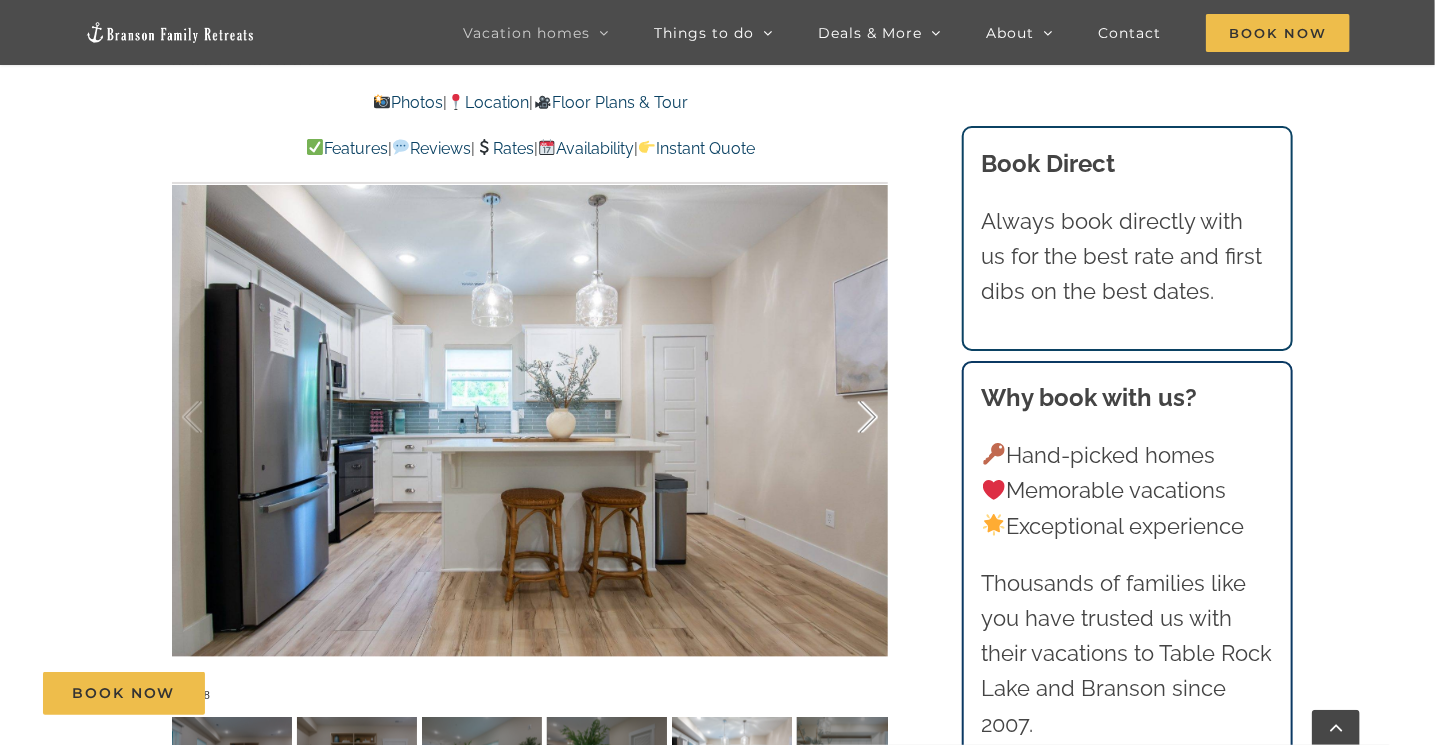 click at bounding box center [847, 418] 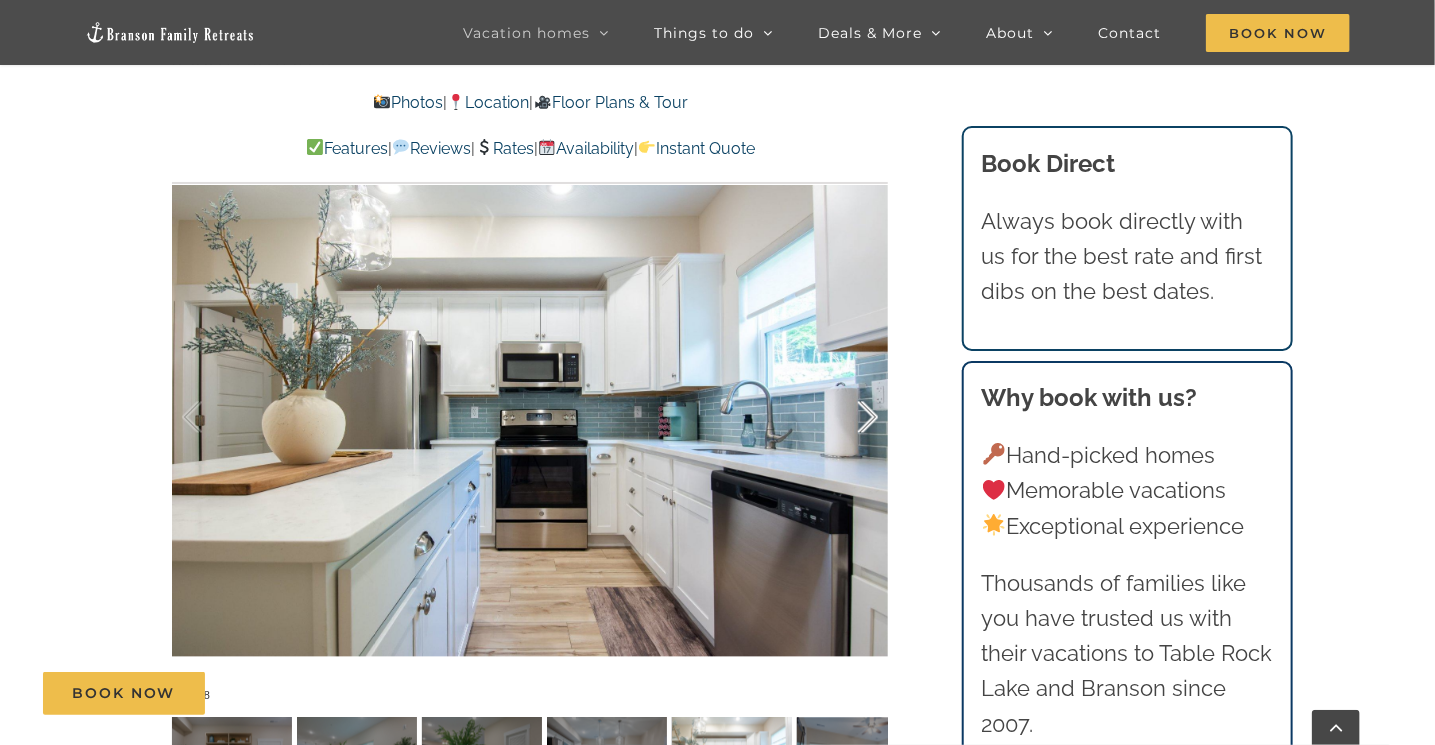 click at bounding box center (847, 418) 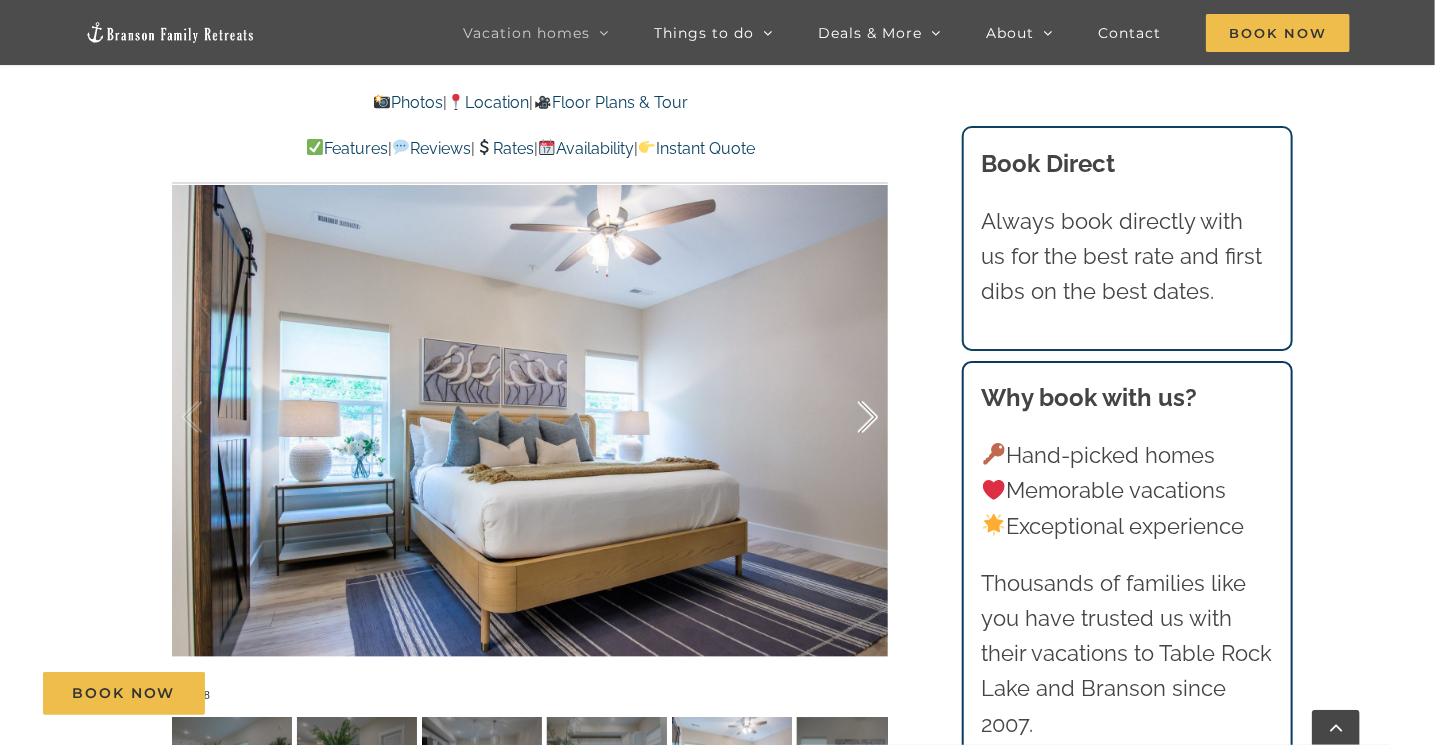 click at bounding box center (847, 418) 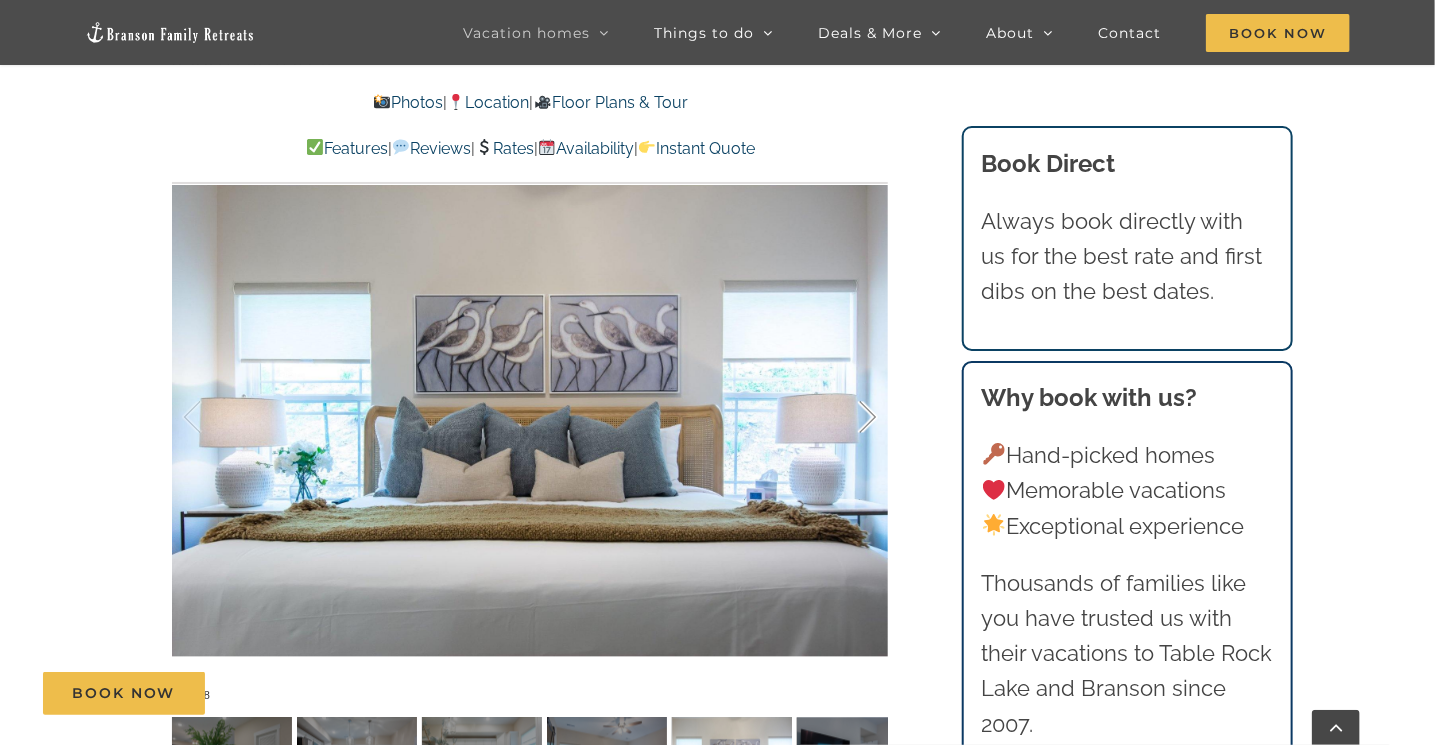 click at bounding box center [847, 418] 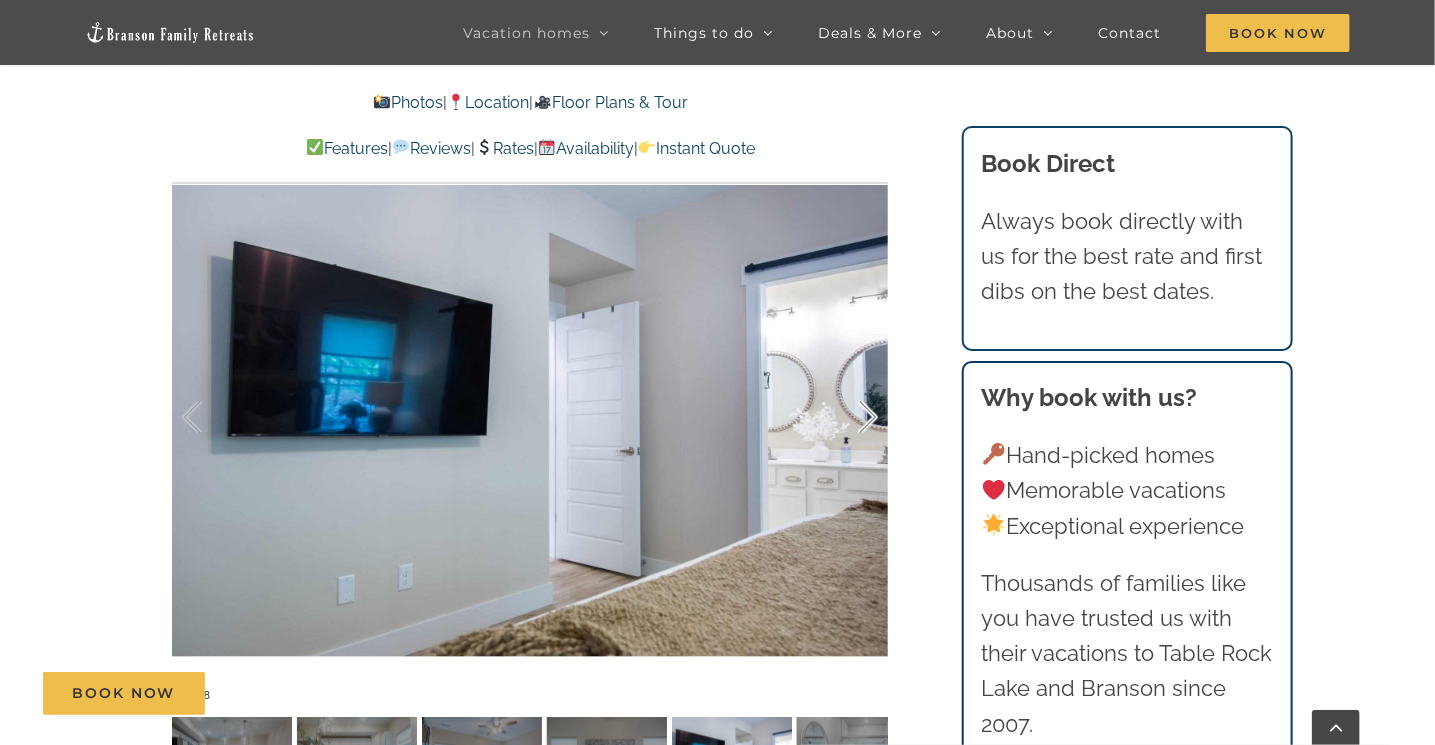 click at bounding box center [847, 418] 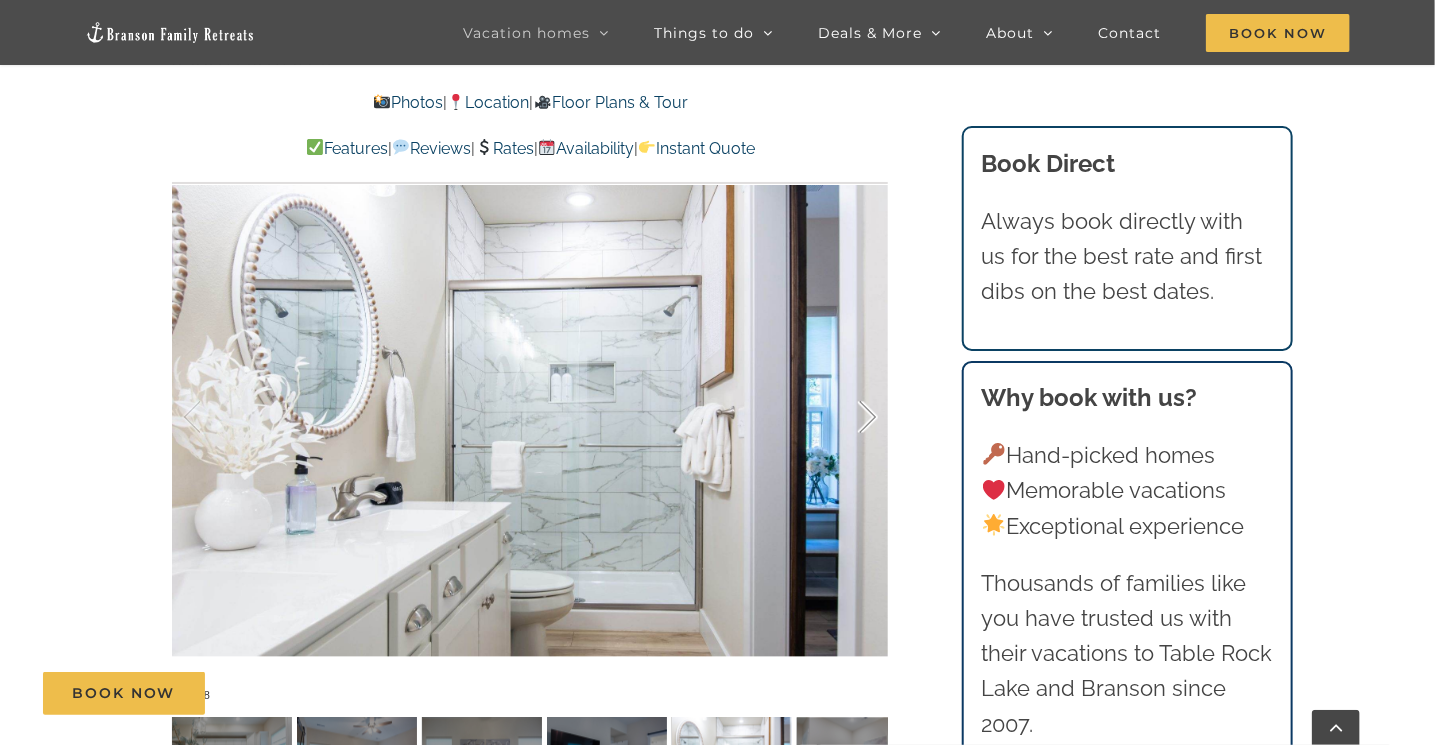 click at bounding box center (847, 418) 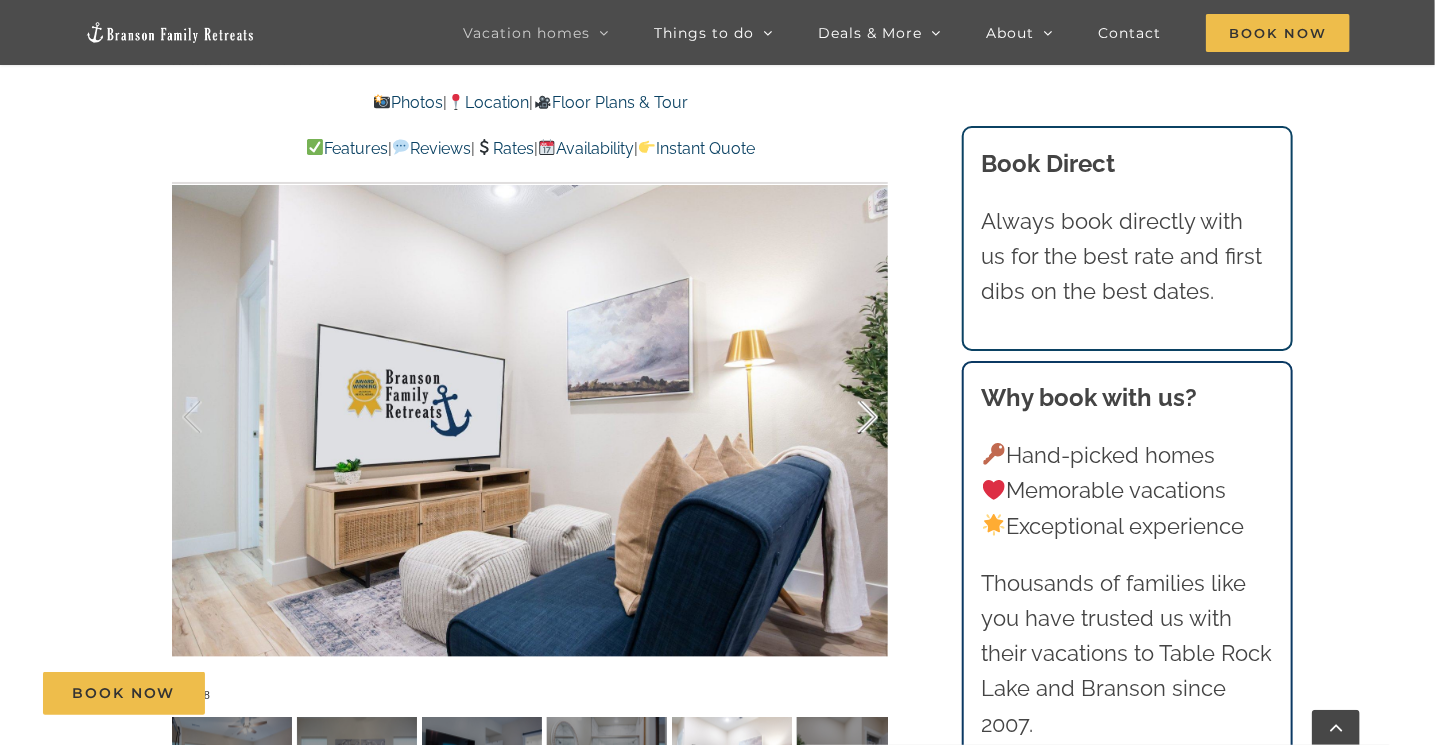 click at bounding box center (847, 418) 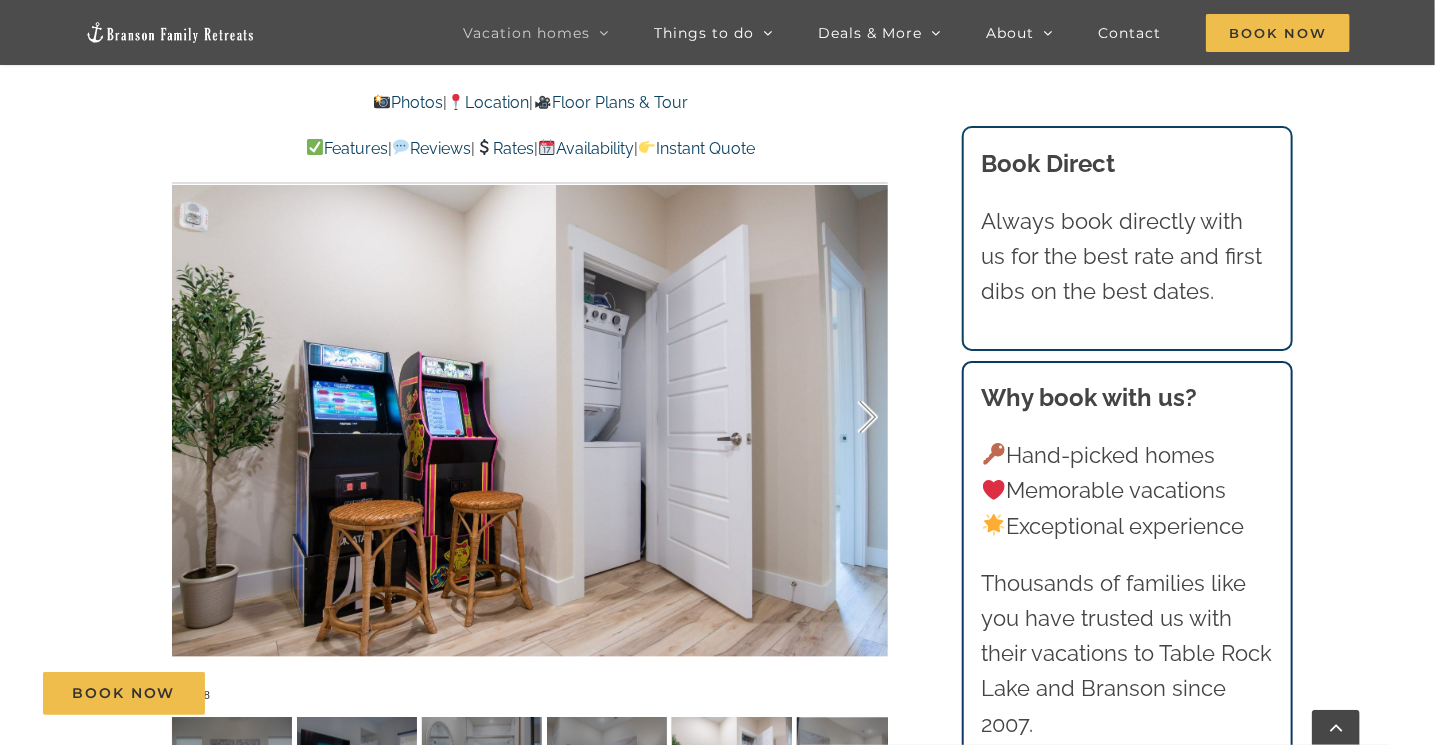 click at bounding box center (847, 418) 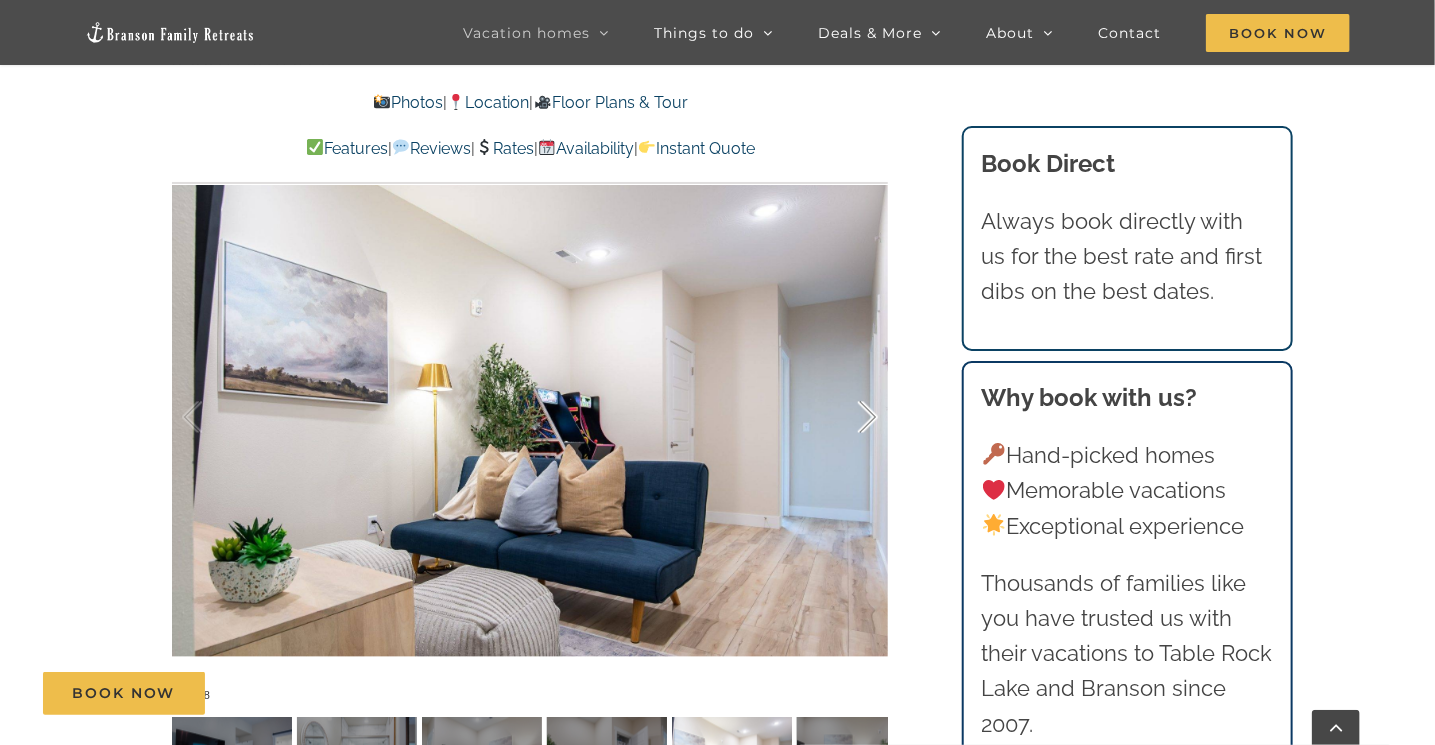 click at bounding box center (847, 418) 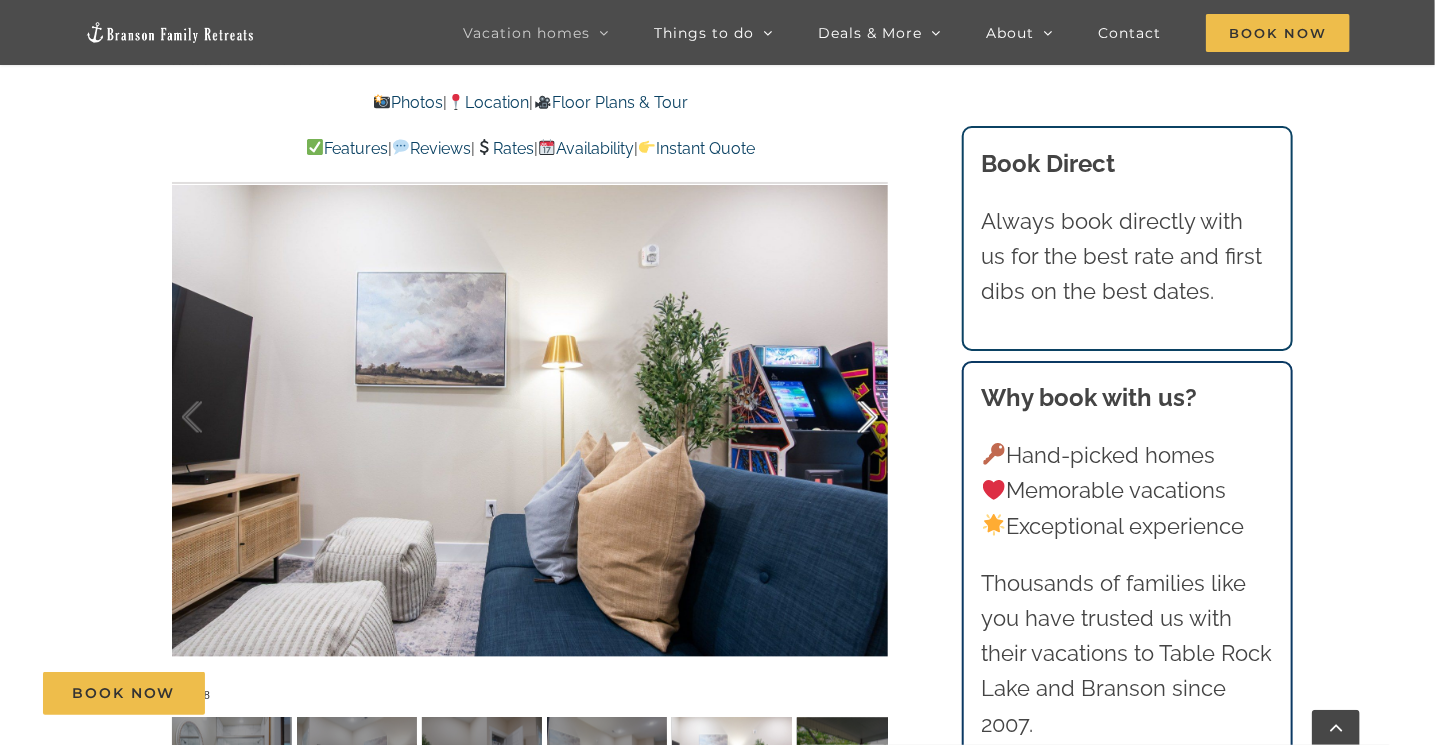 click at bounding box center [847, 418] 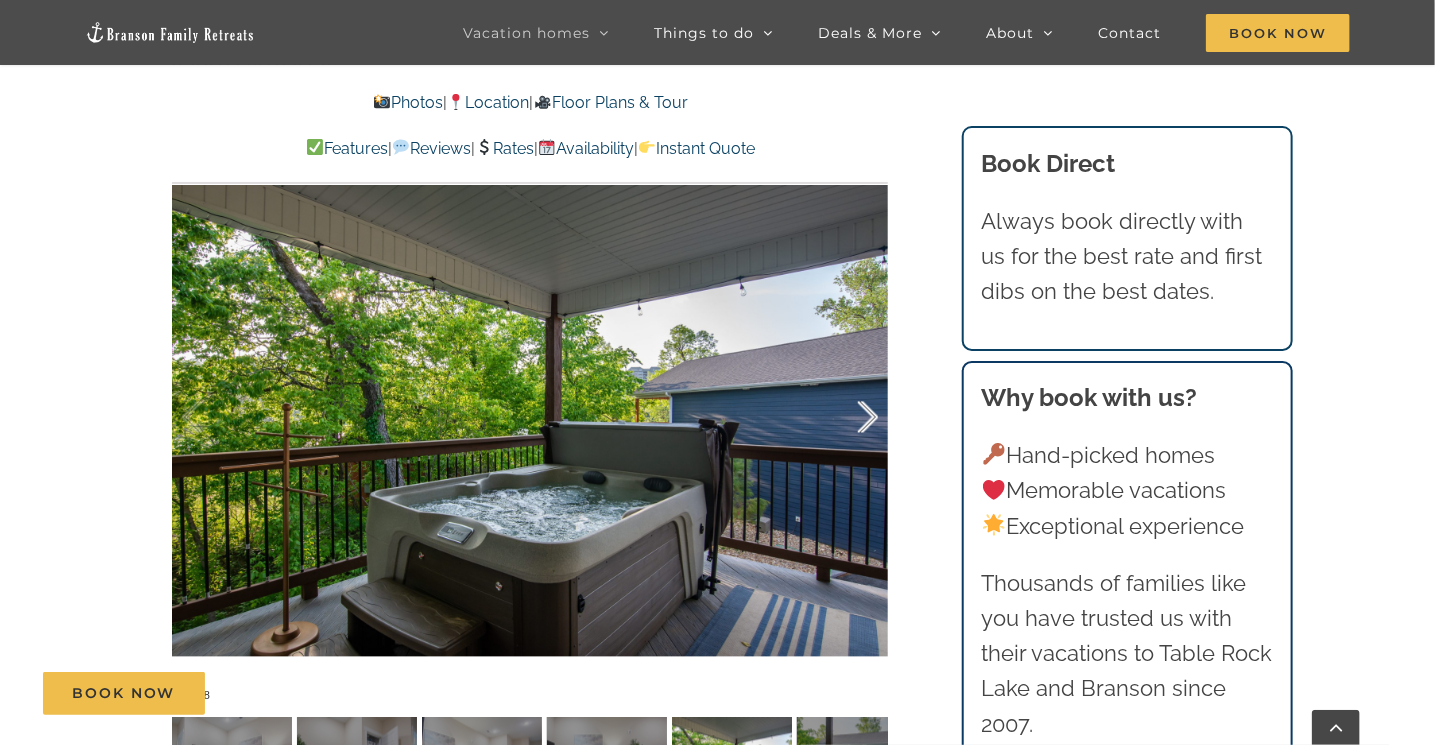 click at bounding box center [847, 418] 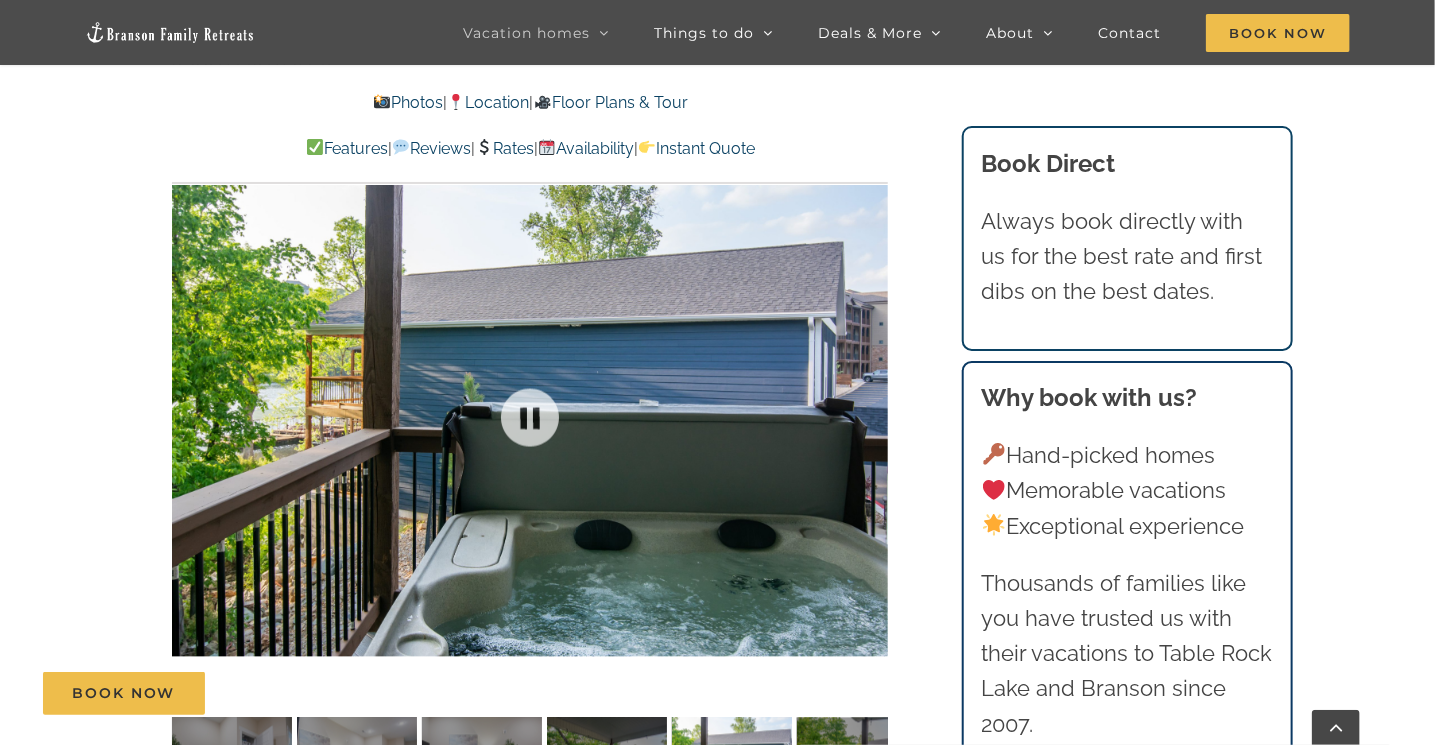 click at bounding box center [530, 418] 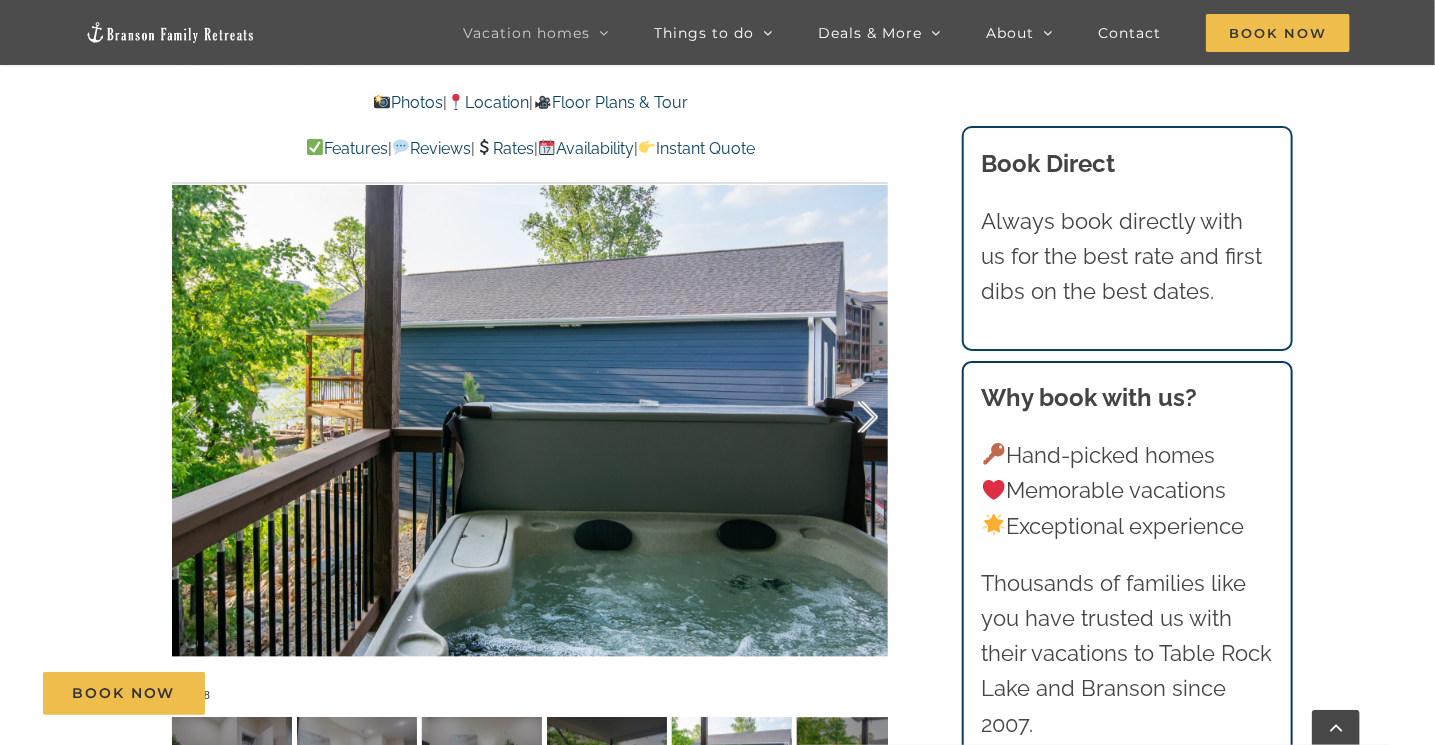 click at bounding box center (847, 418) 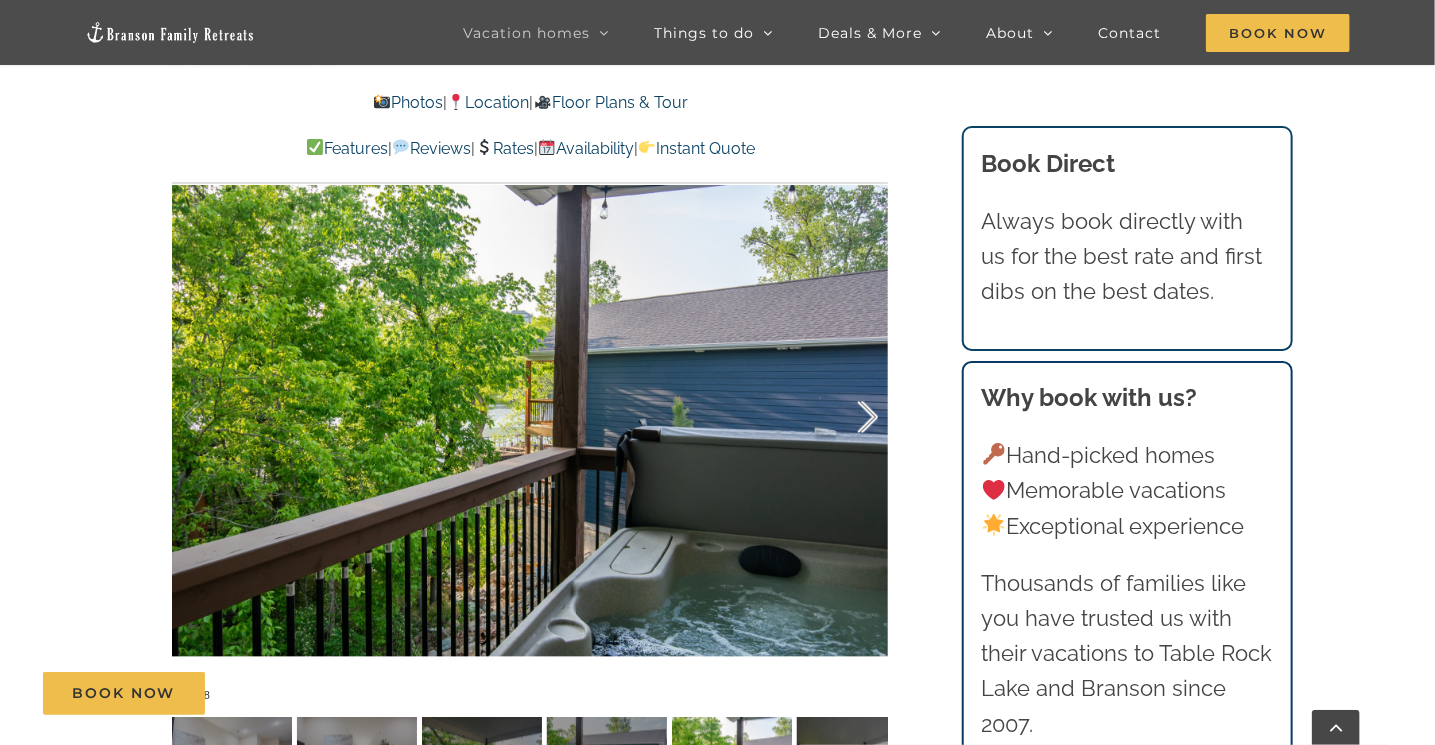 click at bounding box center [847, 418] 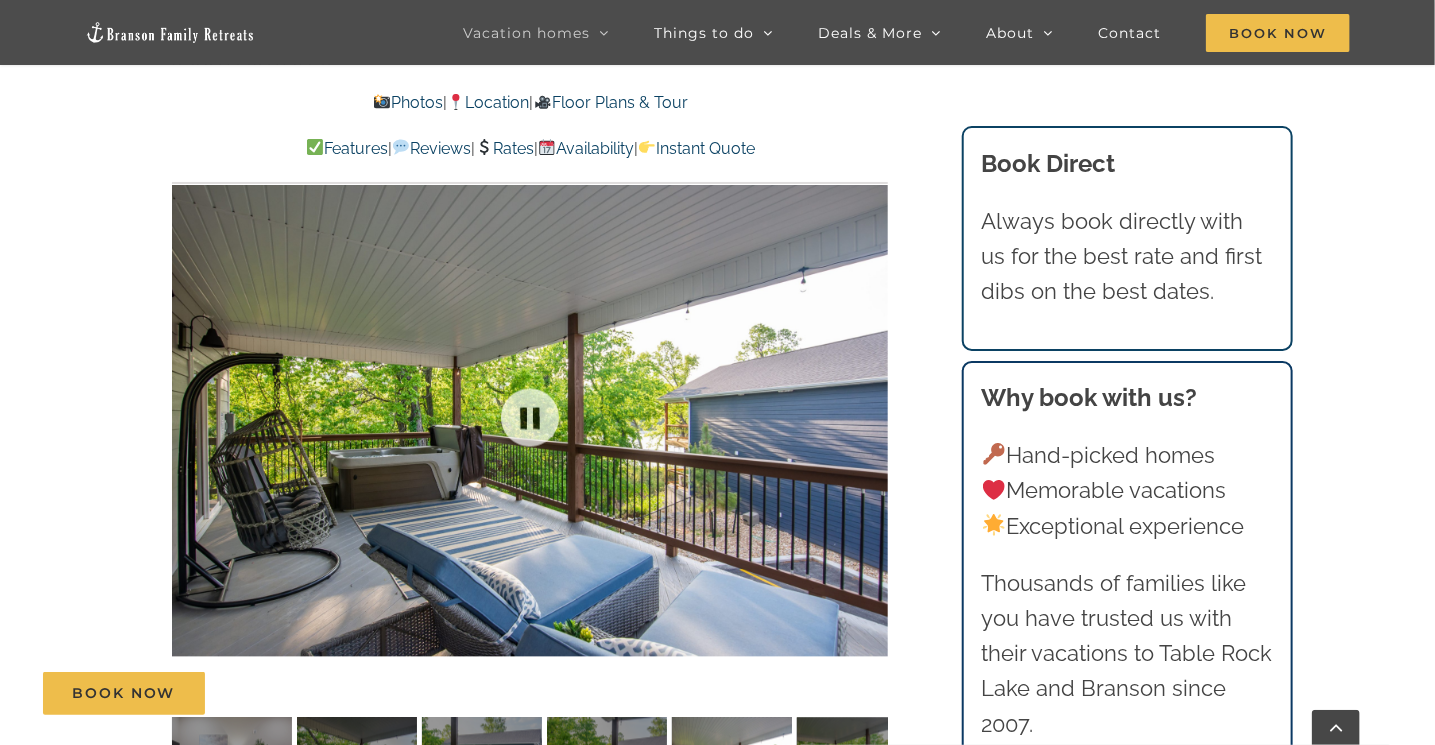 click at bounding box center (530, 418) 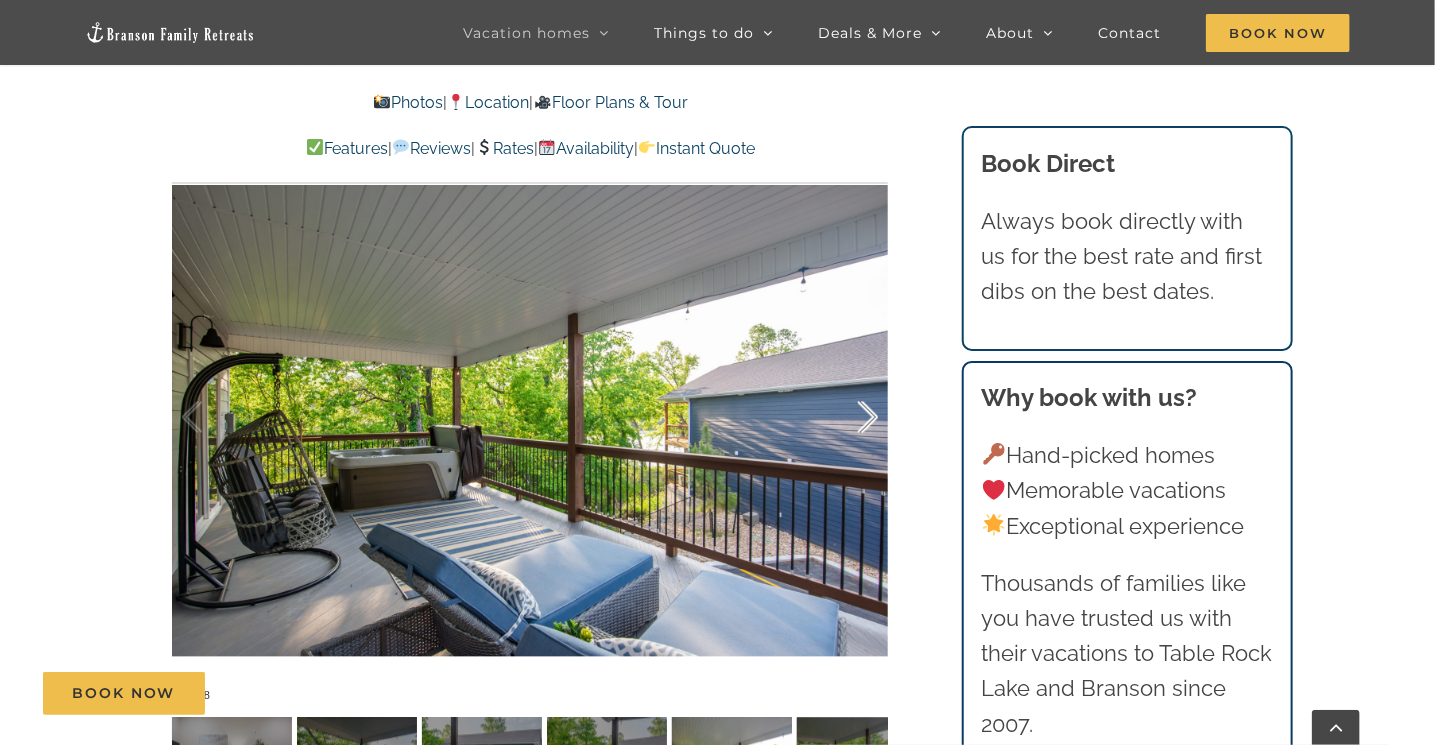 click at bounding box center [847, 418] 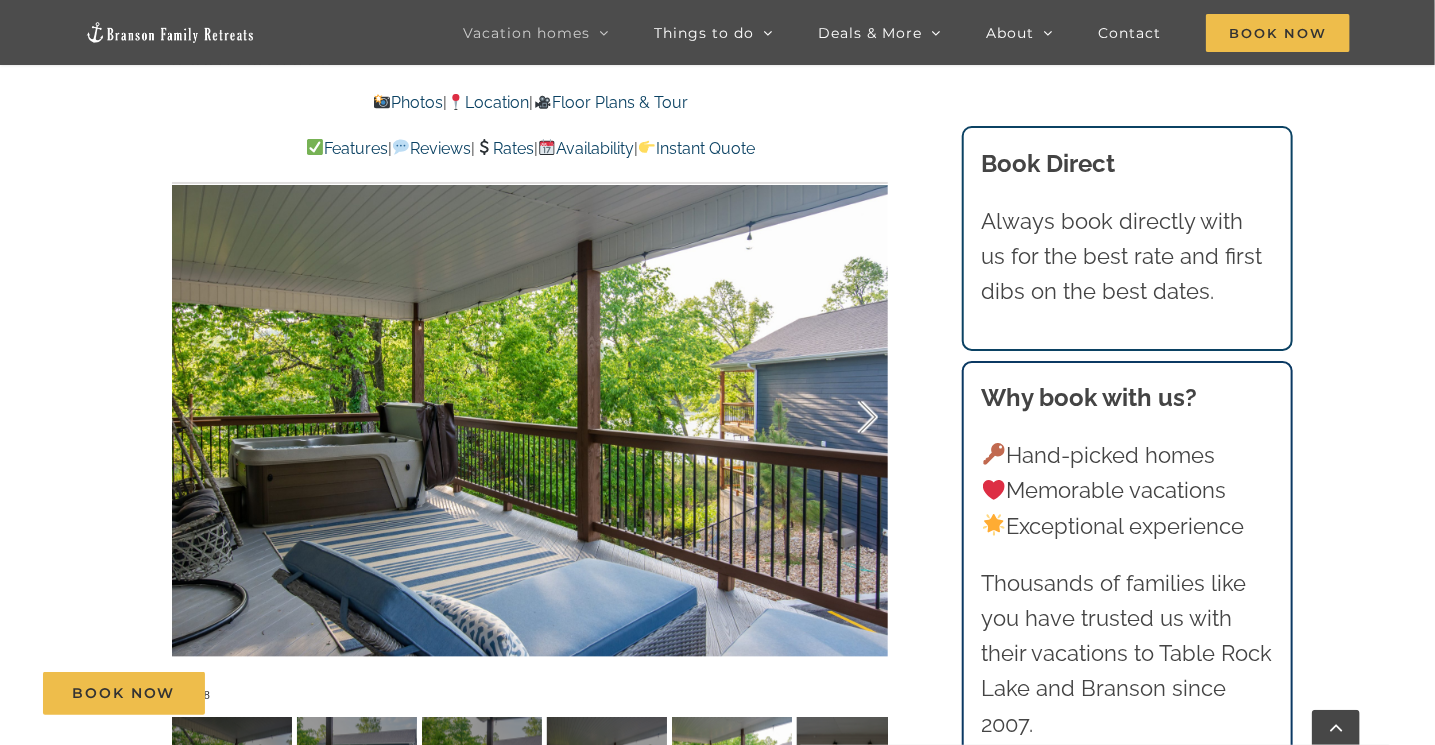 click at bounding box center [847, 418] 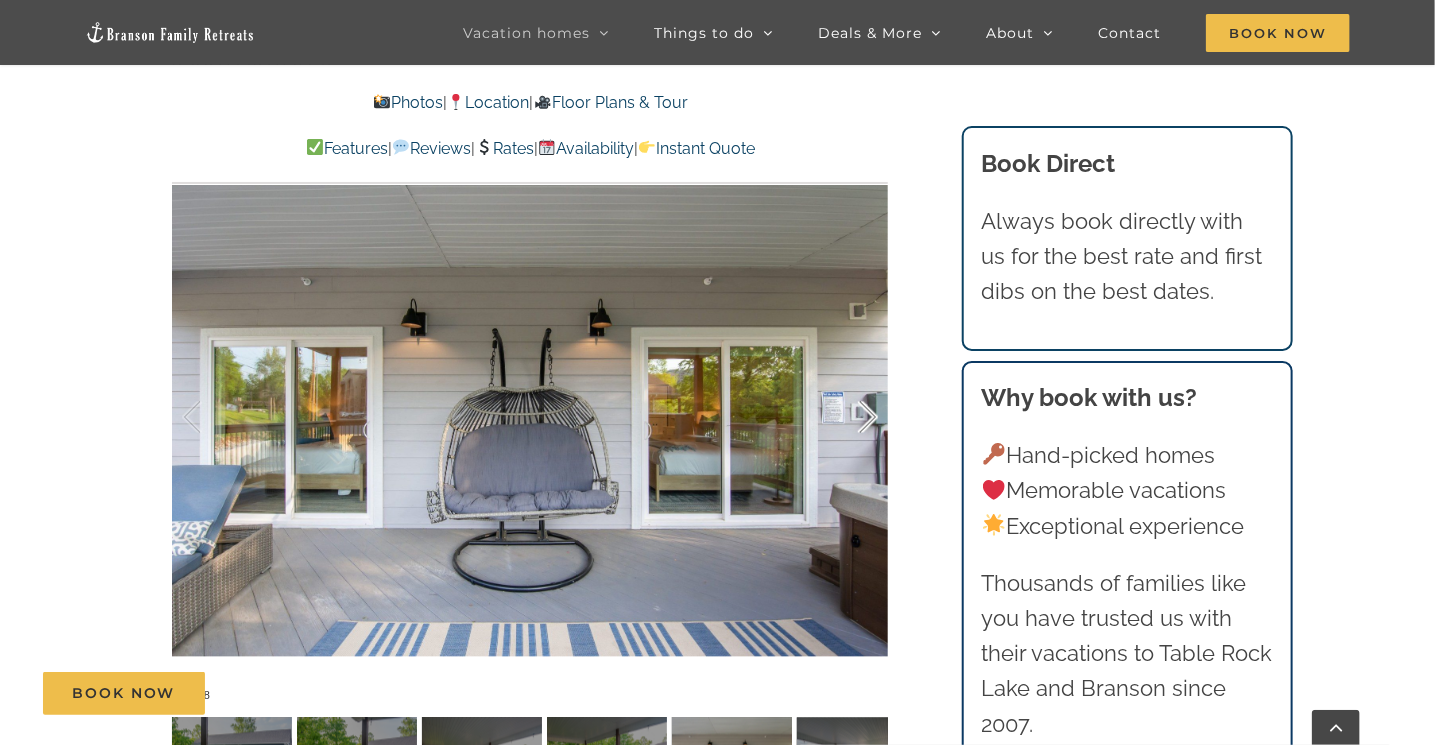 click at bounding box center (847, 418) 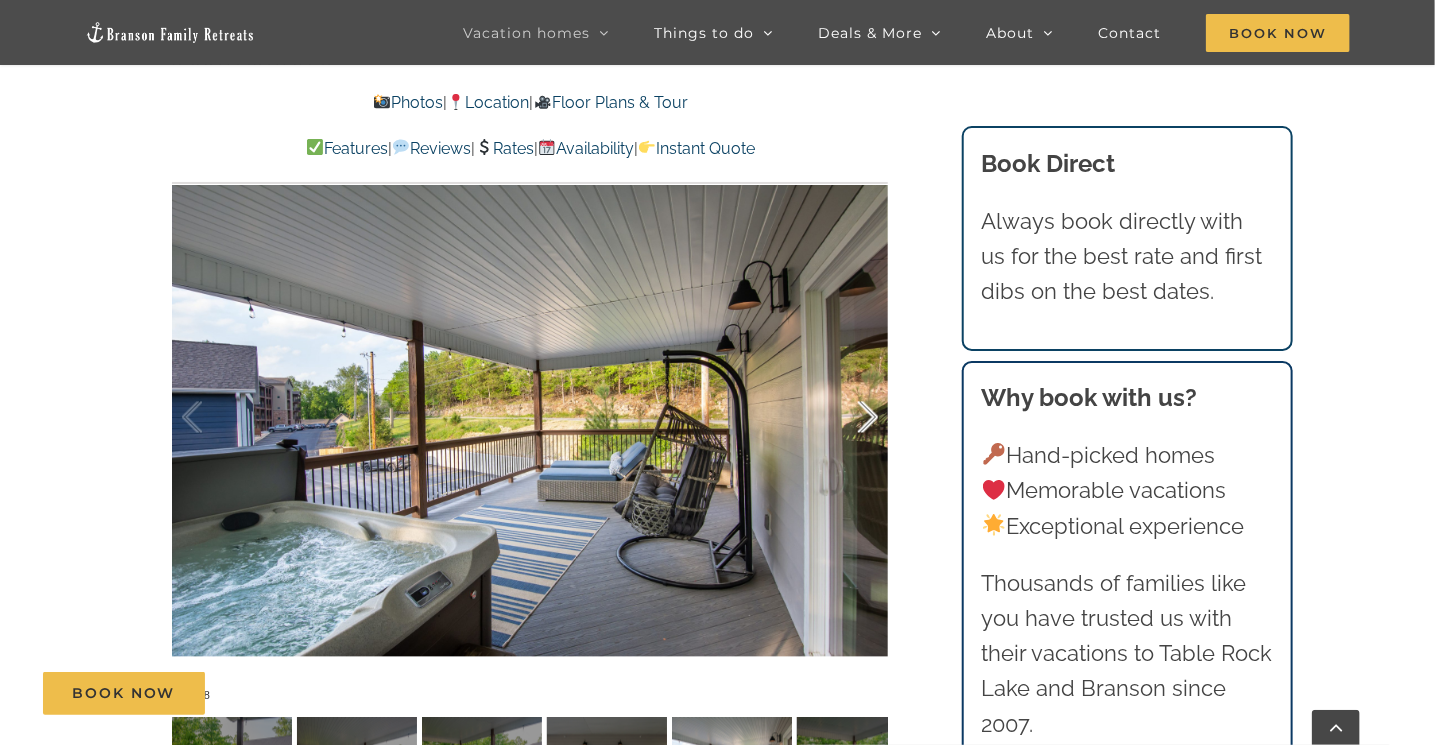 click at bounding box center (847, 418) 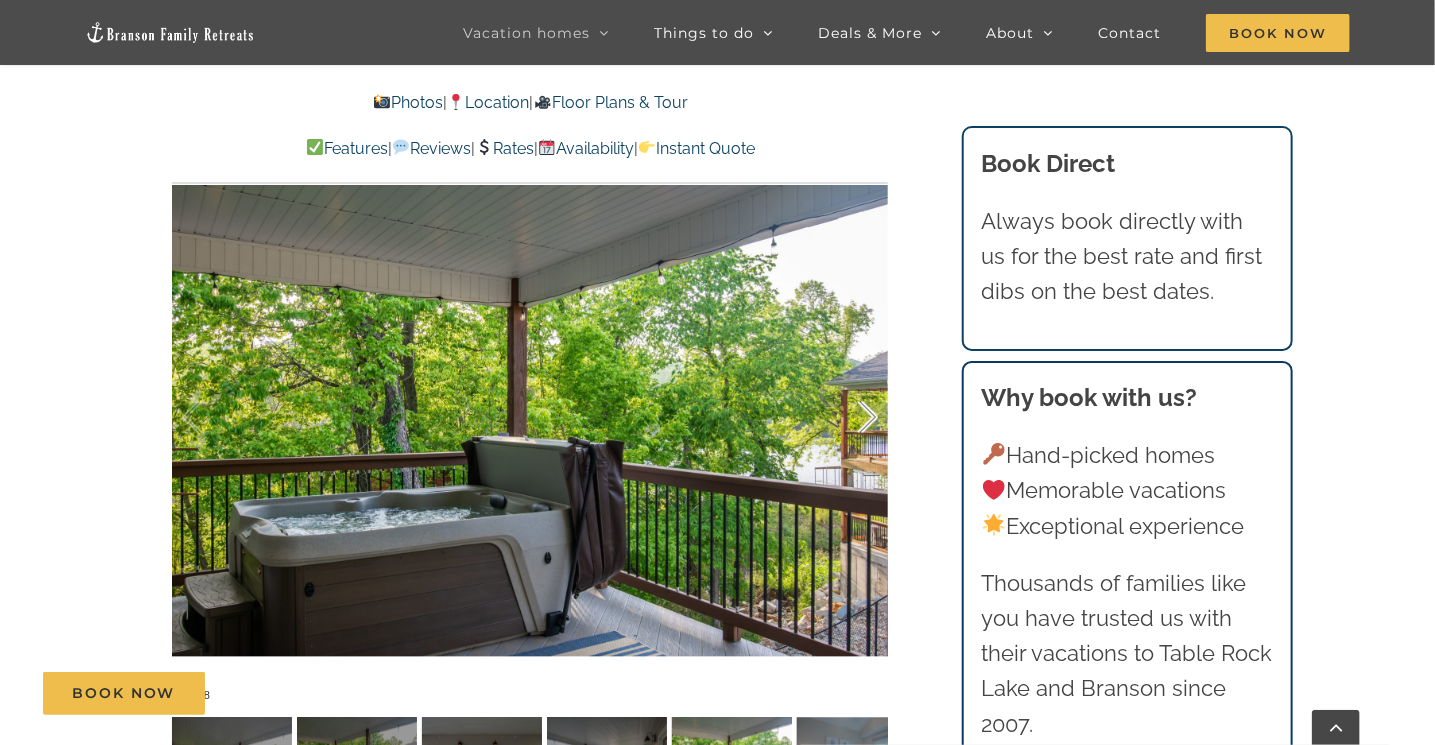 click at bounding box center (847, 418) 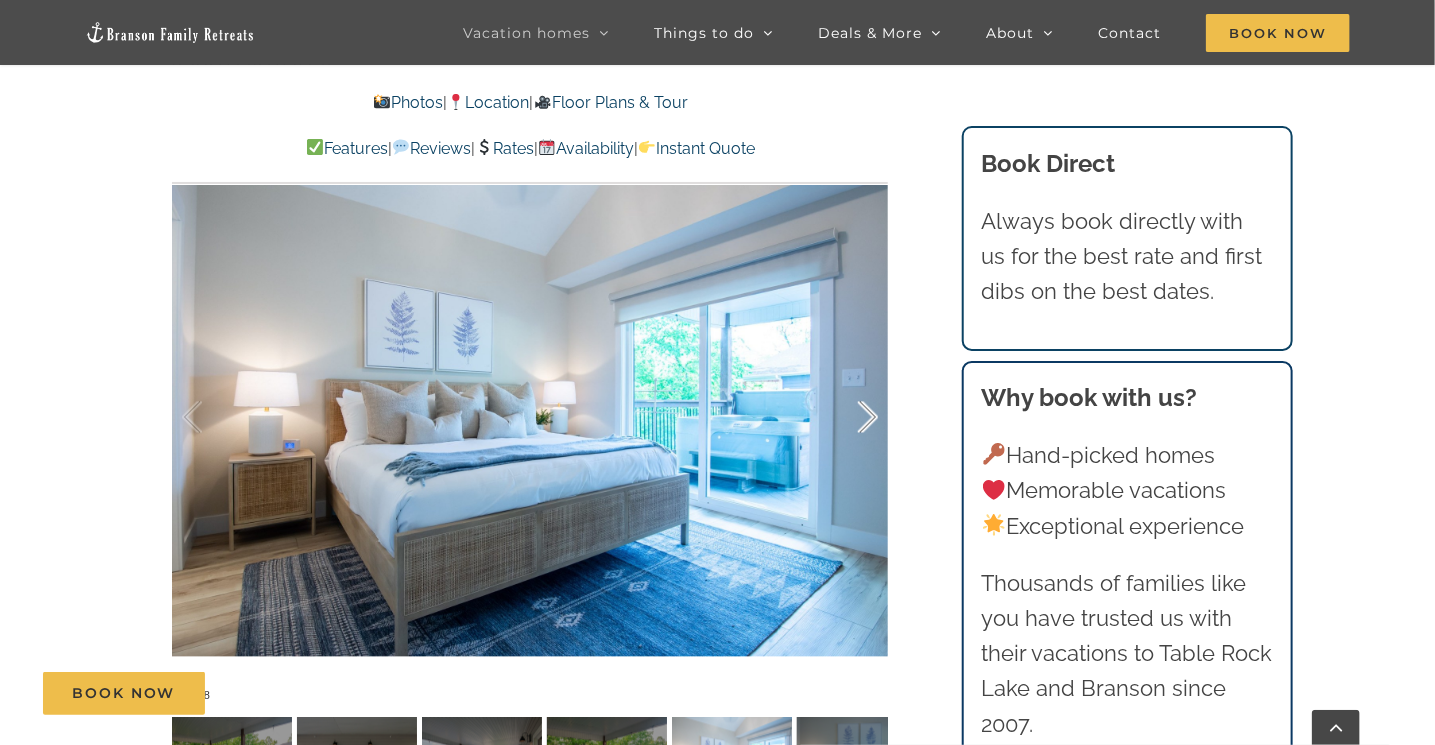 click at bounding box center [847, 418] 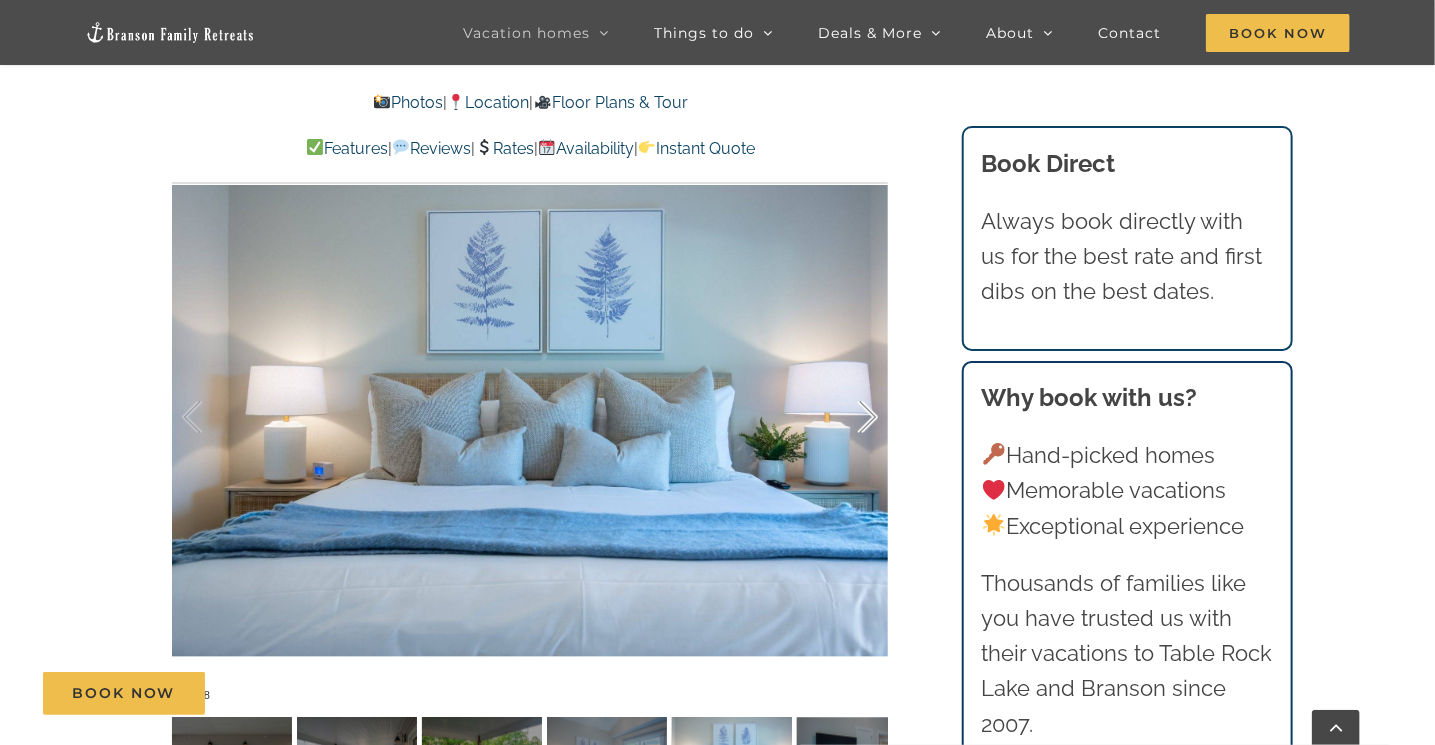 click at bounding box center [847, 418] 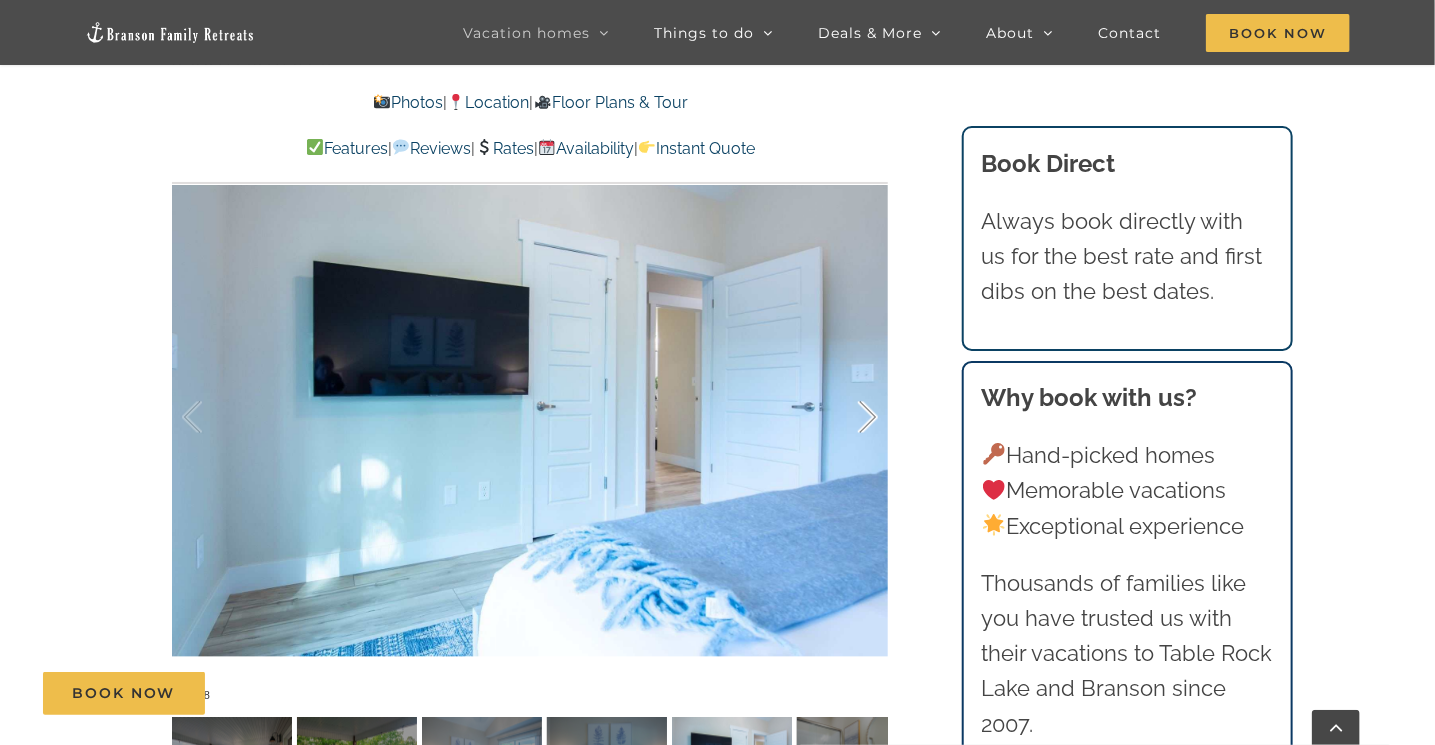 click at bounding box center [847, 418] 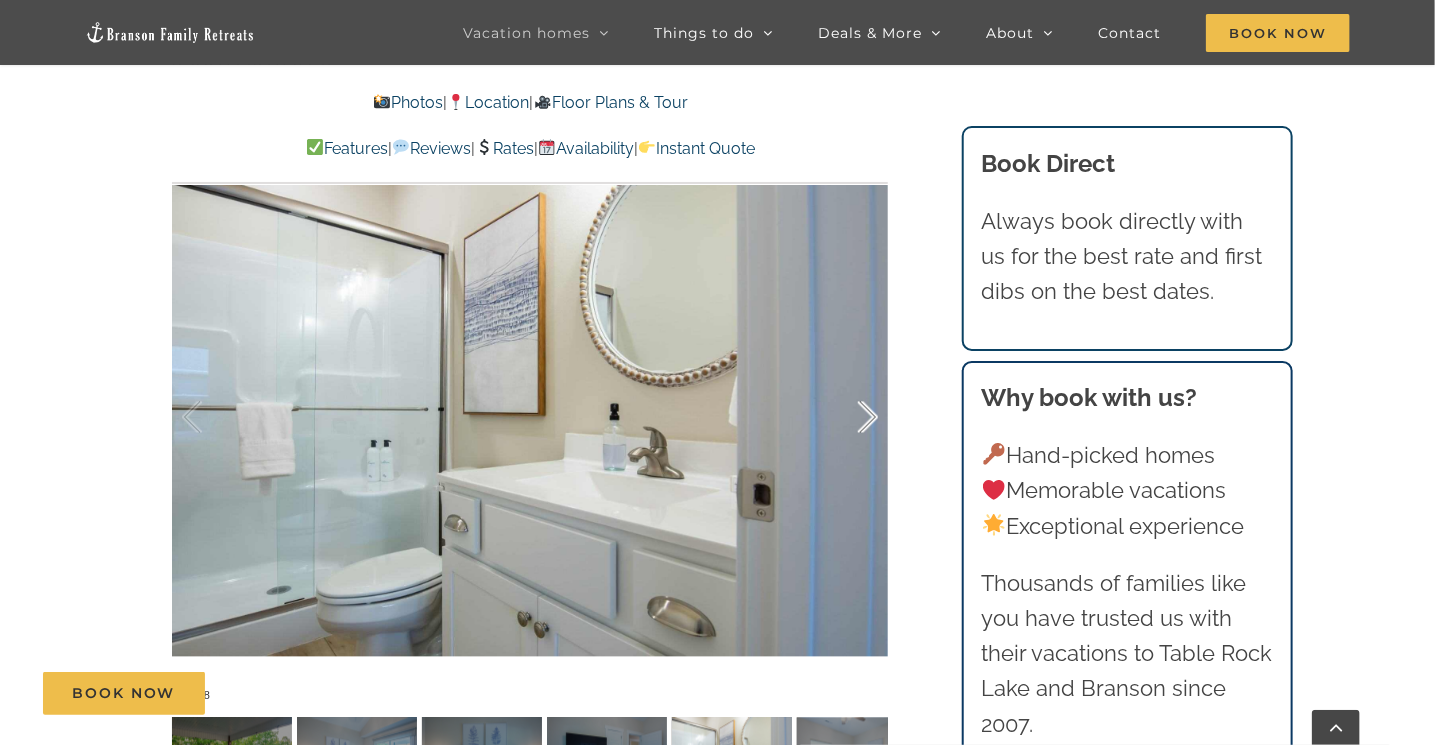 click at bounding box center [847, 418] 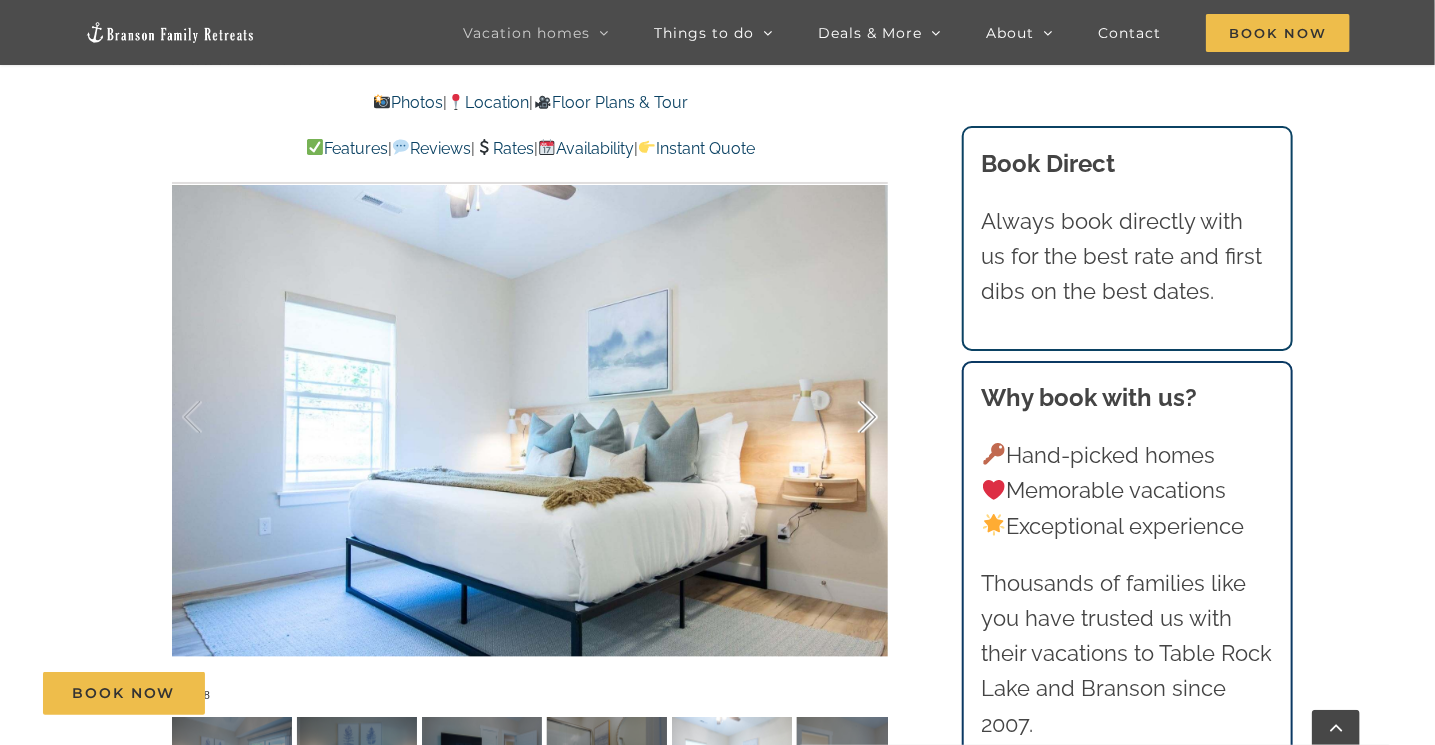 click at bounding box center [847, 418] 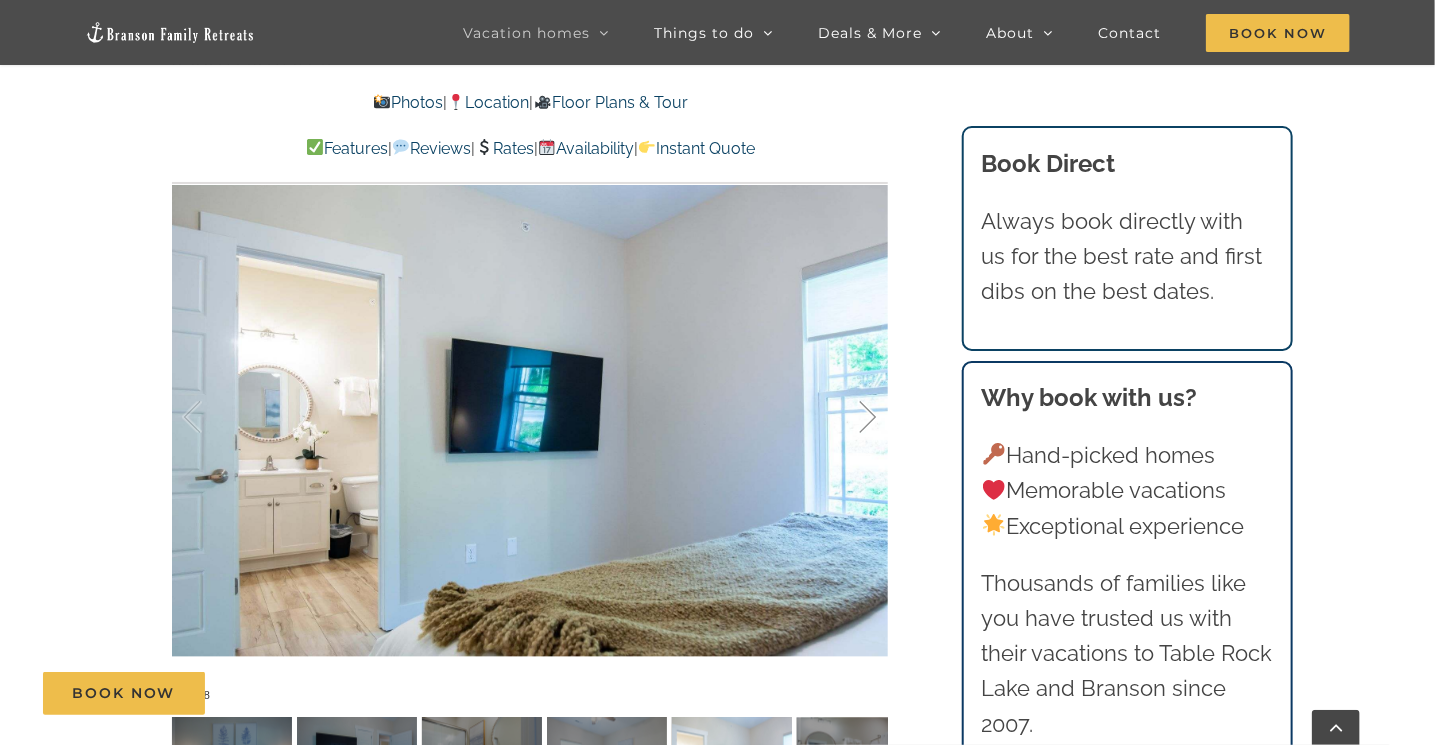 click at bounding box center [847, 418] 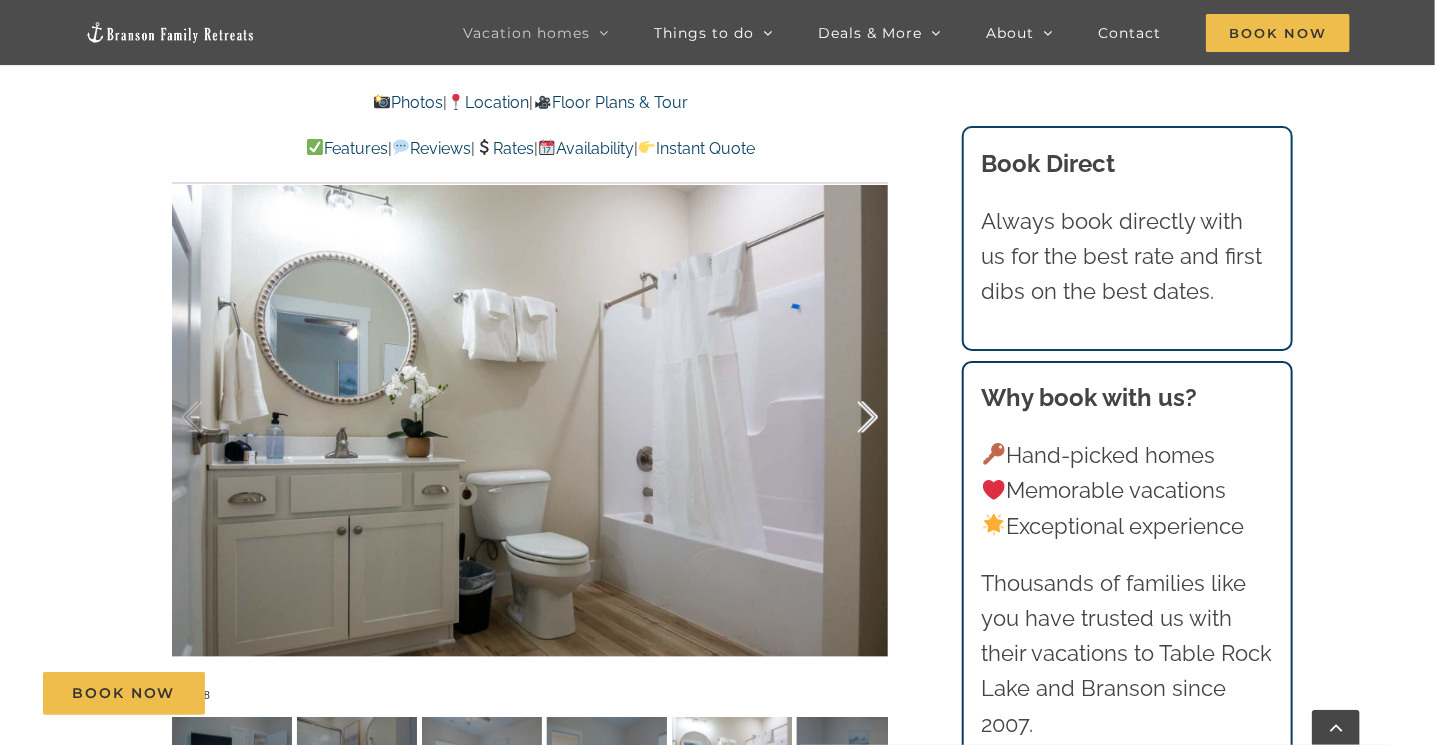 click at bounding box center [847, 418] 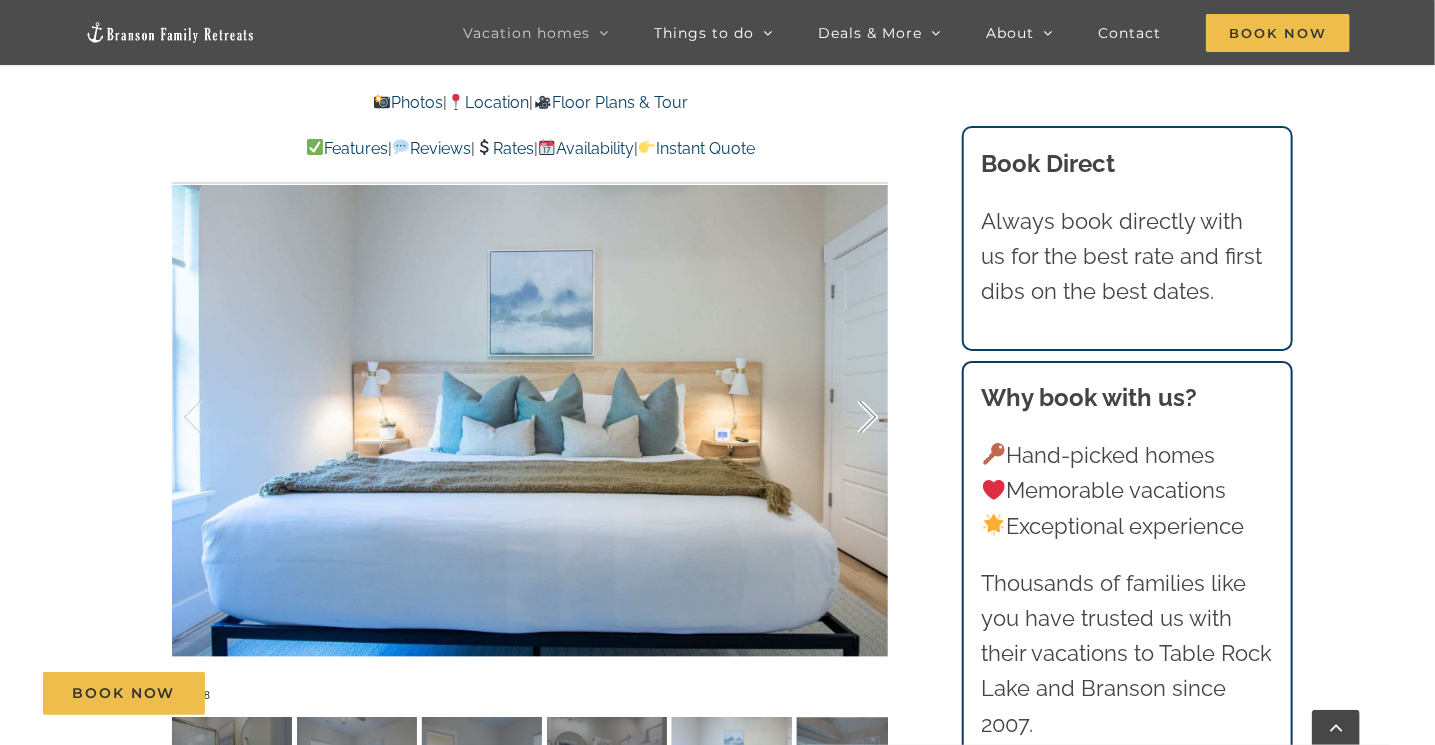 click at bounding box center (847, 418) 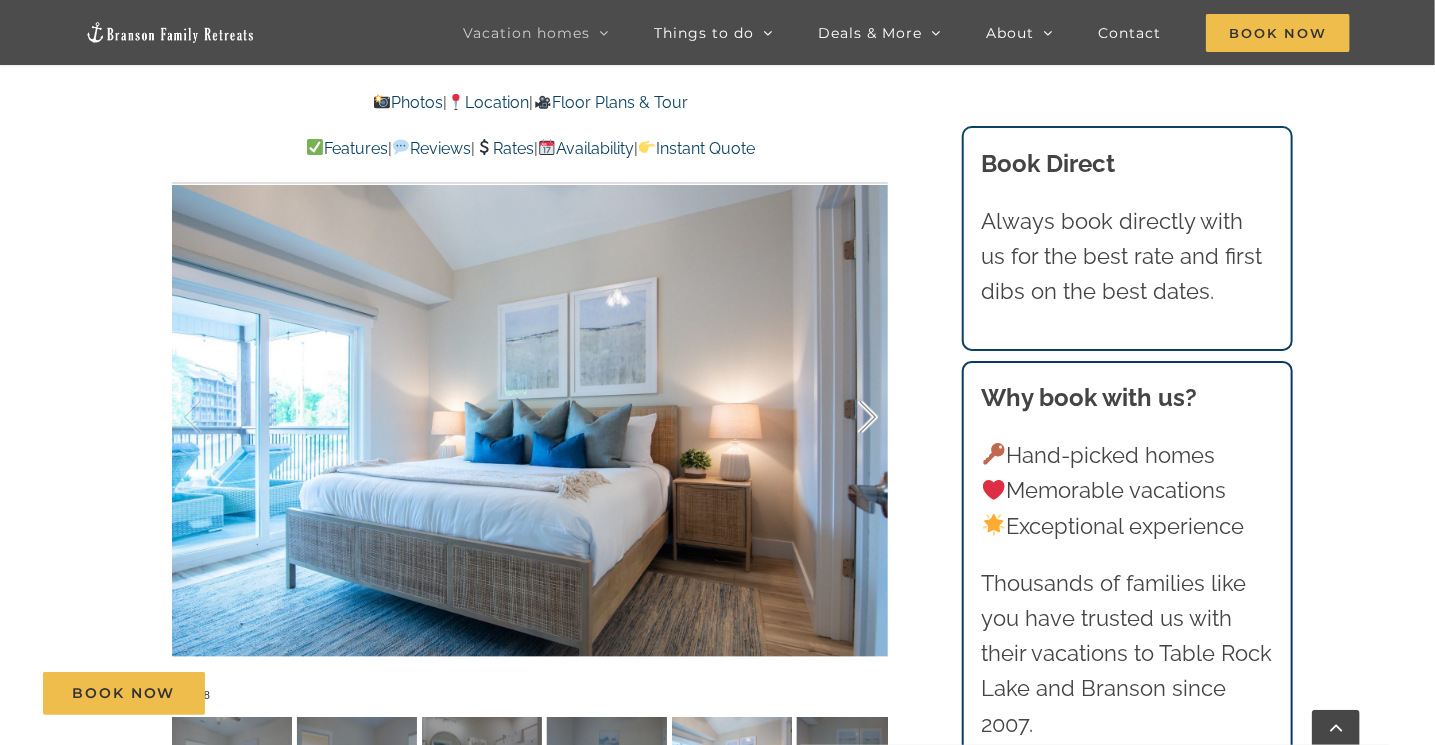click at bounding box center (847, 418) 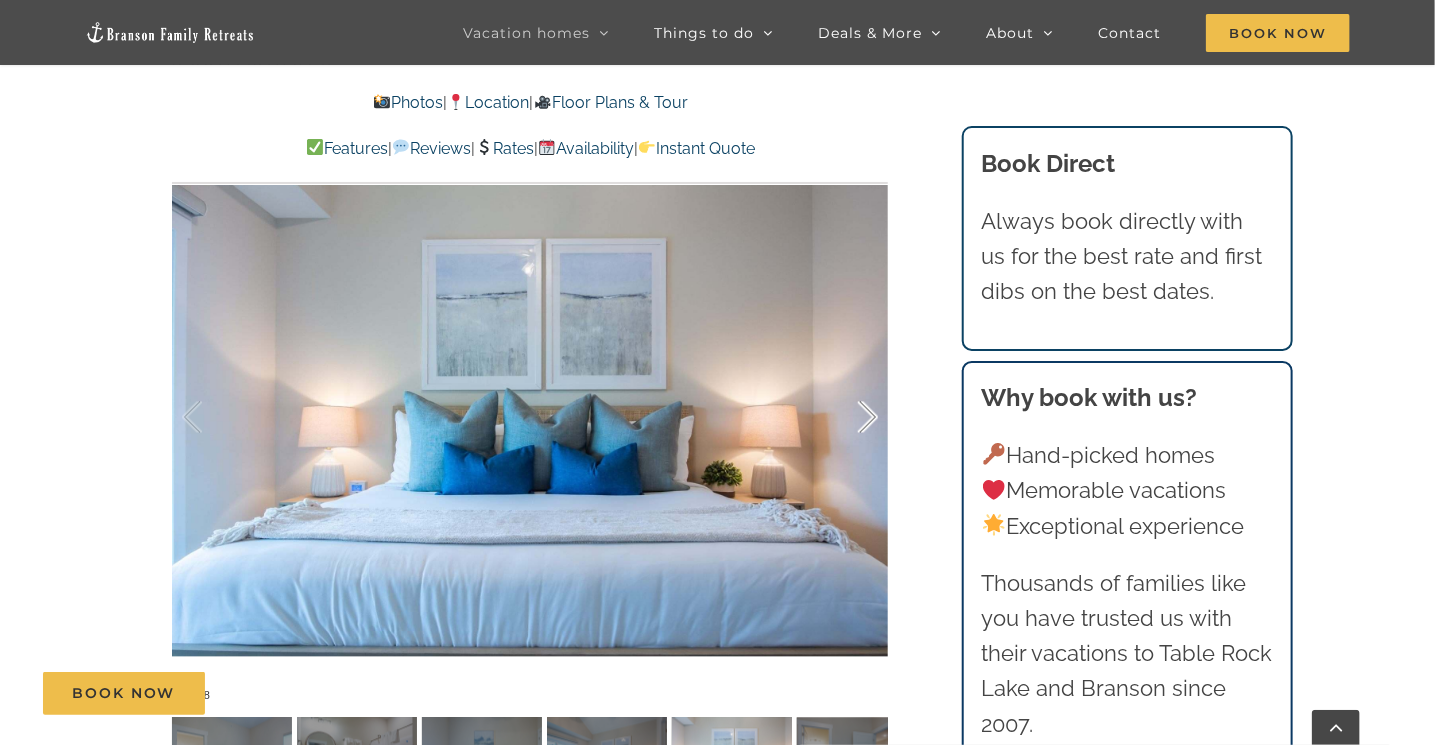 click at bounding box center [847, 418] 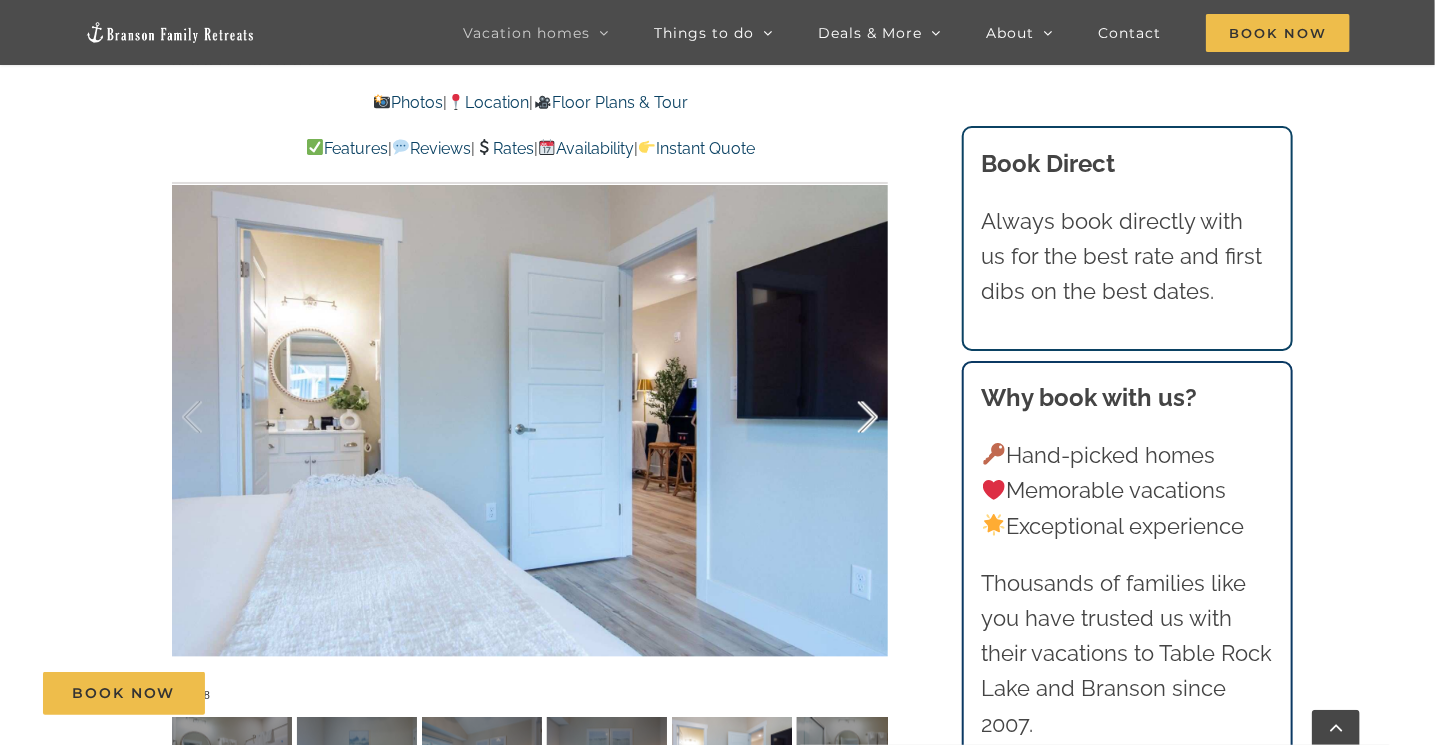 click at bounding box center (847, 418) 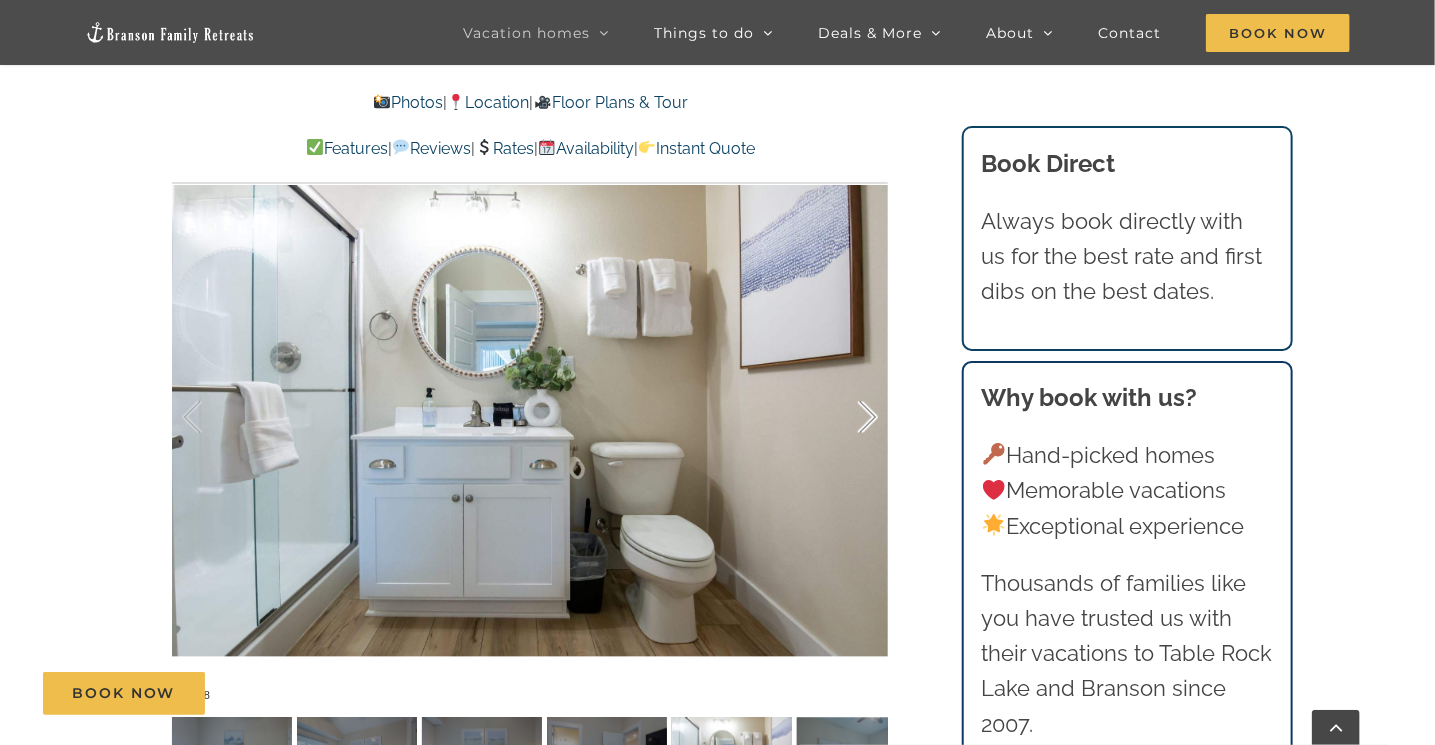 click at bounding box center [847, 418] 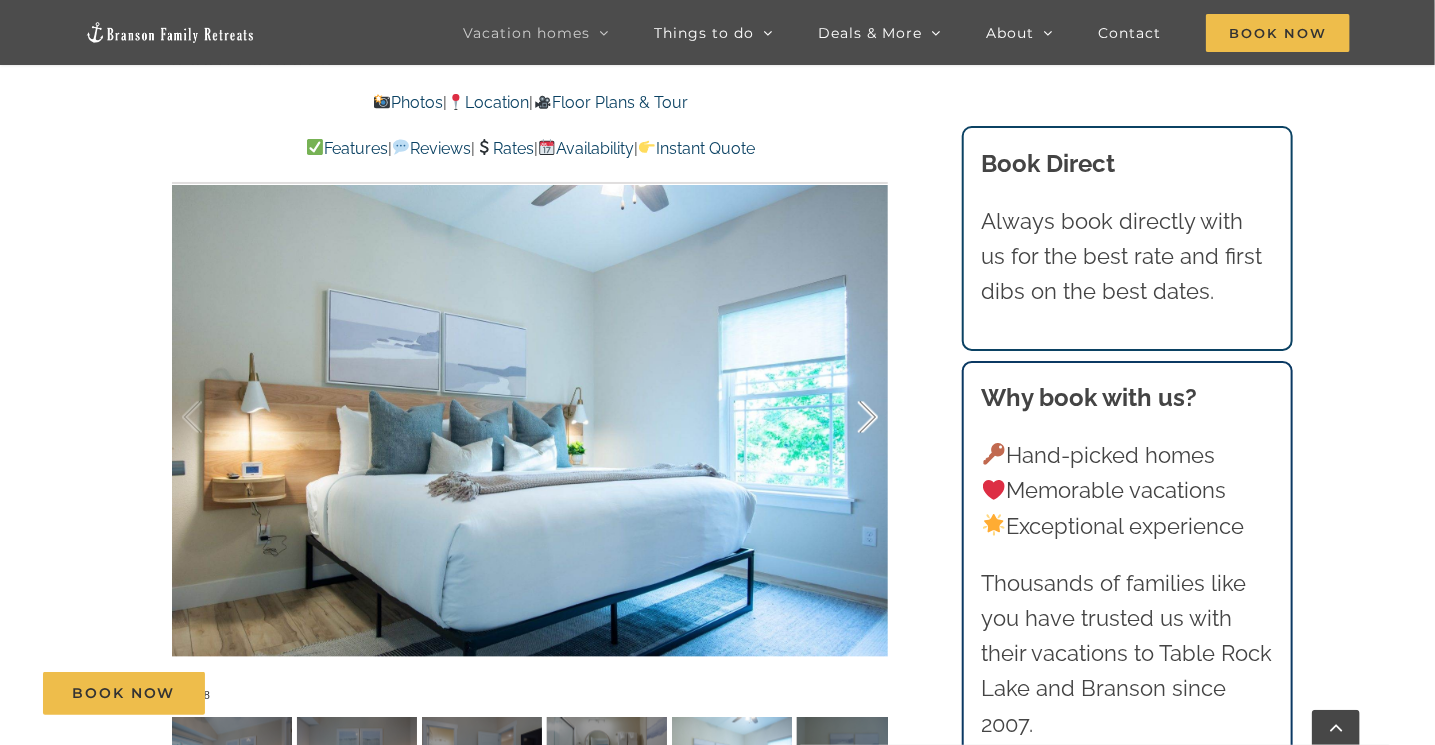 click at bounding box center [847, 418] 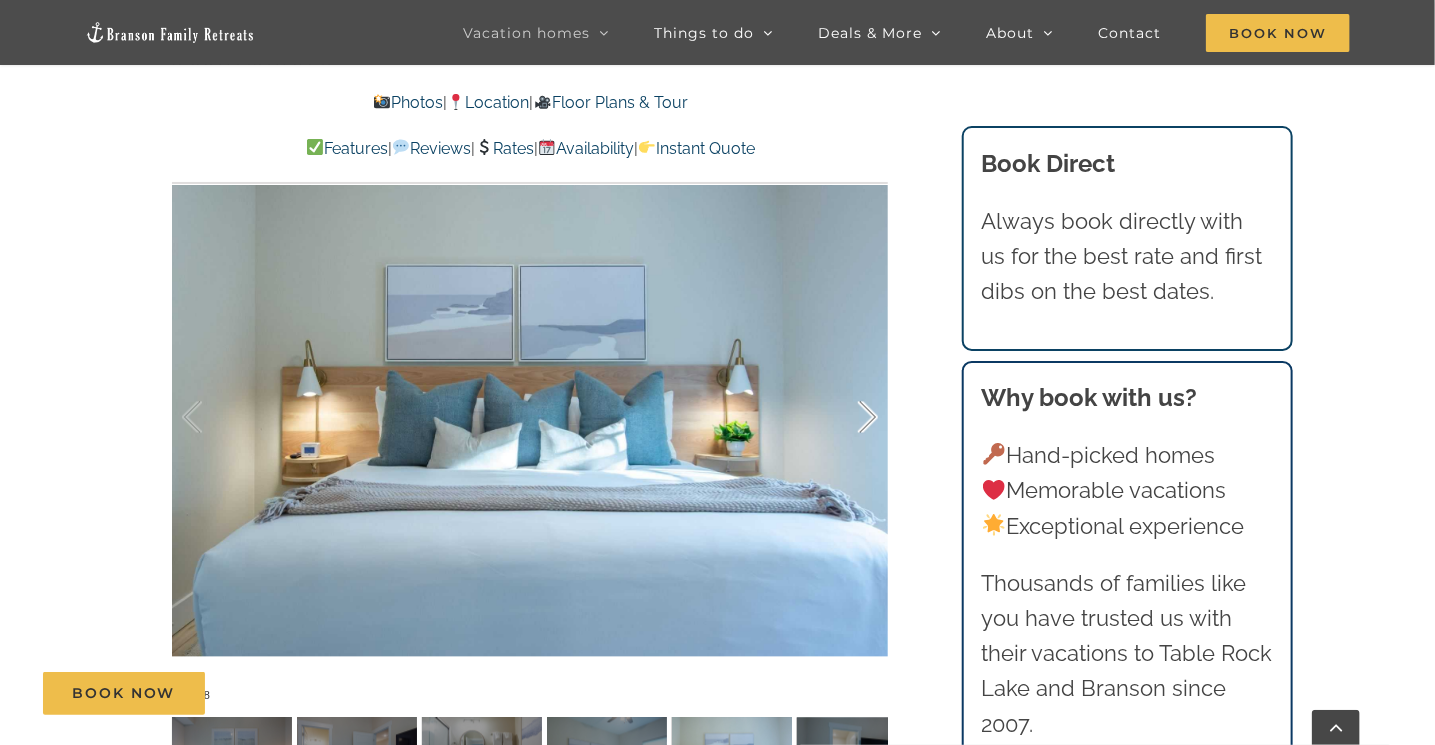 click at bounding box center [847, 418] 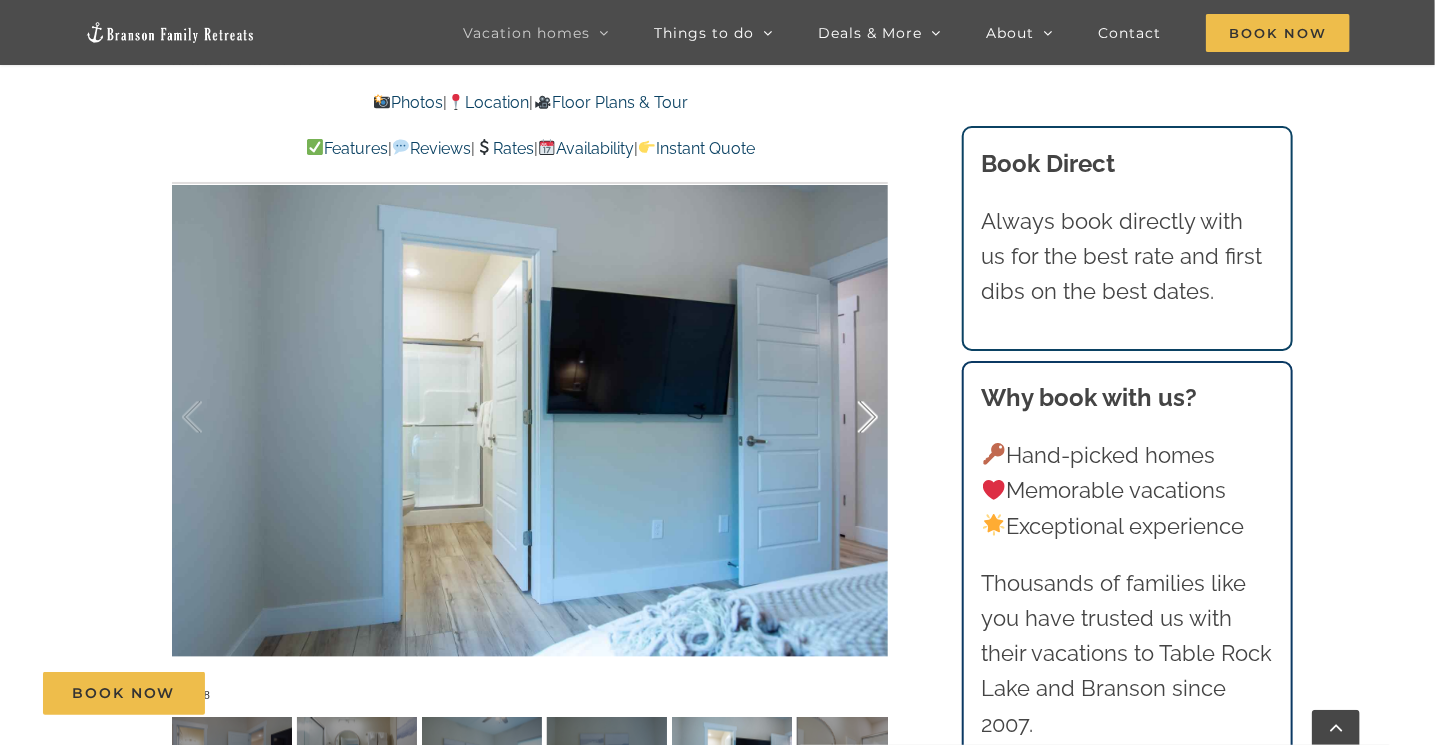 click at bounding box center [847, 418] 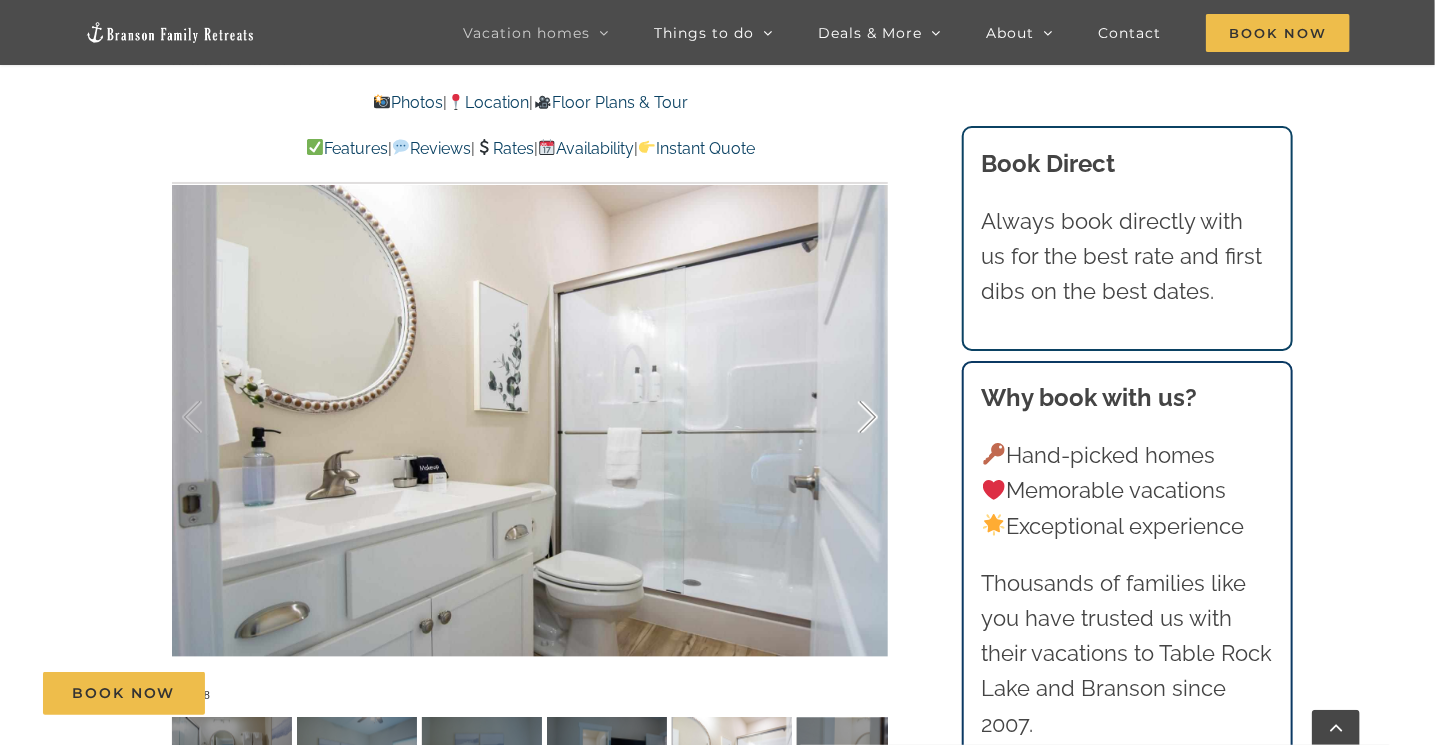 click at bounding box center [847, 418] 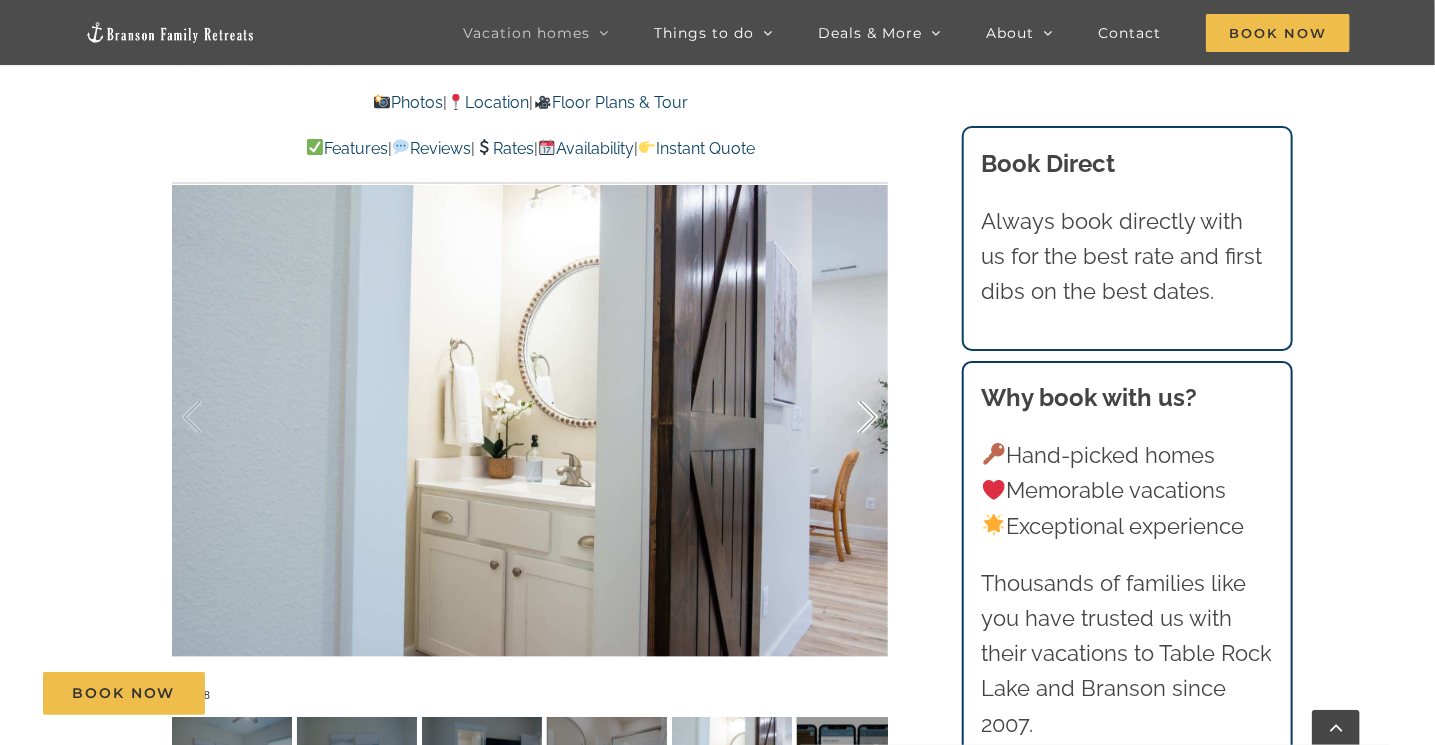 click at bounding box center (847, 418) 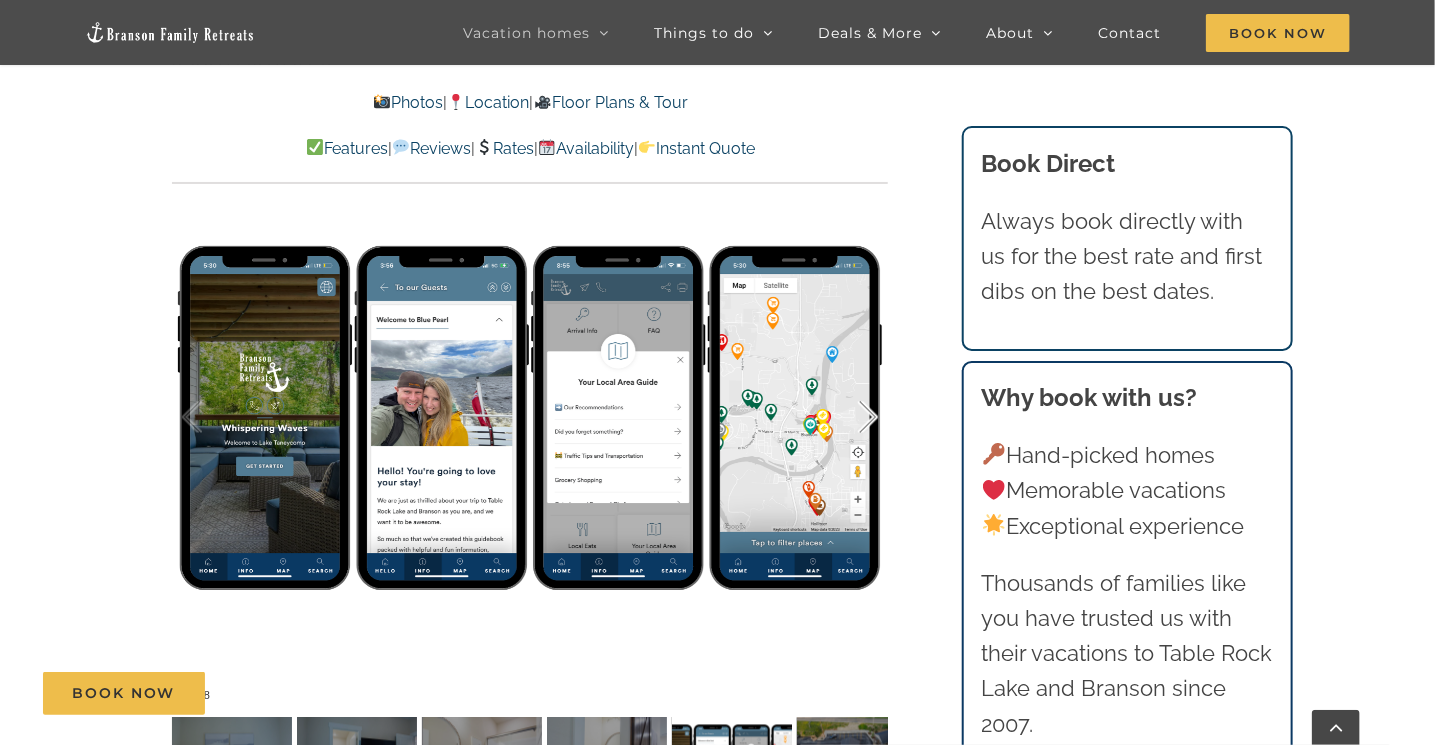click at bounding box center [847, 418] 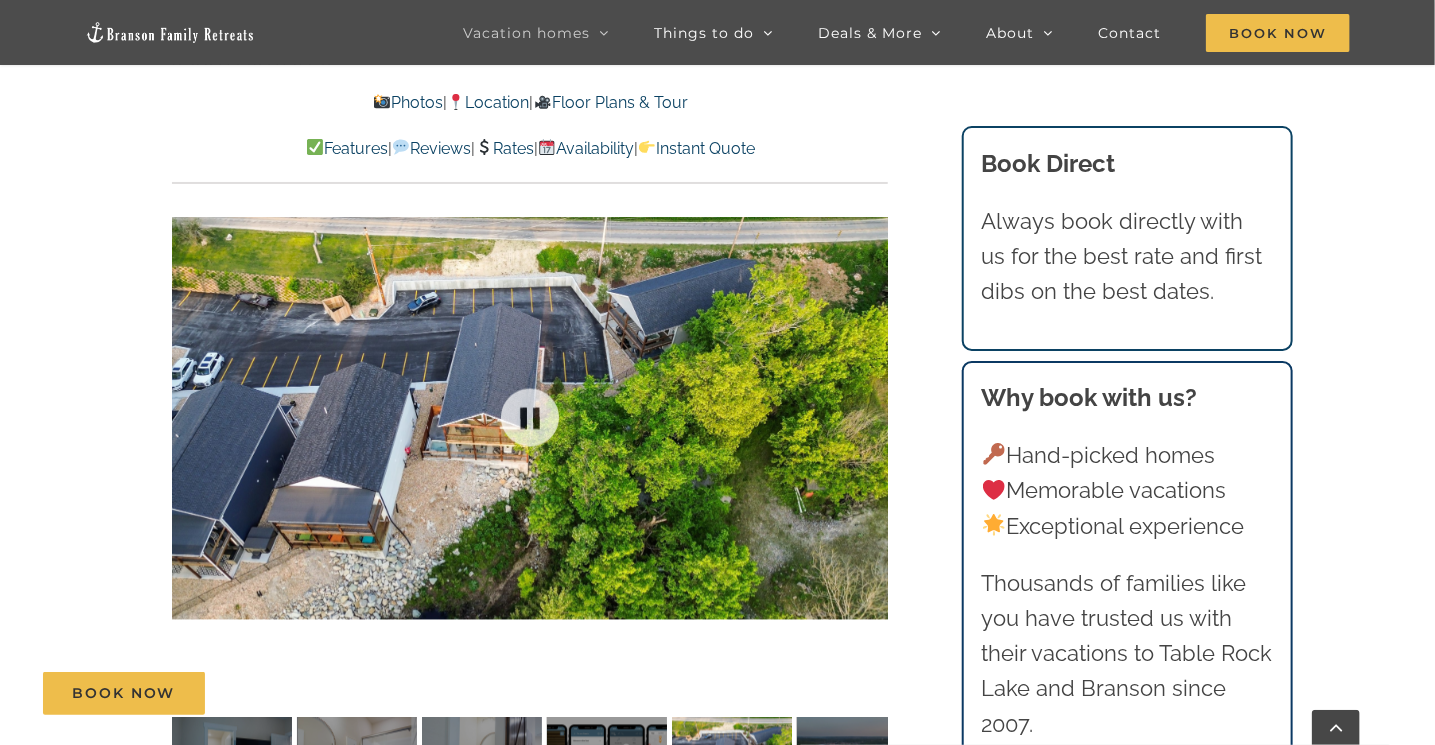 click at bounding box center (530, 418) 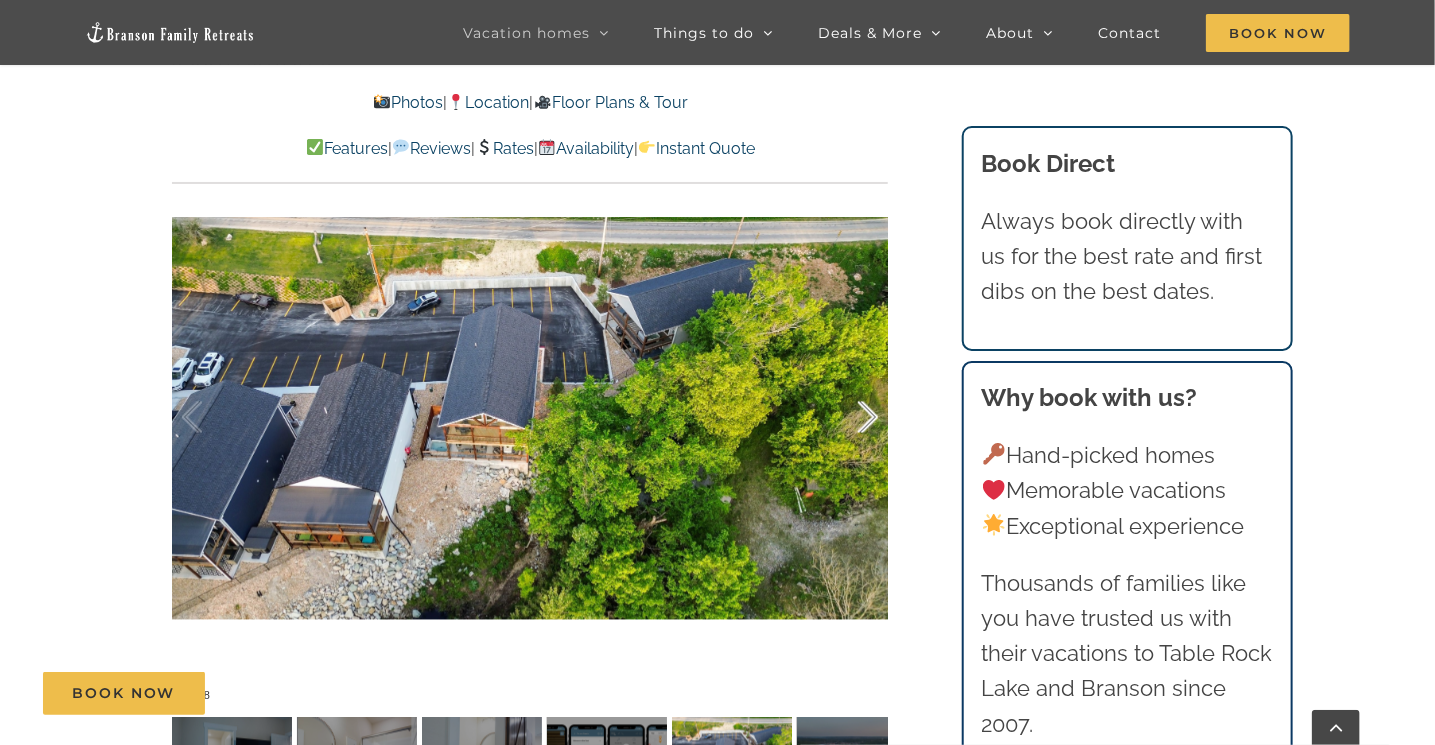 click at bounding box center (847, 418) 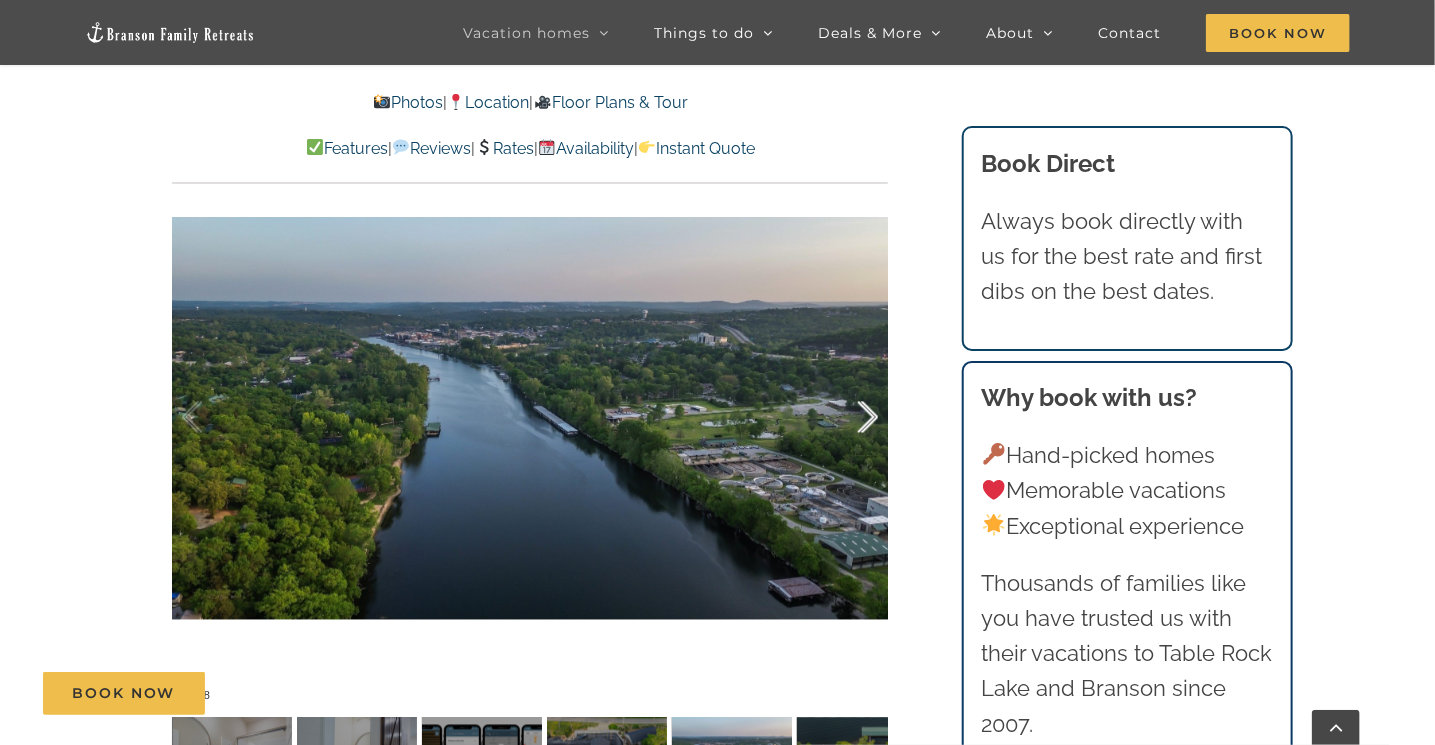 click at bounding box center [847, 418] 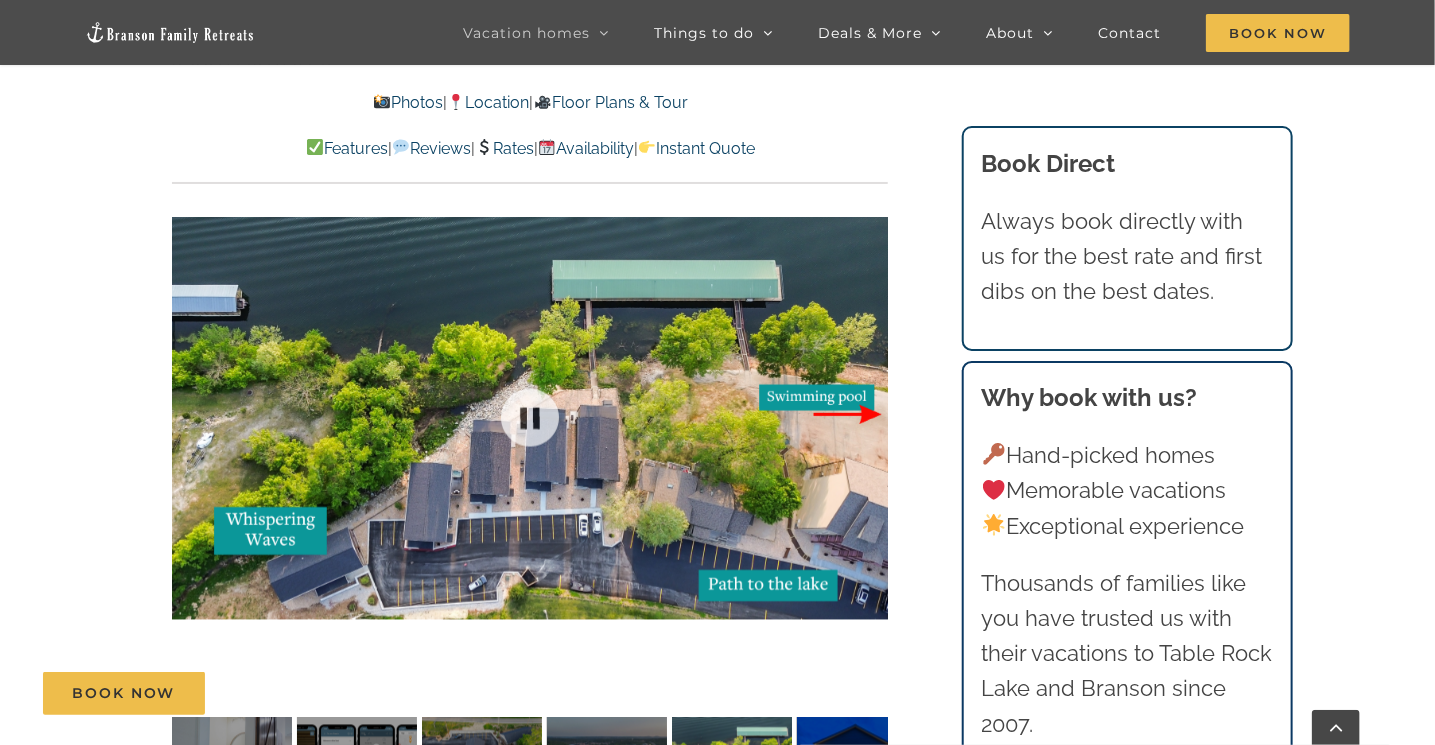 click at bounding box center [530, 418] 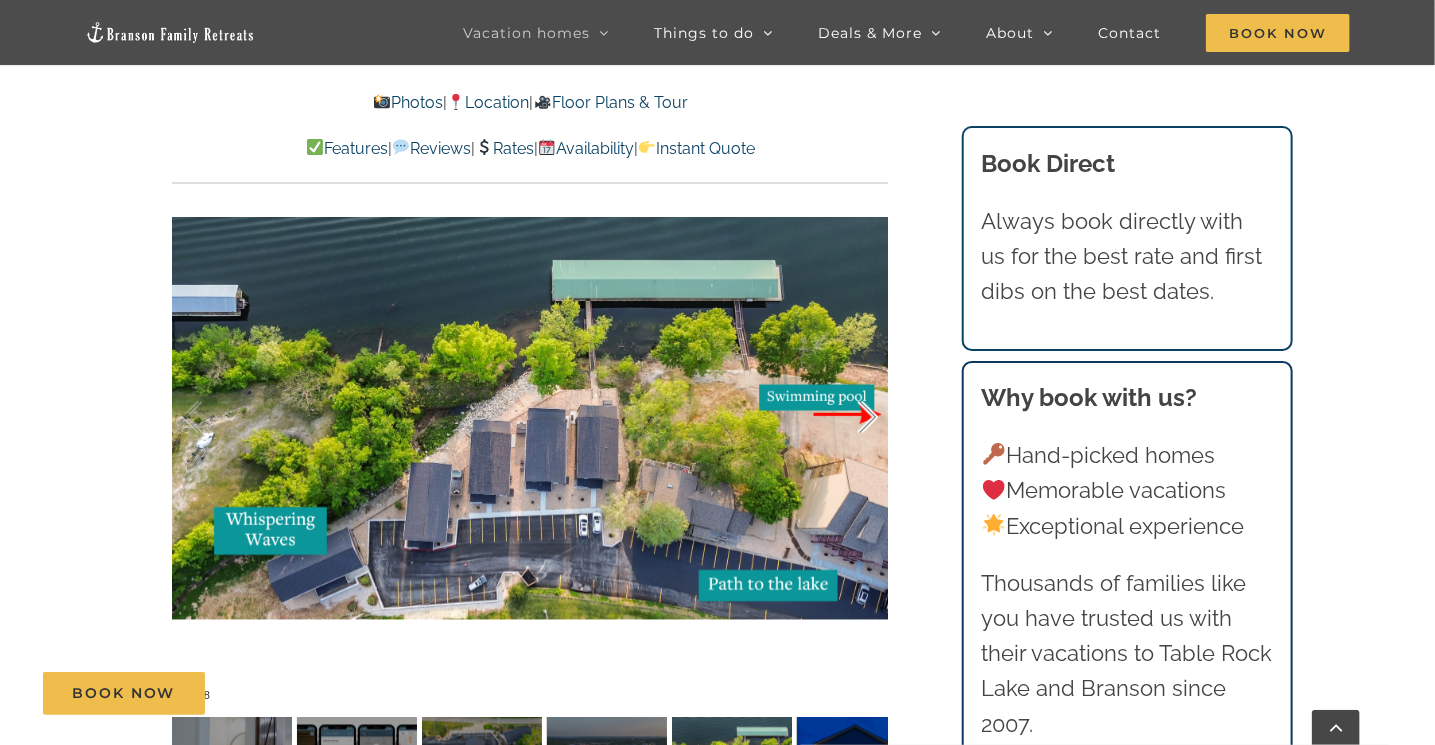 click at bounding box center [847, 418] 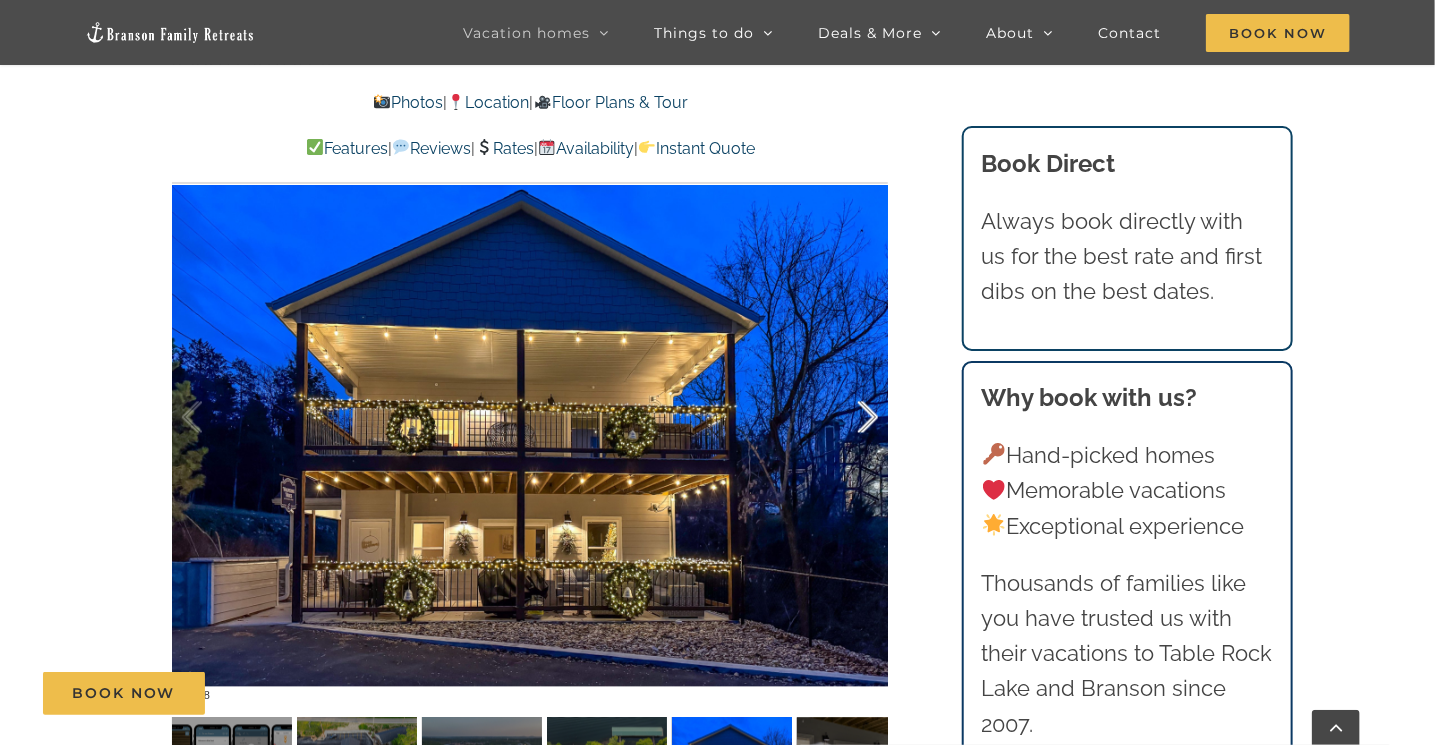 click at bounding box center (847, 418) 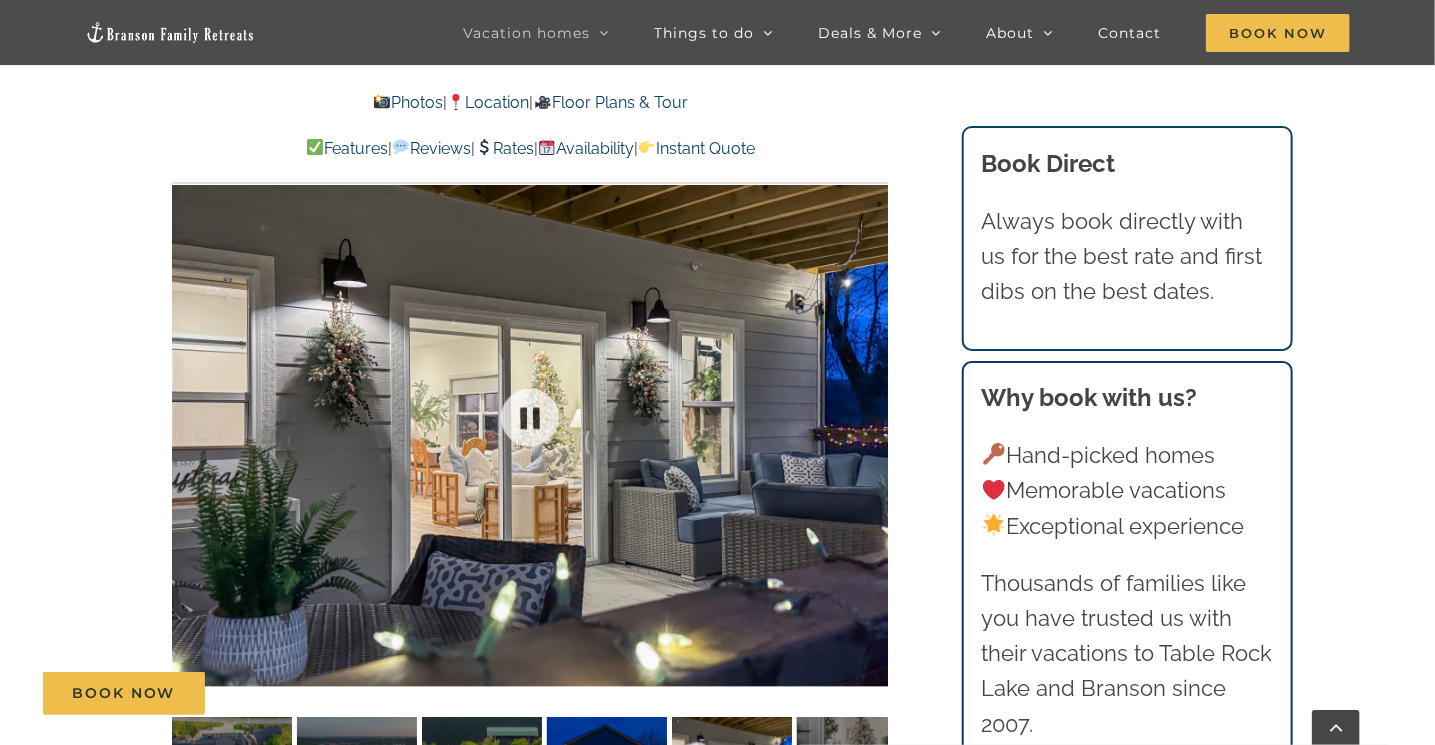 click at bounding box center [530, 418] 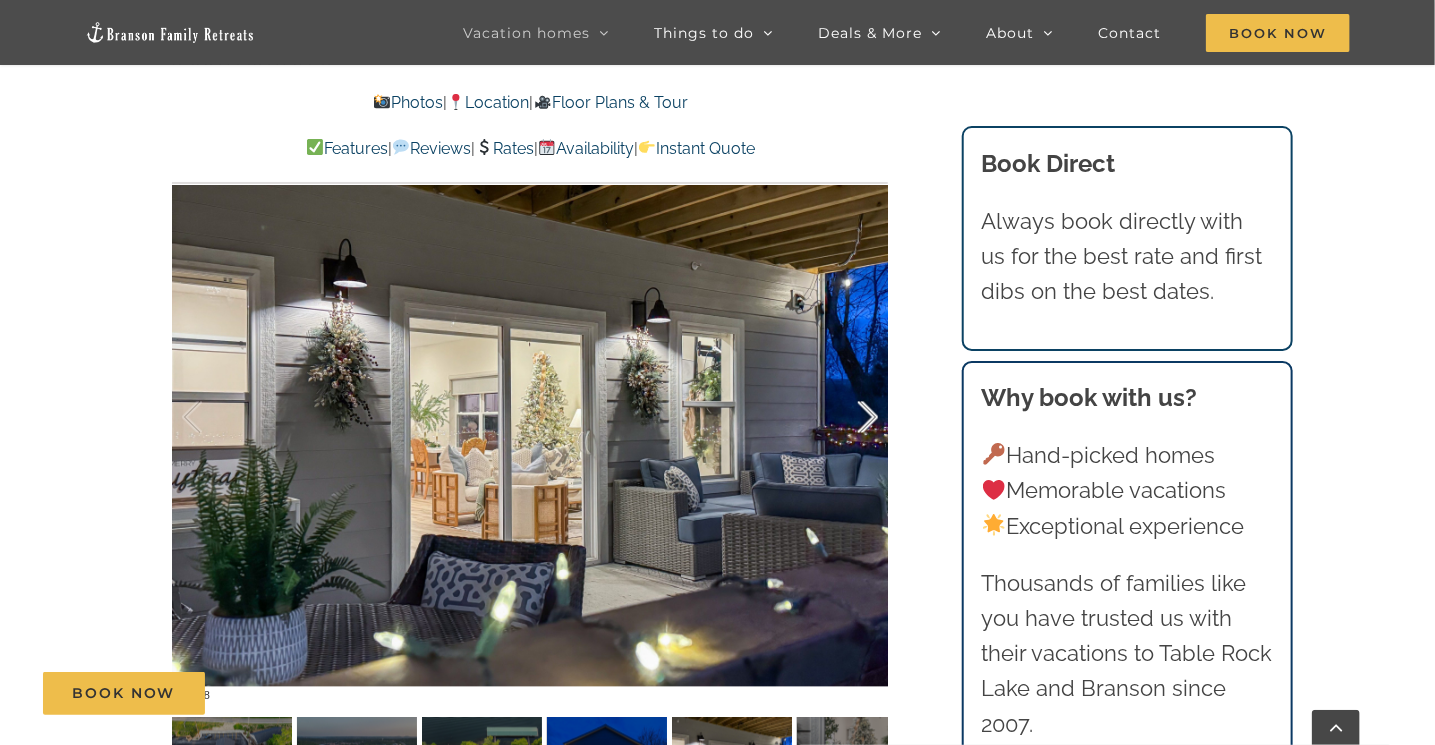 click at bounding box center [847, 418] 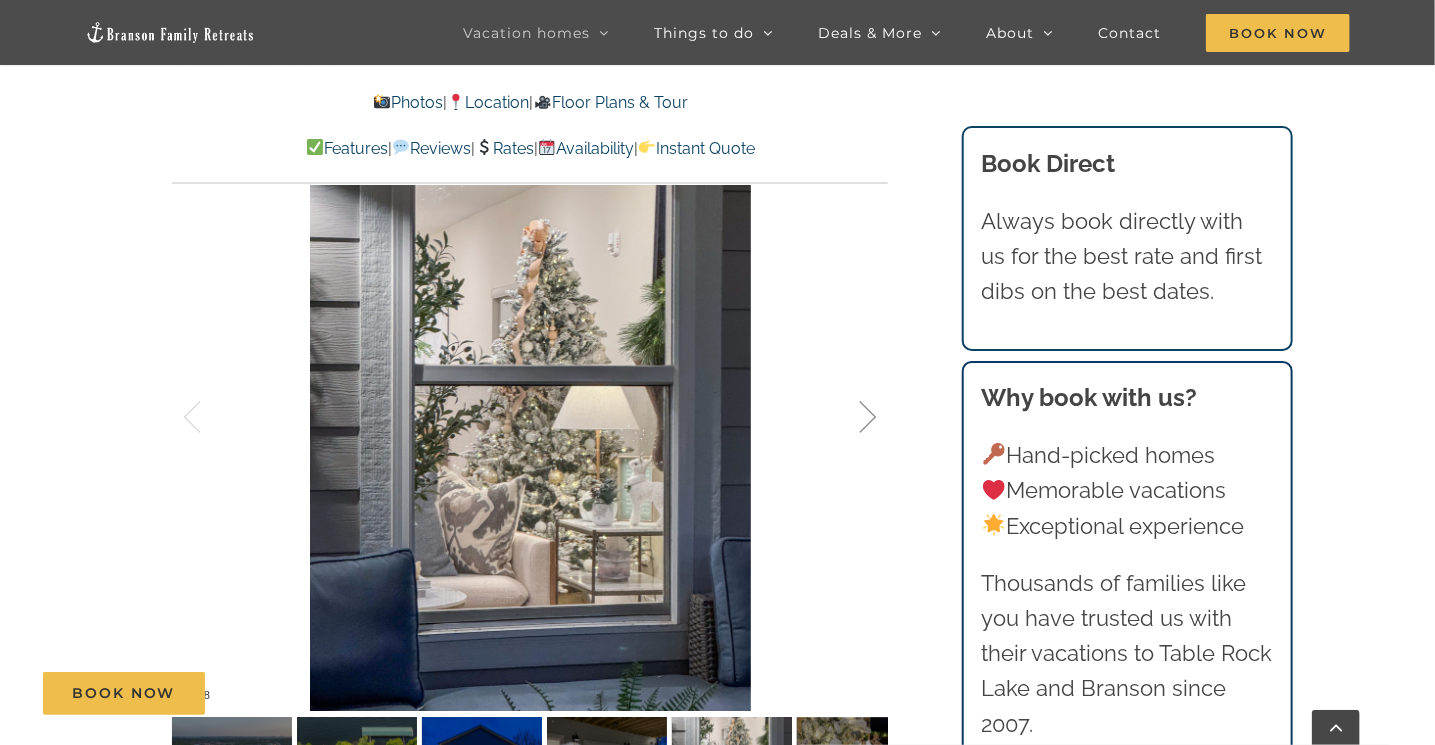 click at bounding box center [847, 418] 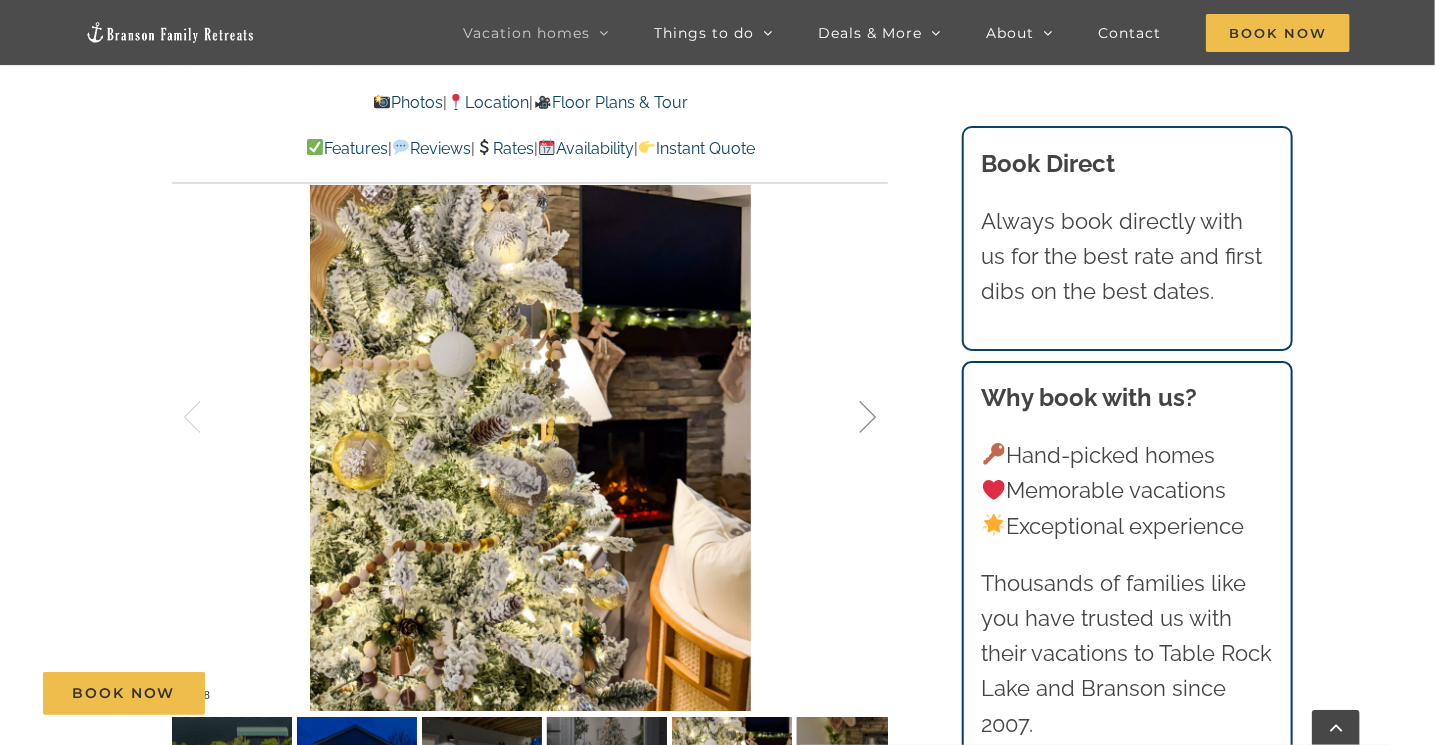 click at bounding box center (847, 418) 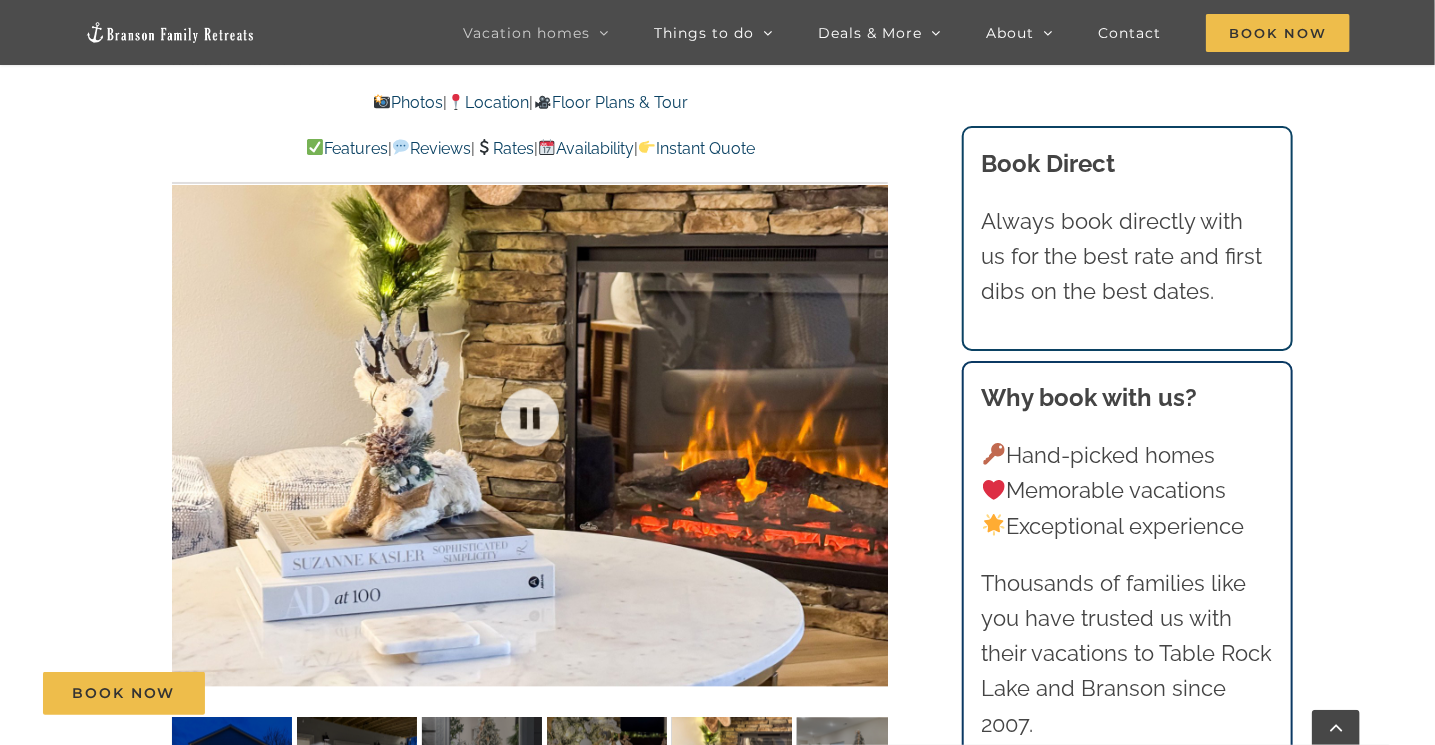 click on "63  /  68" at bounding box center (530, 418) 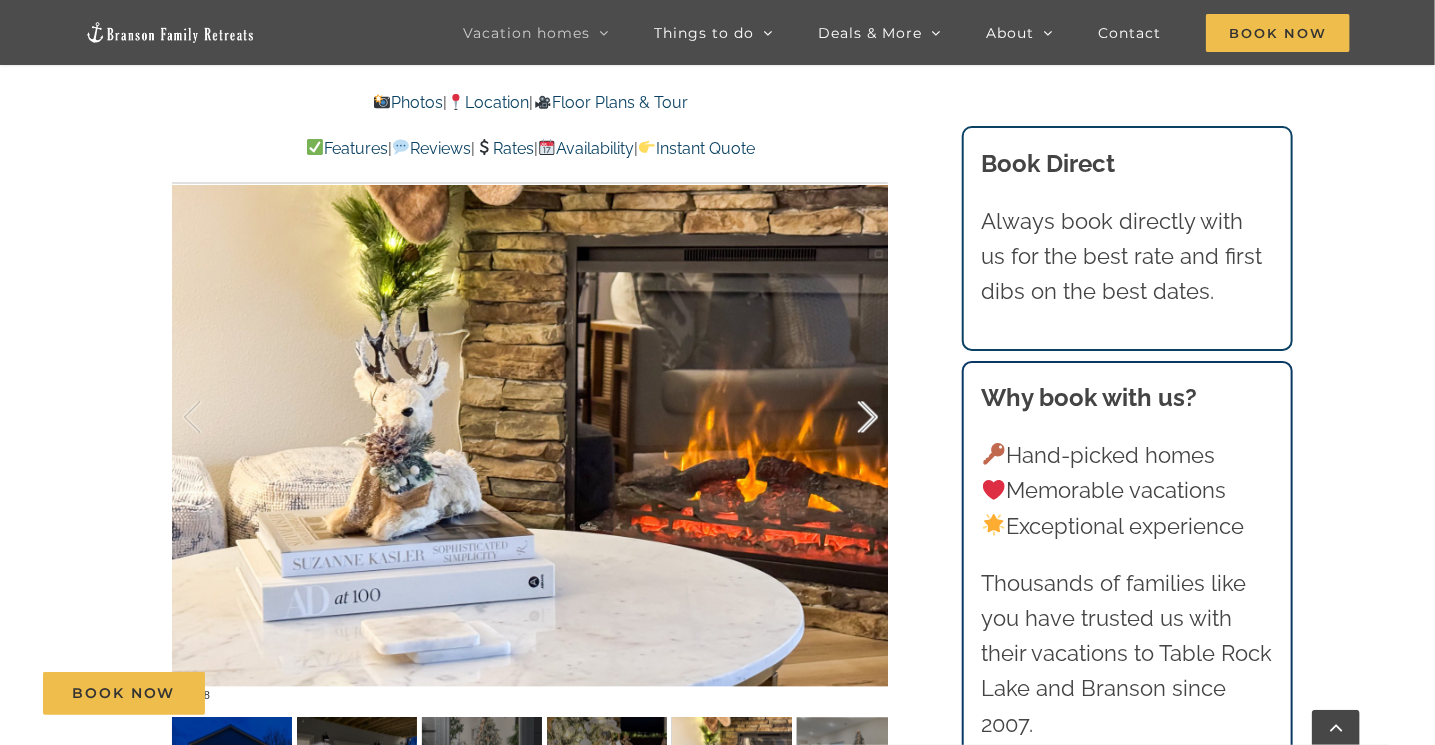 click at bounding box center [847, 418] 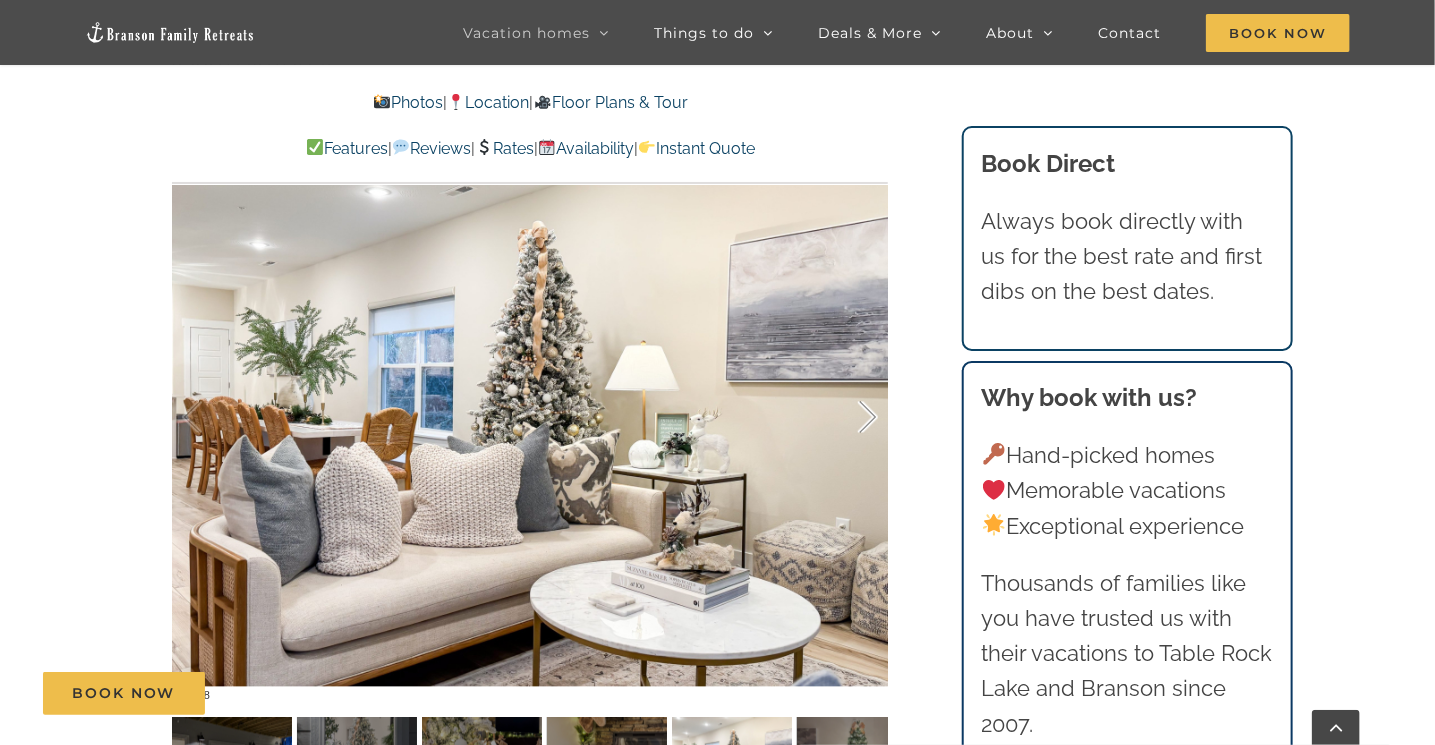 click at bounding box center [847, 418] 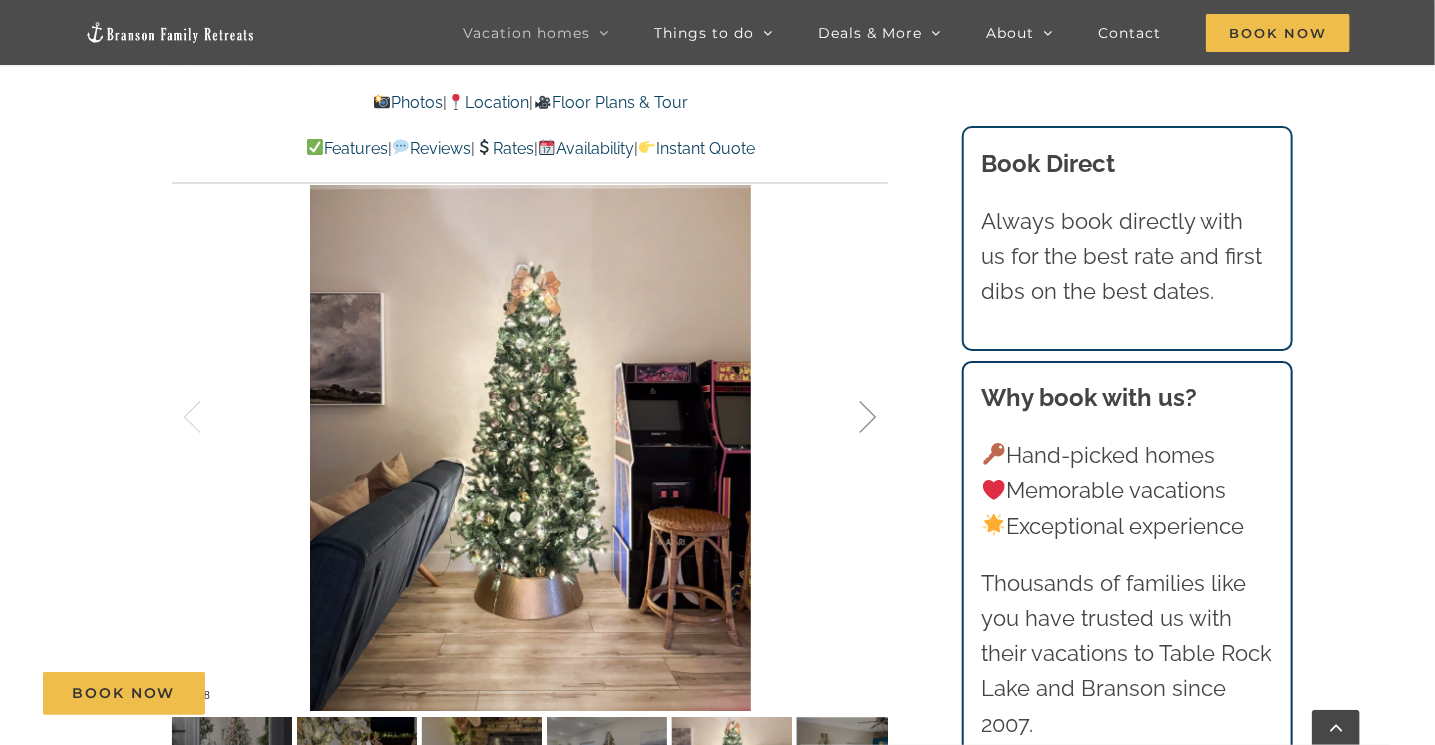 click at bounding box center [847, 418] 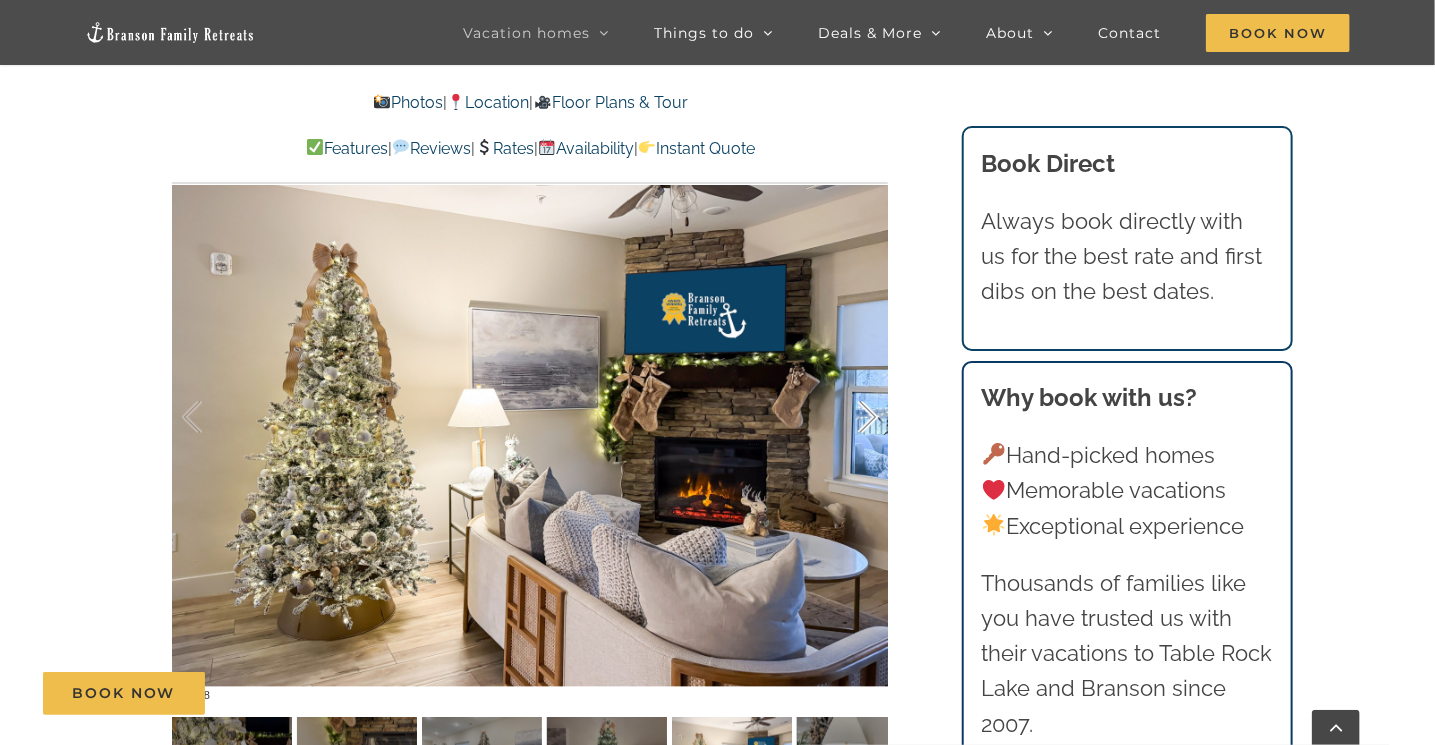 click at bounding box center [847, 418] 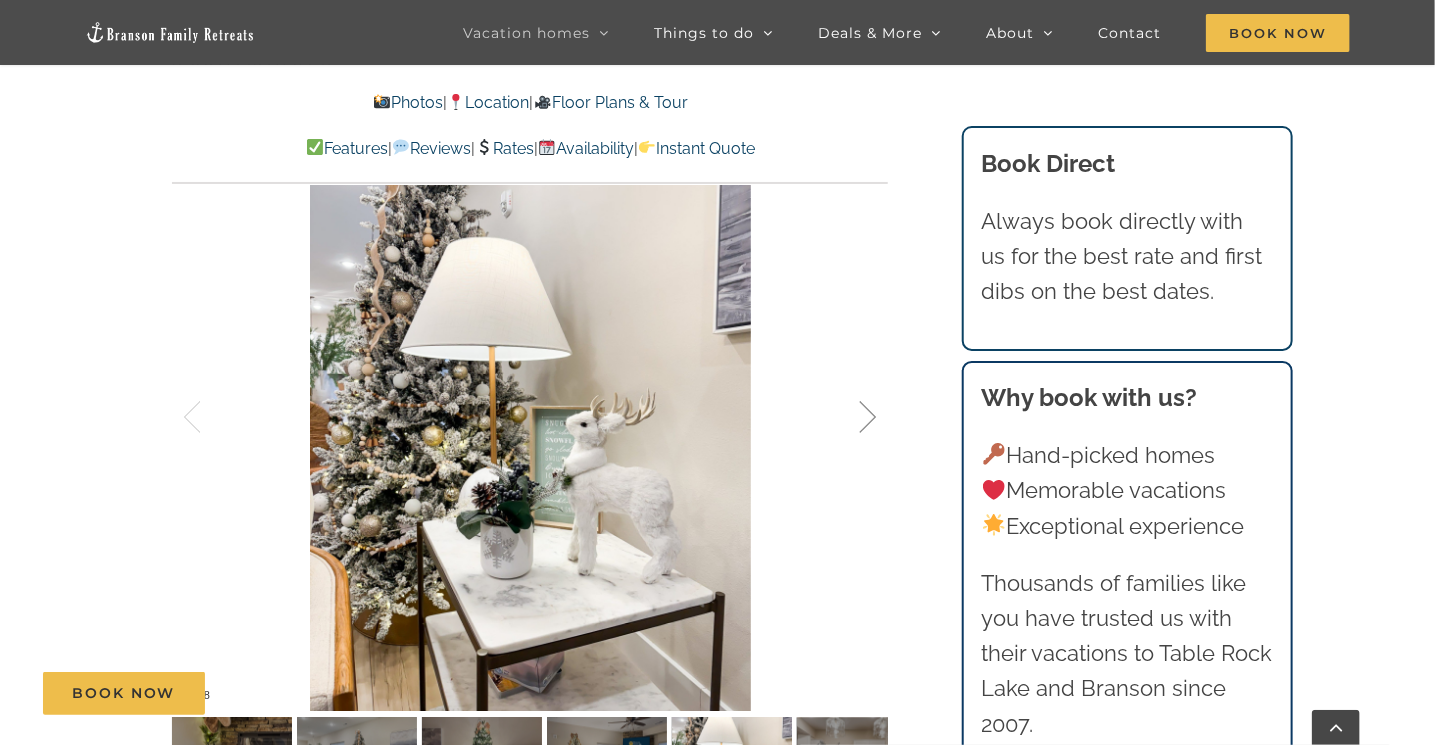 click at bounding box center [847, 418] 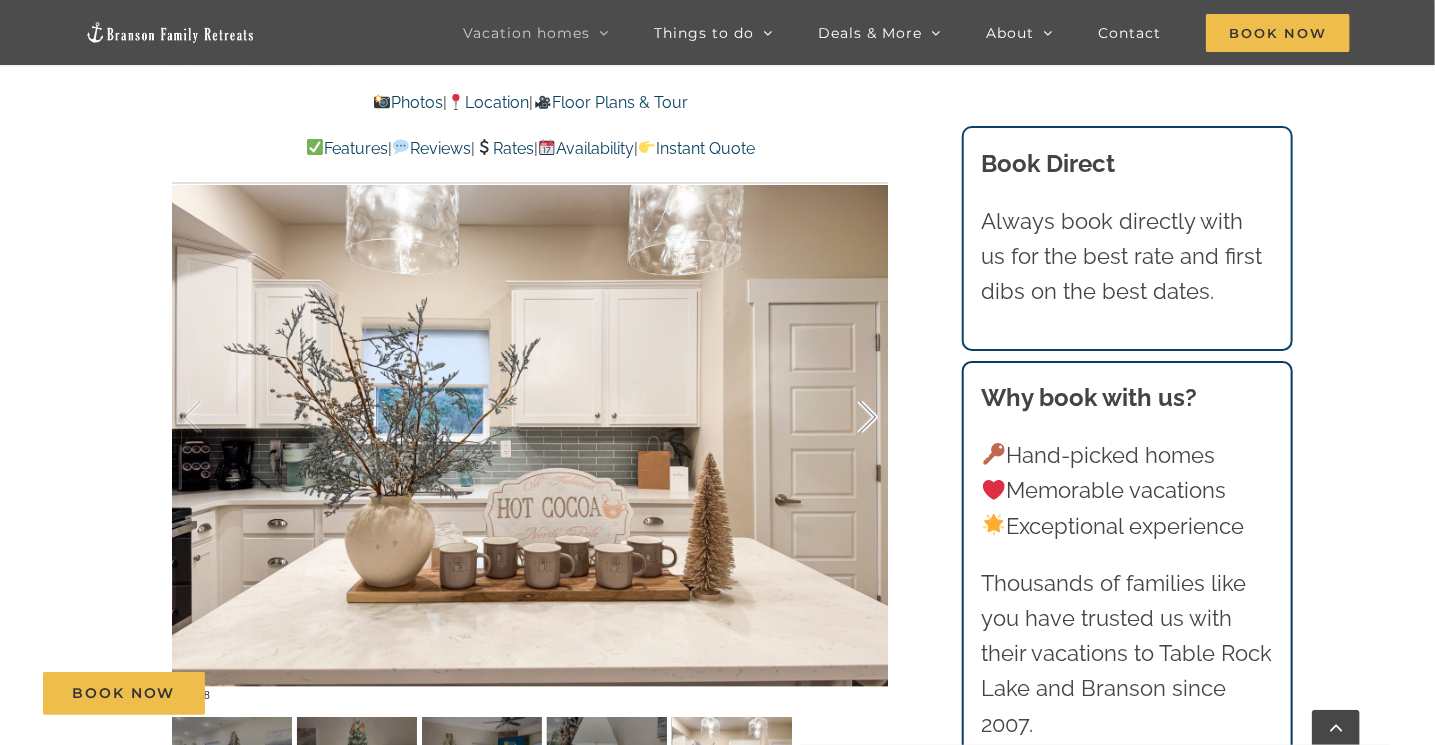 click at bounding box center (847, 418) 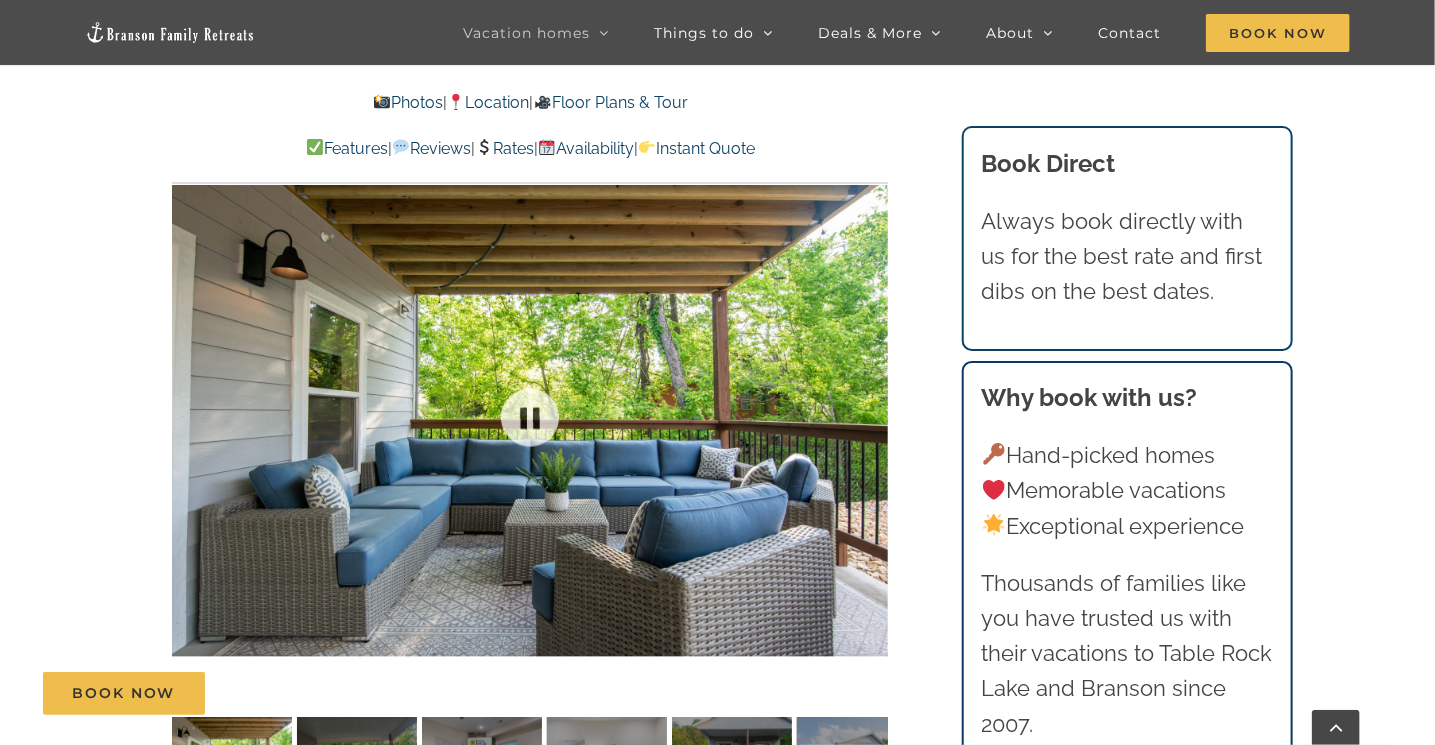 click at bounding box center [530, 418] 